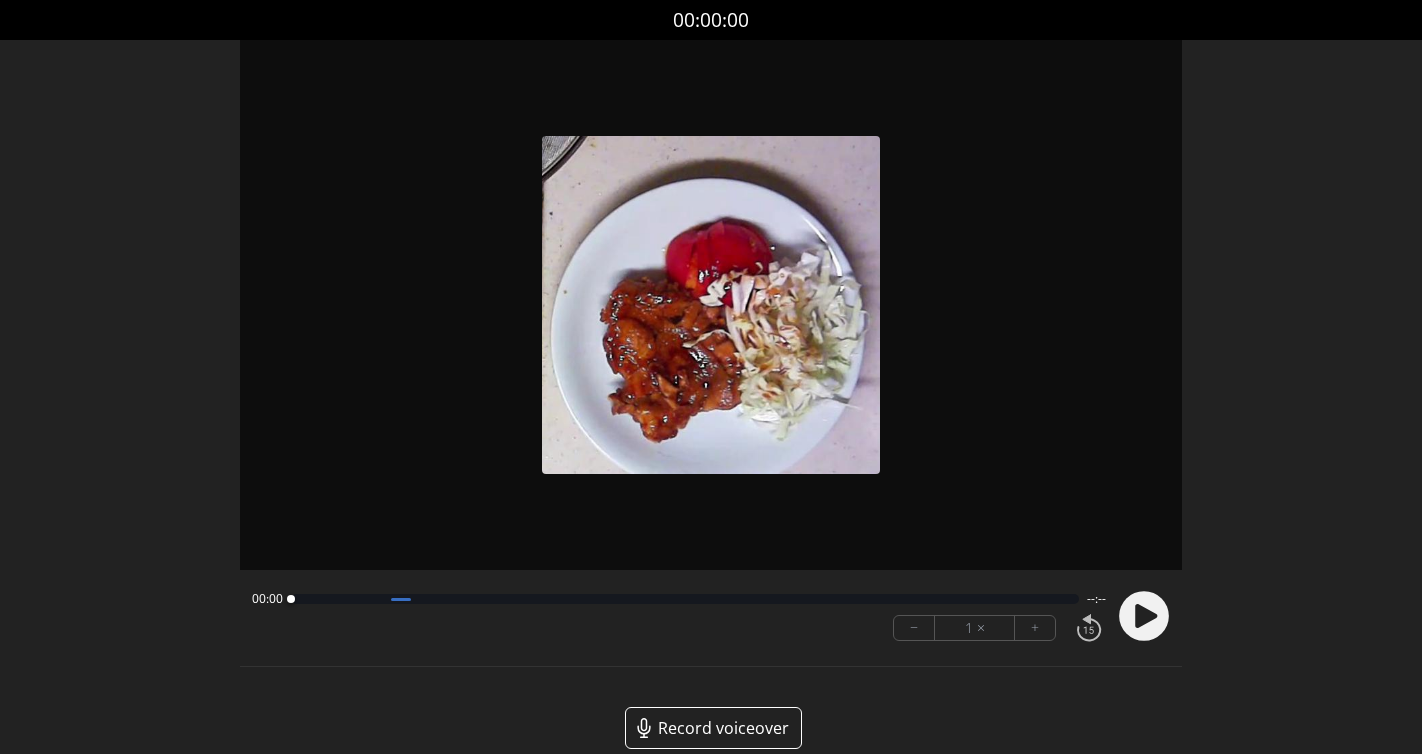 scroll, scrollTop: 0, scrollLeft: 0, axis: both 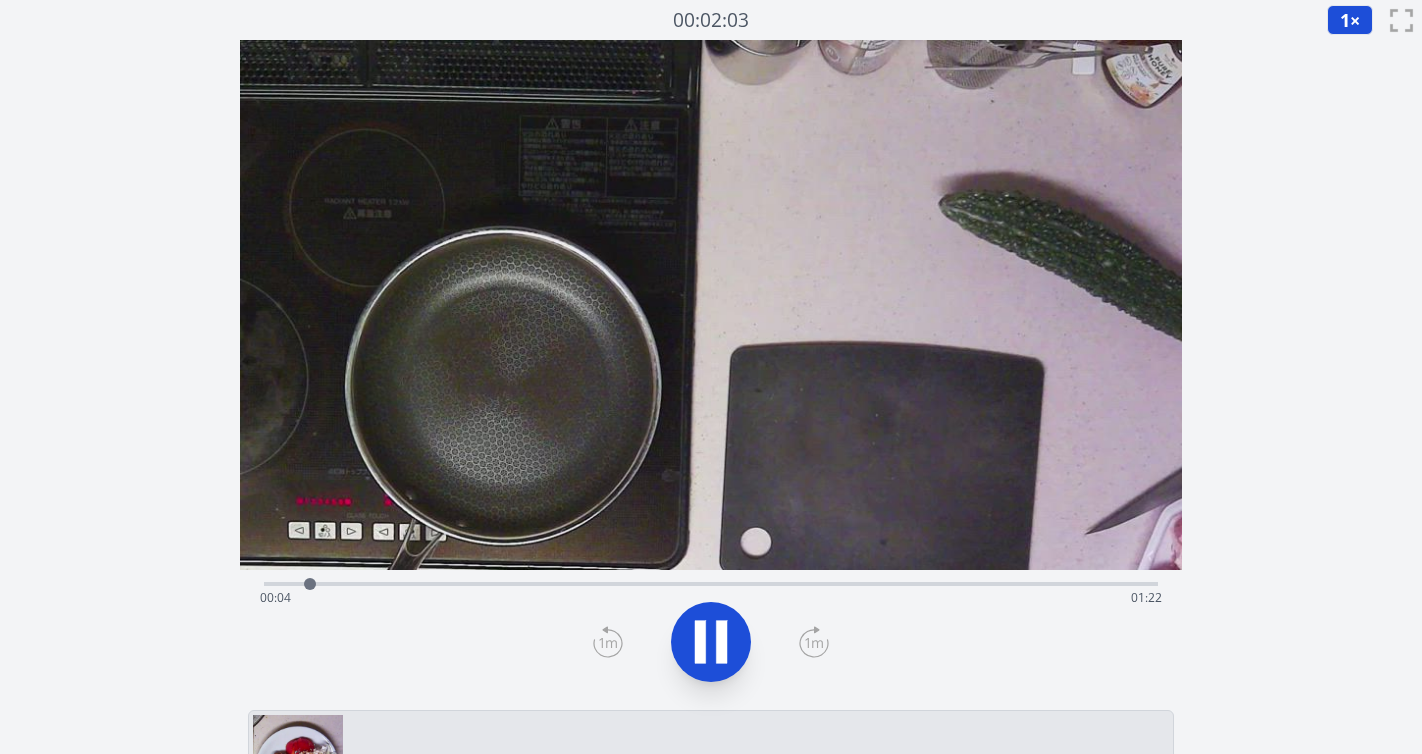 click on "経過時間: [TIME]
残り時間: [TIME]" at bounding box center [711, 598] 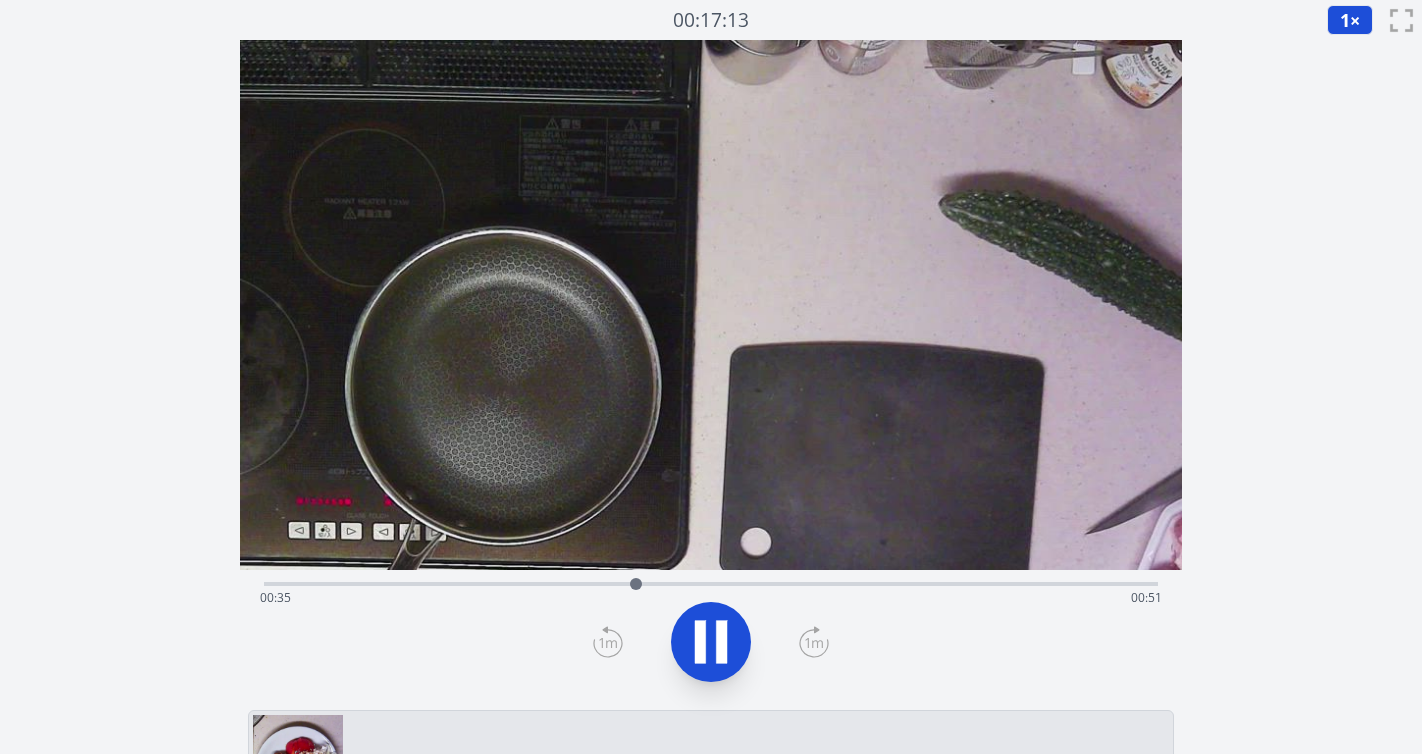 click on "経過時間: [TIME]
残り時間: [TIME]" at bounding box center [711, 598] 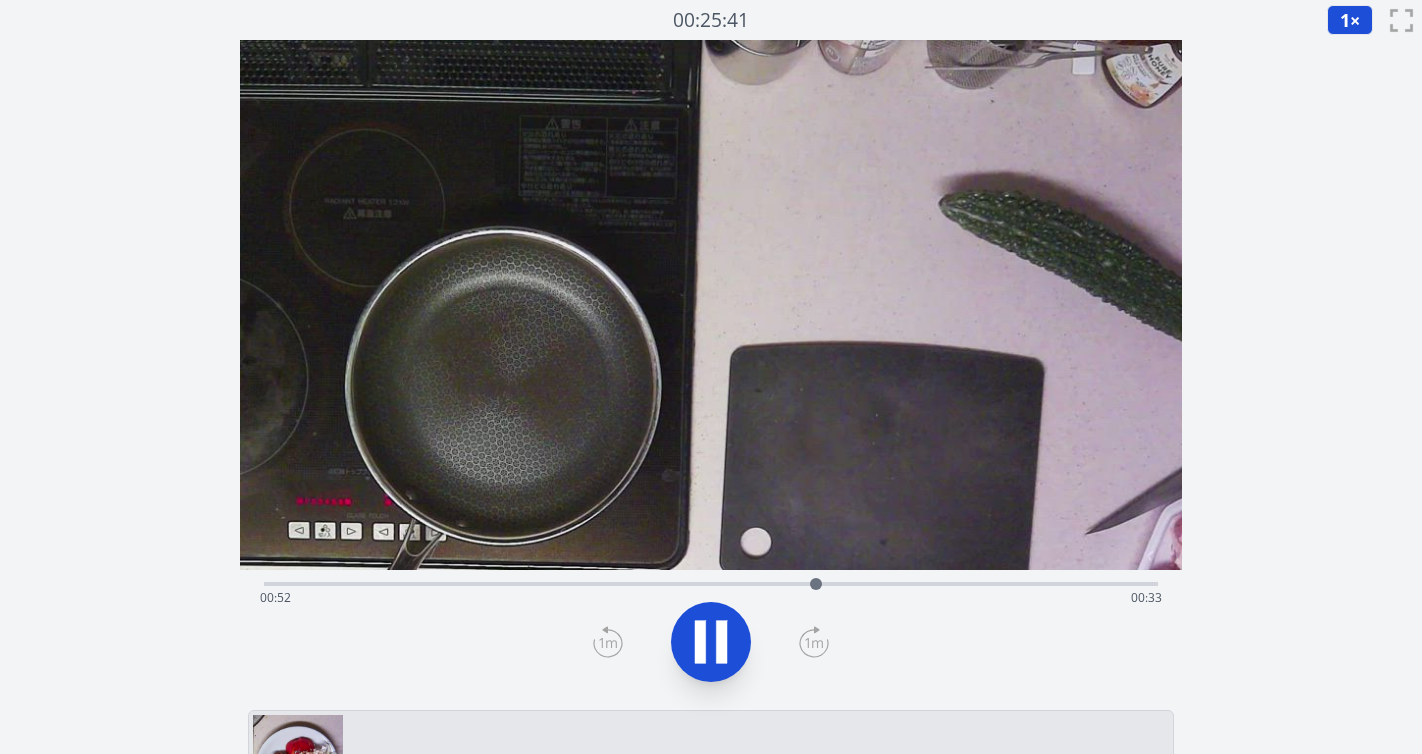 click on "経過時間: [TIME]
残り時間: [TIME]" at bounding box center [711, 598] 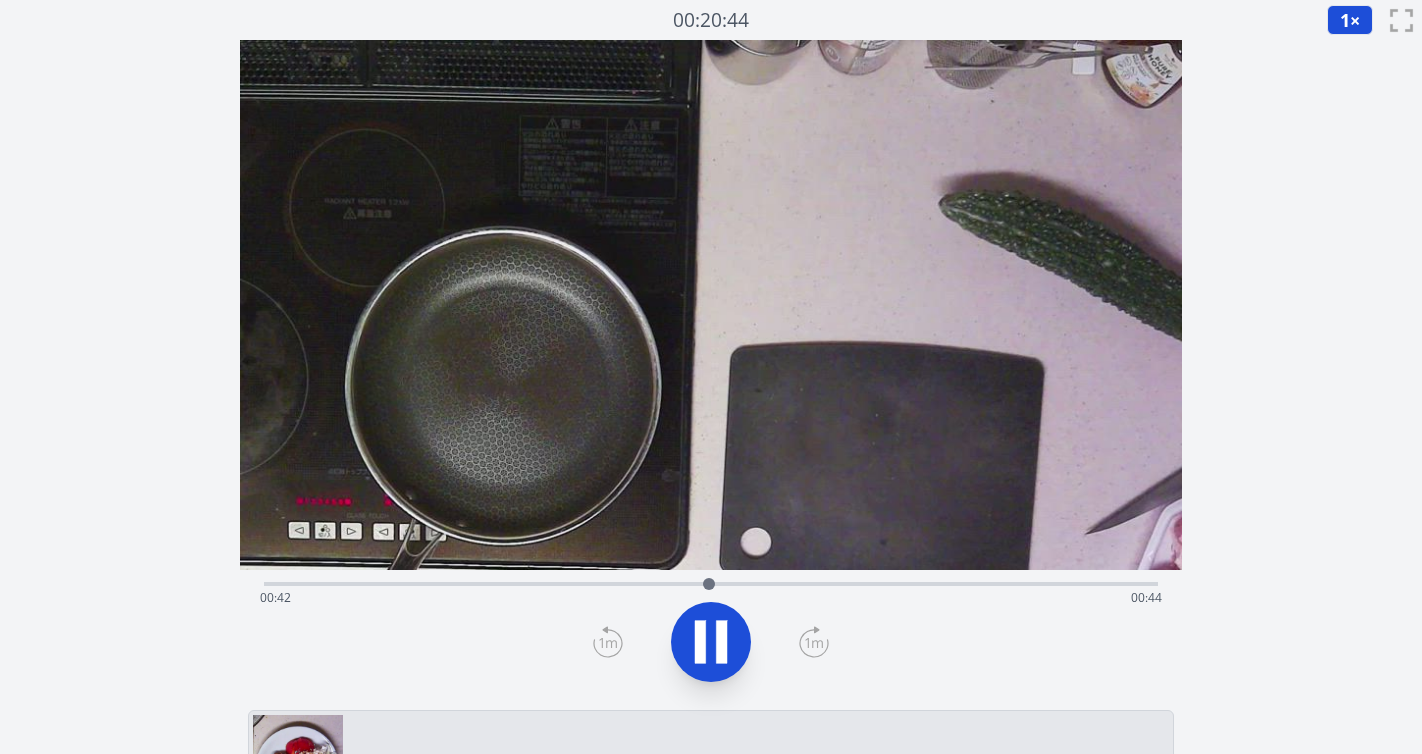 click on "経過時間: [TIME]
残り時間: [TIME]" at bounding box center [711, 598] 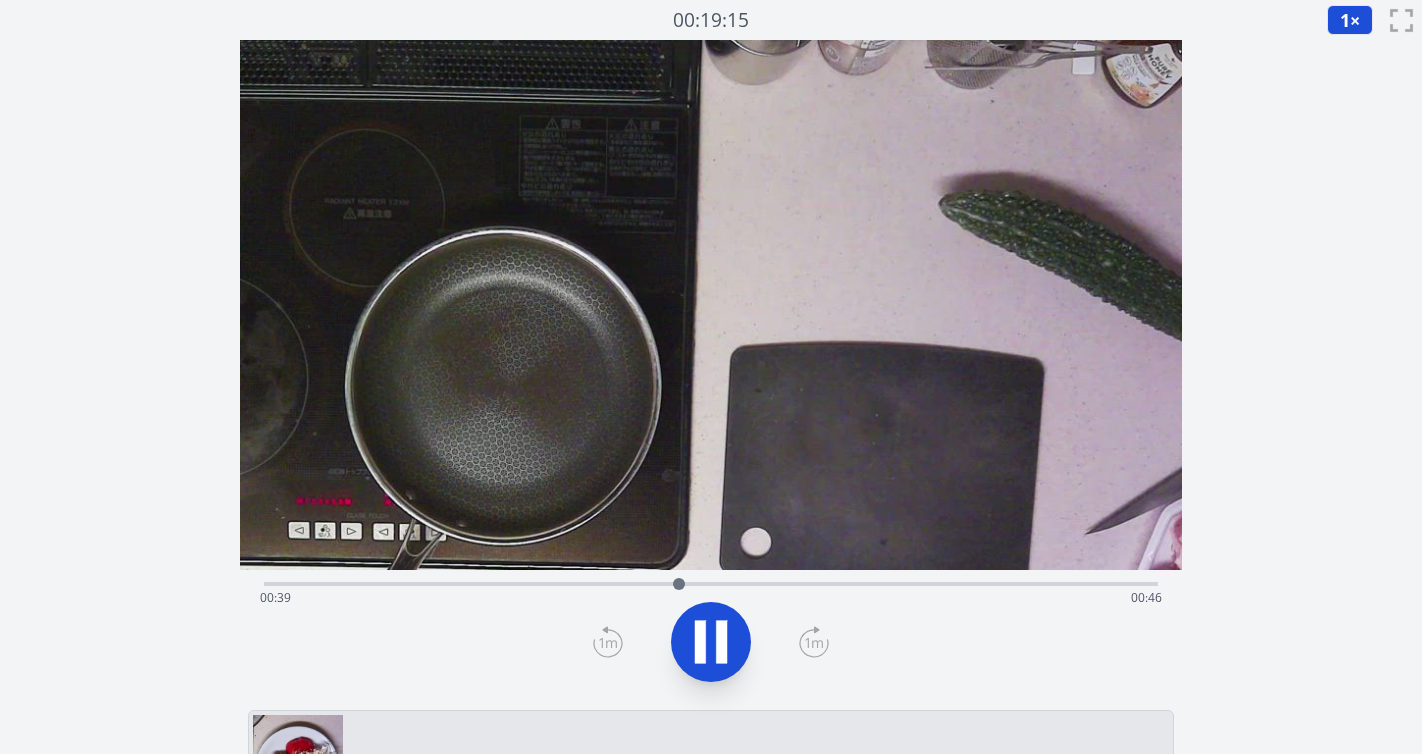 click on "経過時間: [TIME]
残り時間: [TIME]" at bounding box center [711, 598] 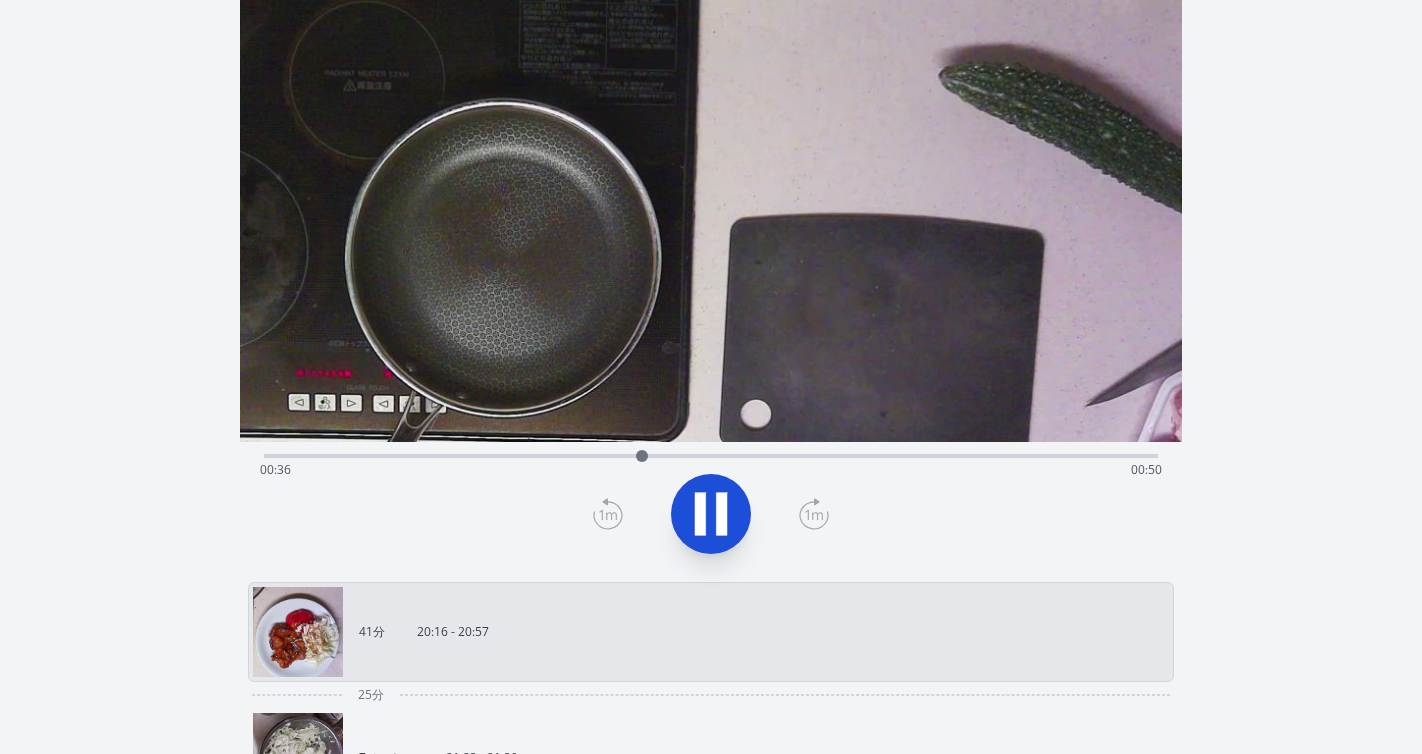 scroll, scrollTop: 240, scrollLeft: 0, axis: vertical 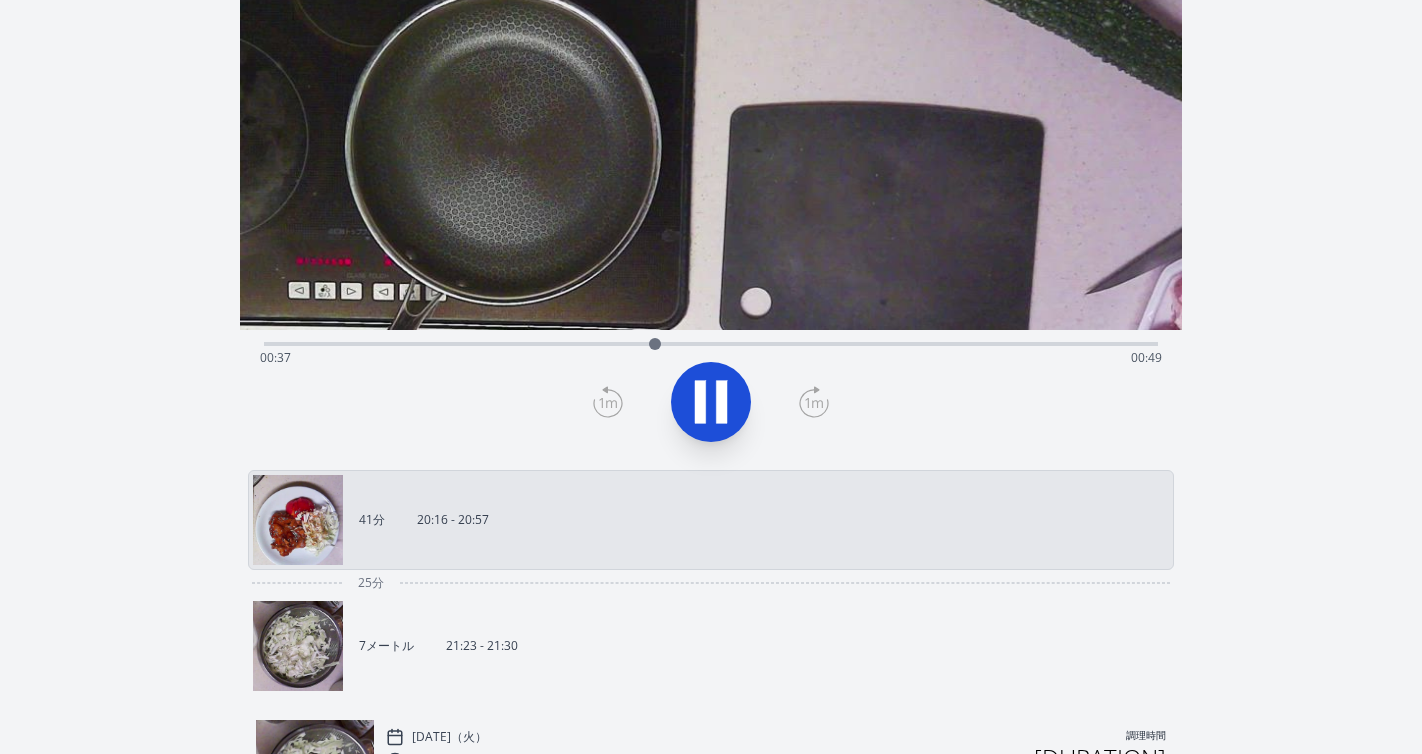 click 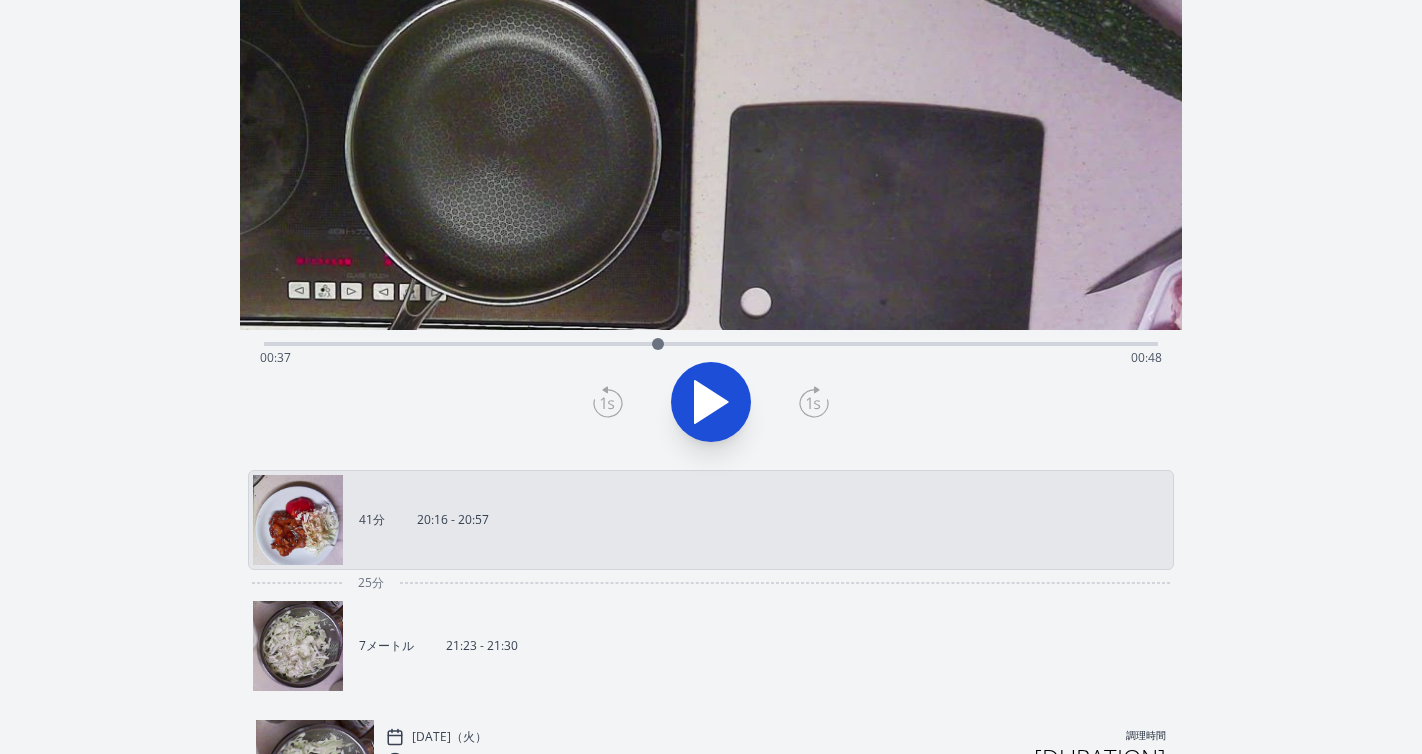 click 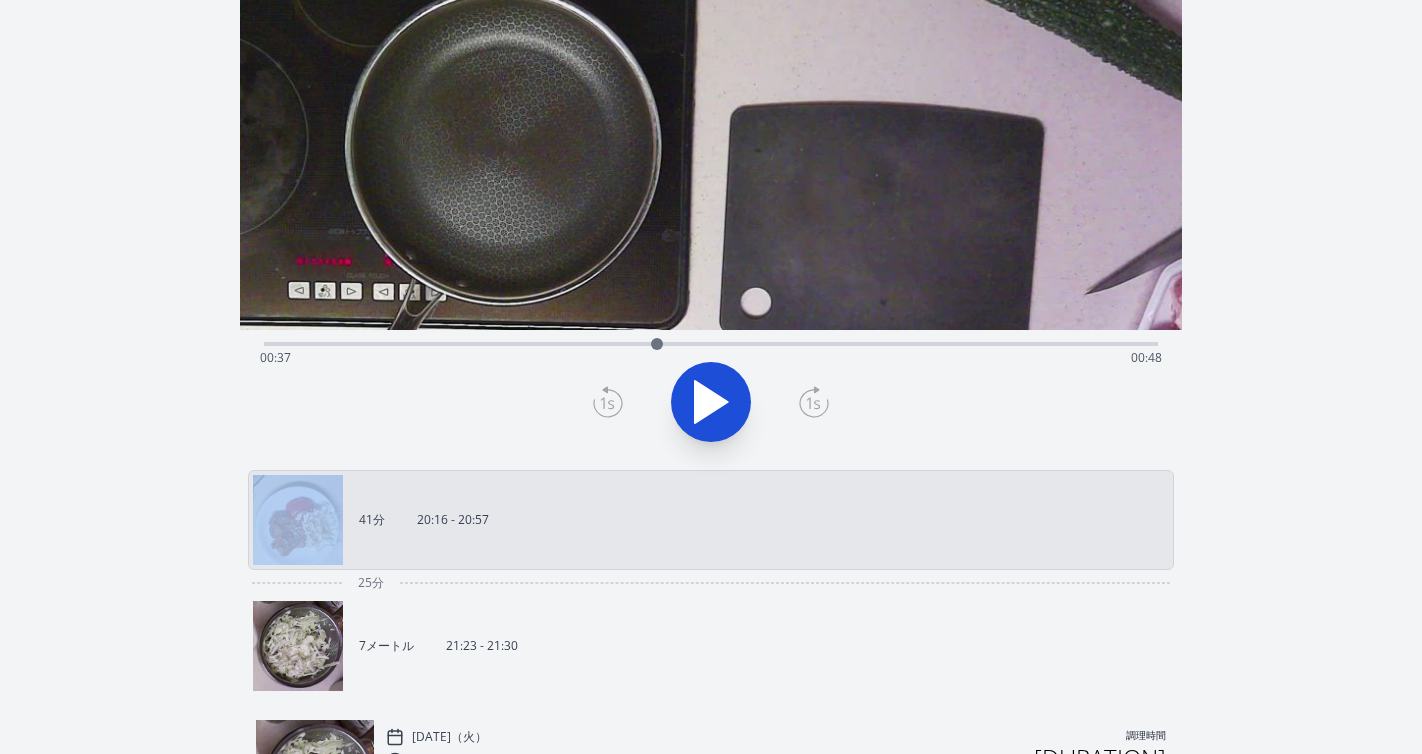 click 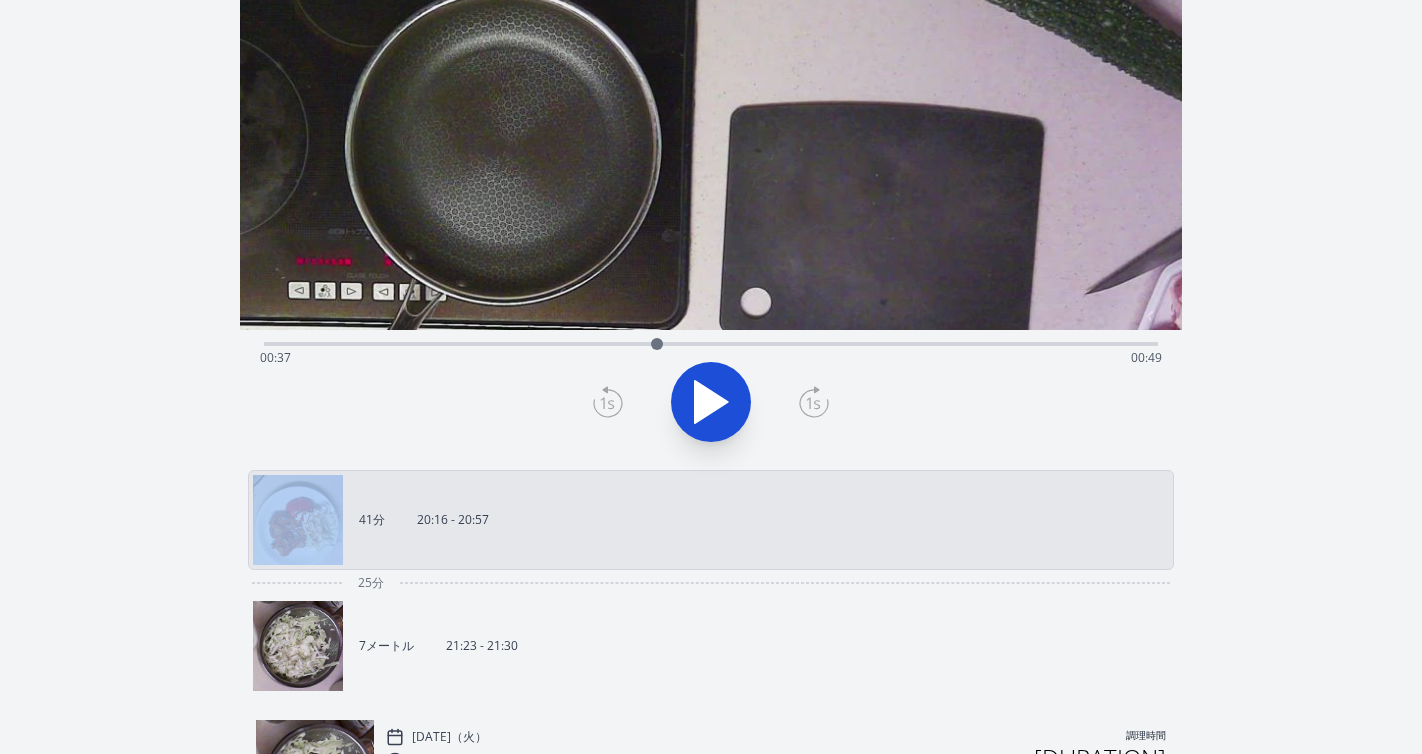 click 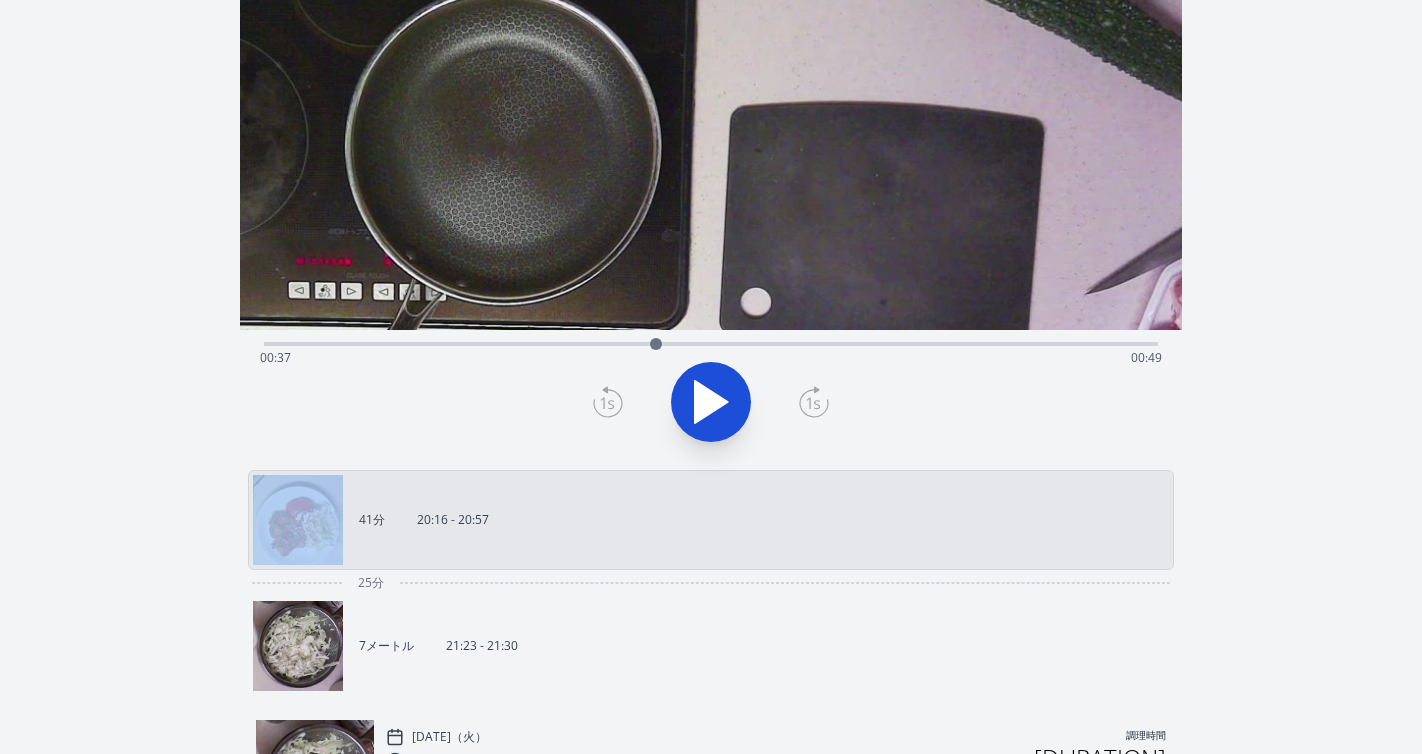 click 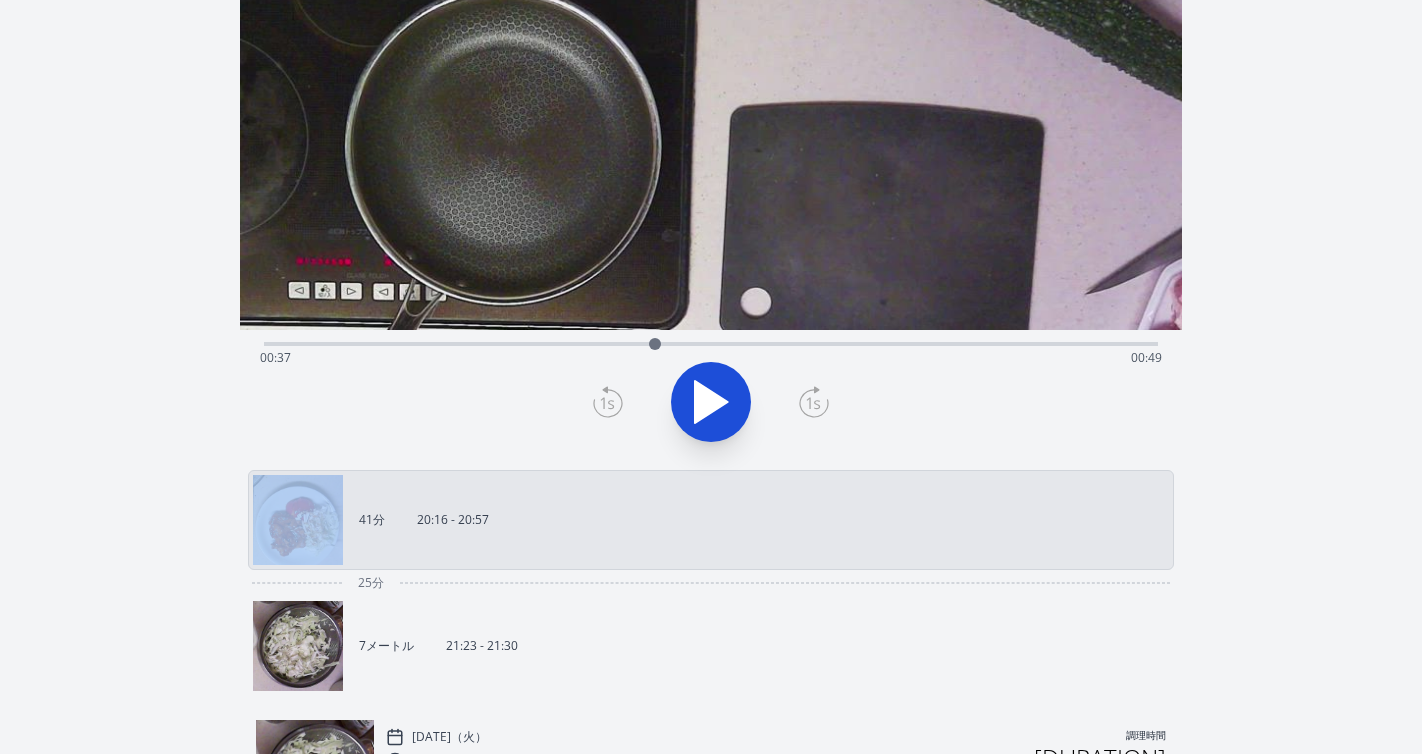 click 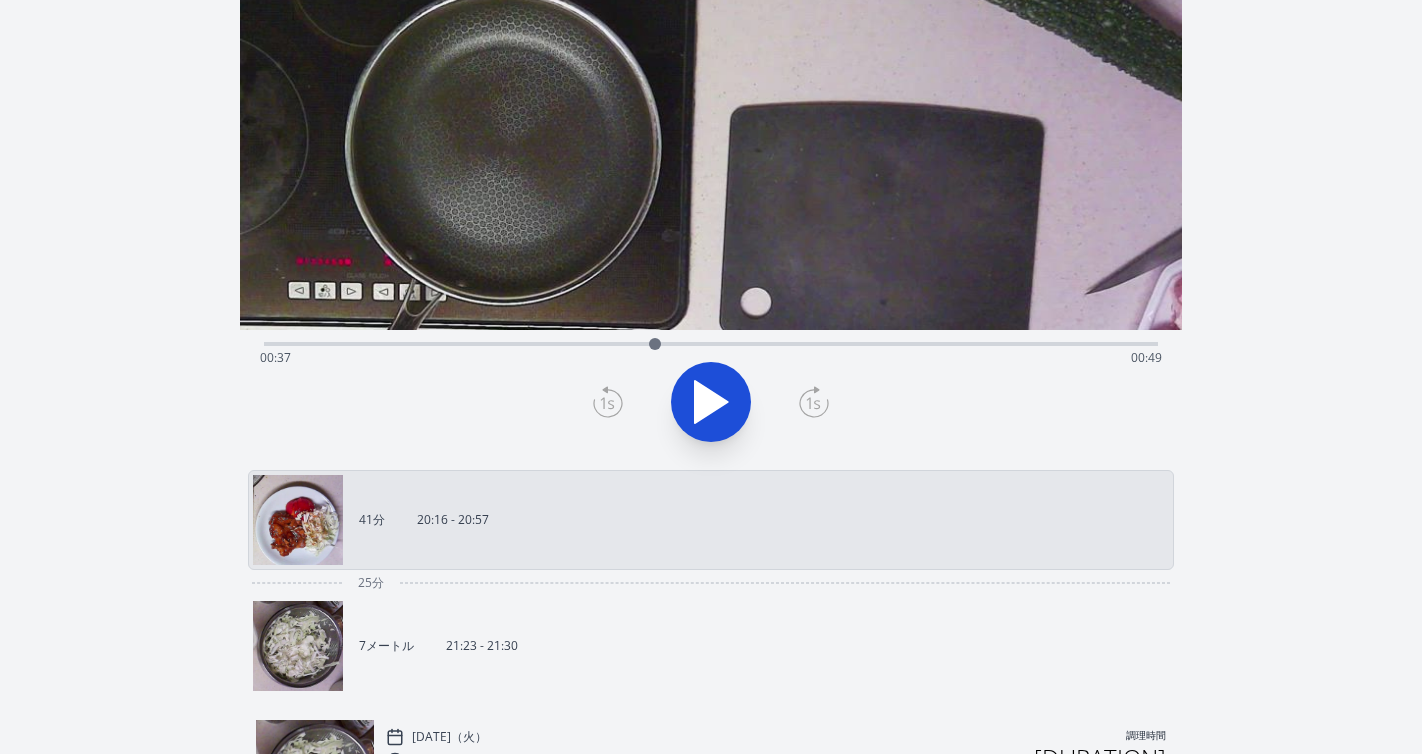 click 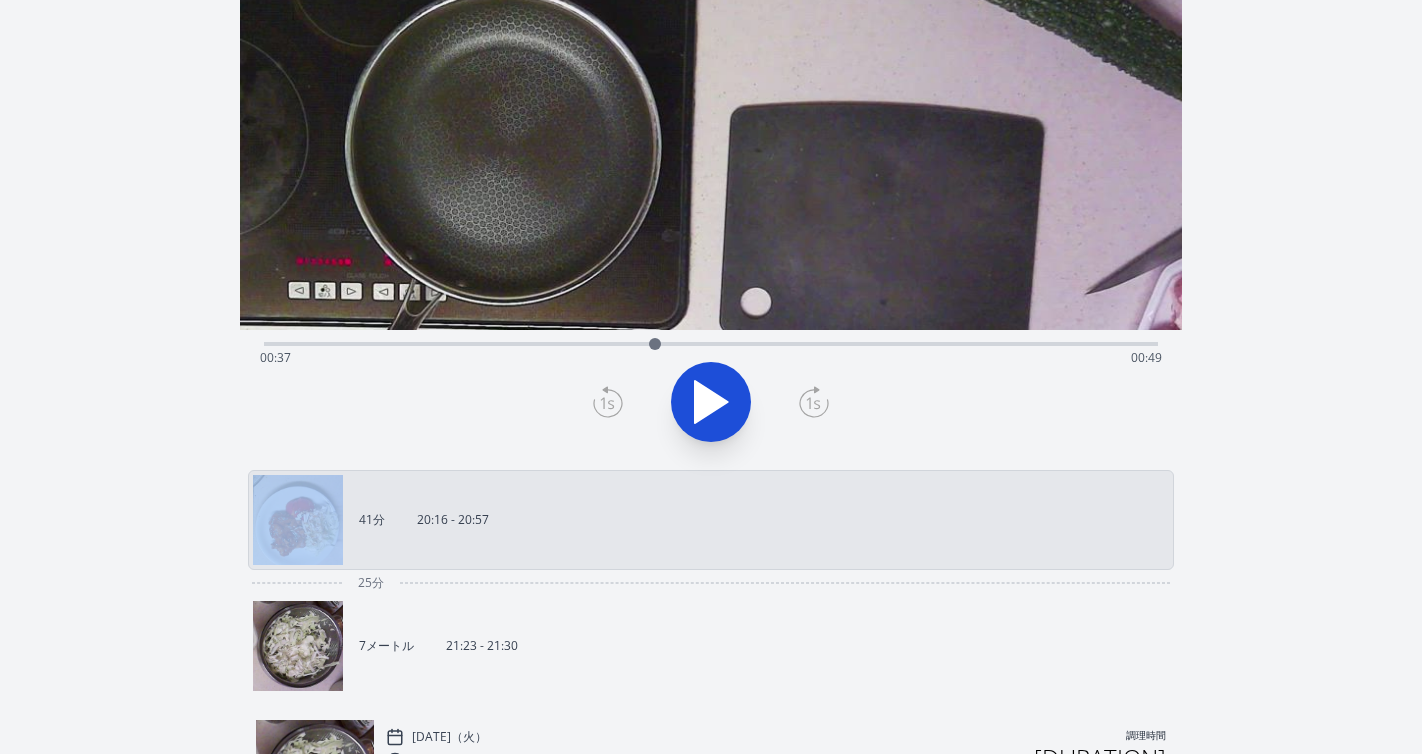 click 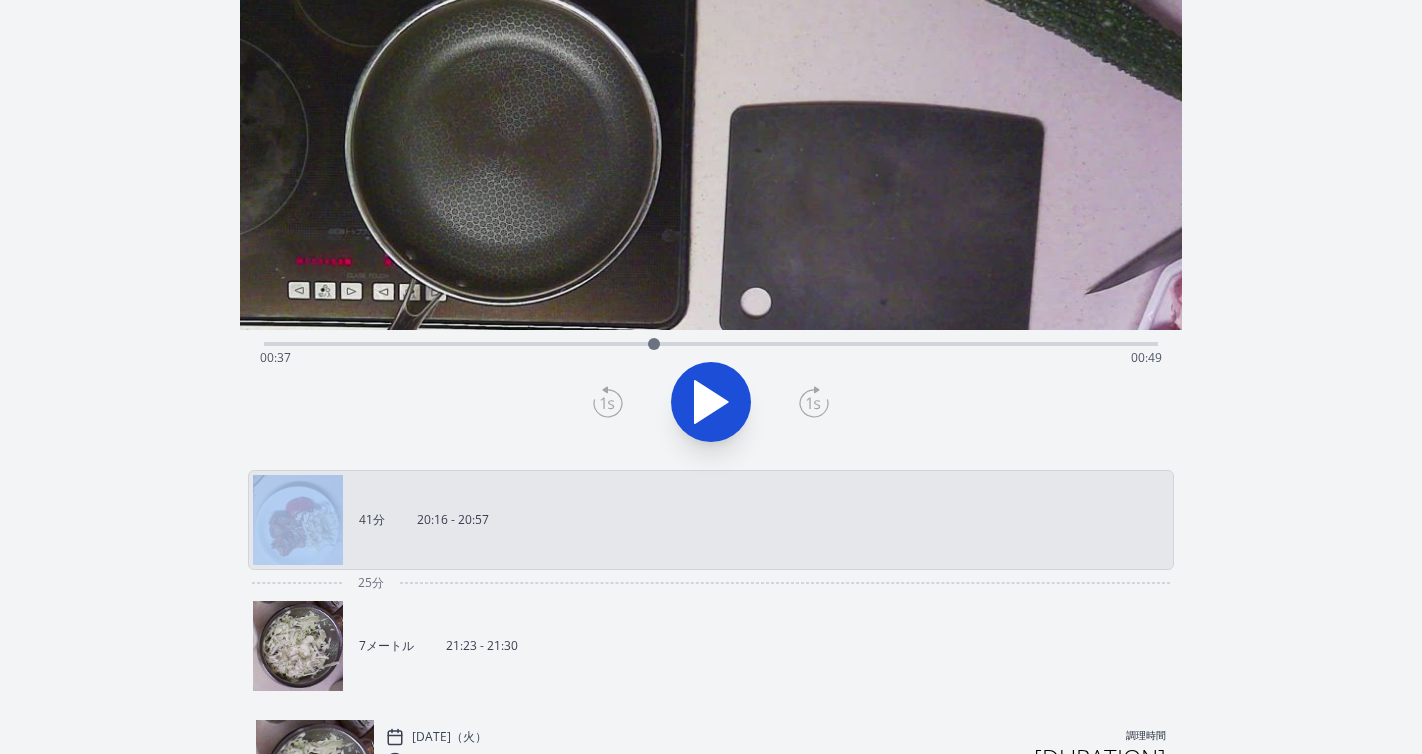 click 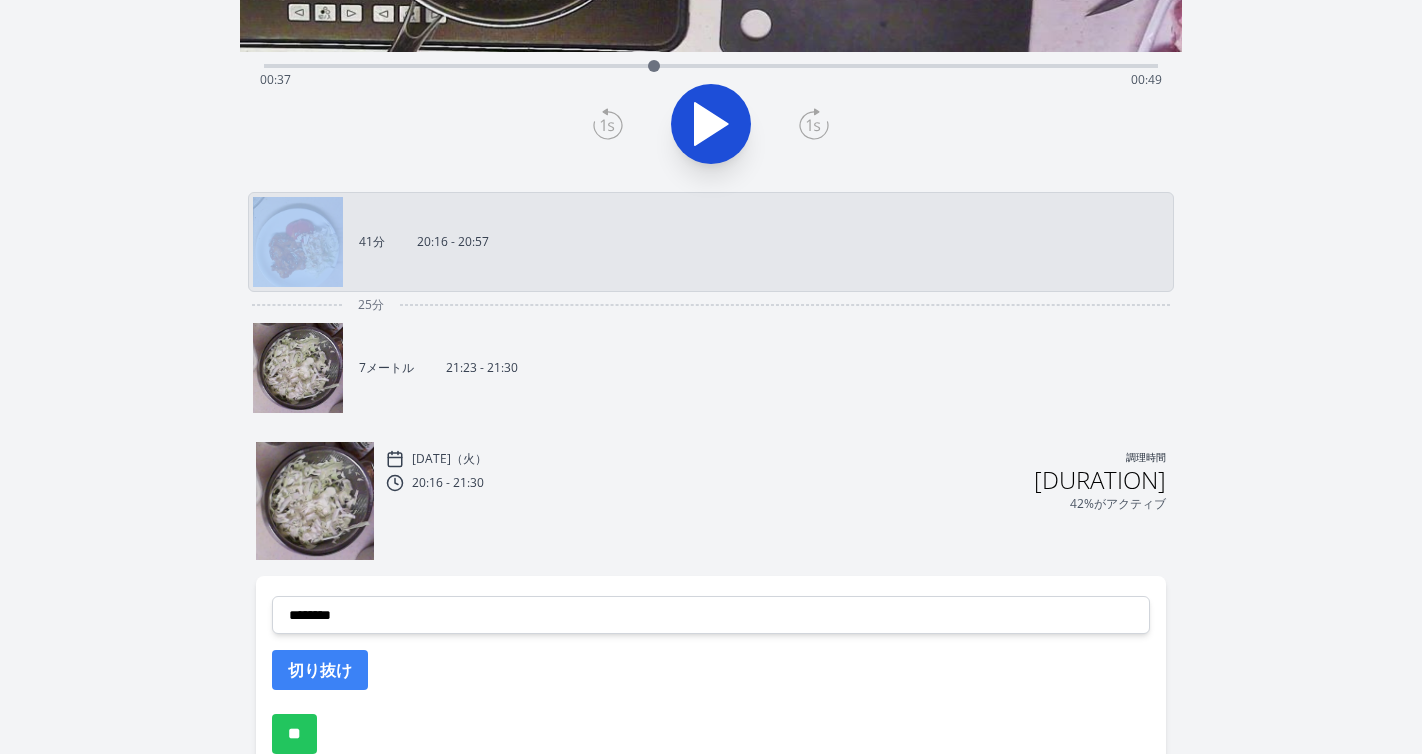 scroll, scrollTop: 630, scrollLeft: 0, axis: vertical 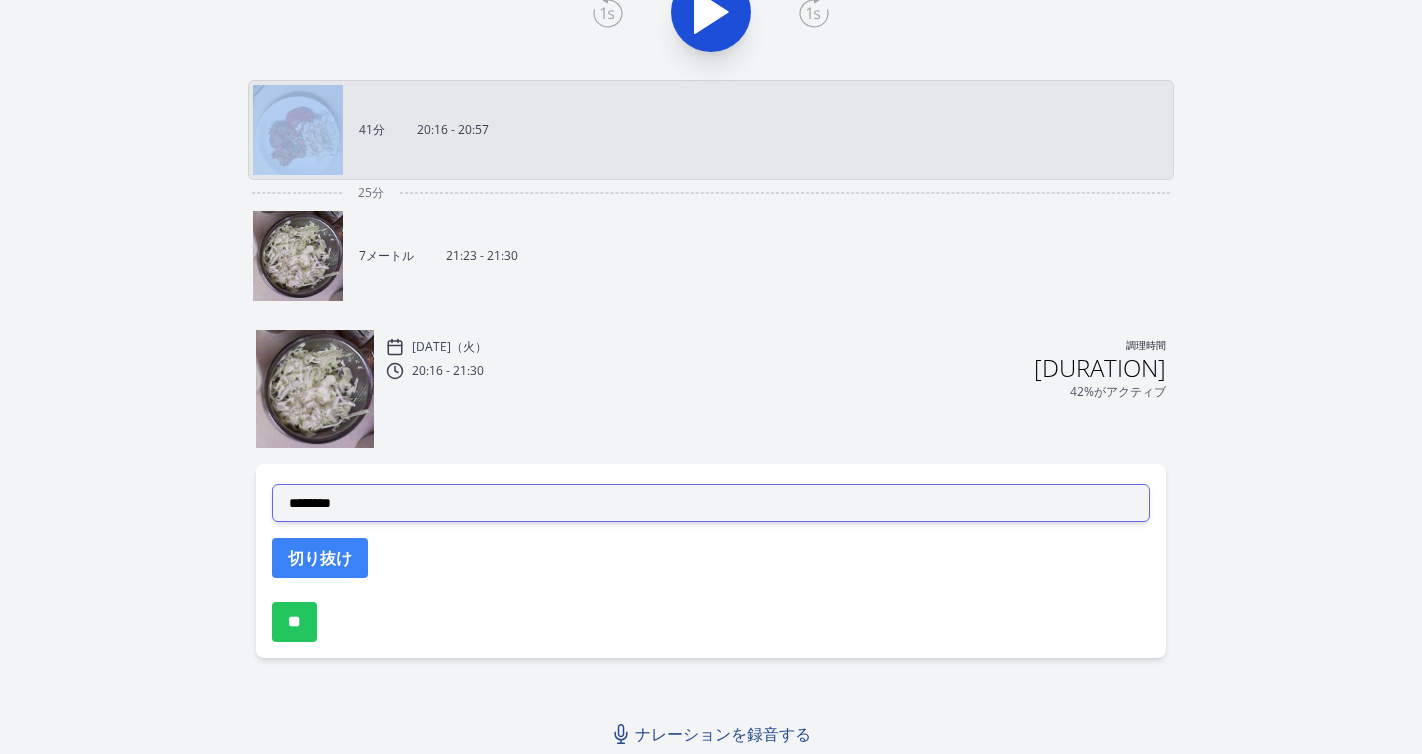 click on "**********" at bounding box center (711, 503) 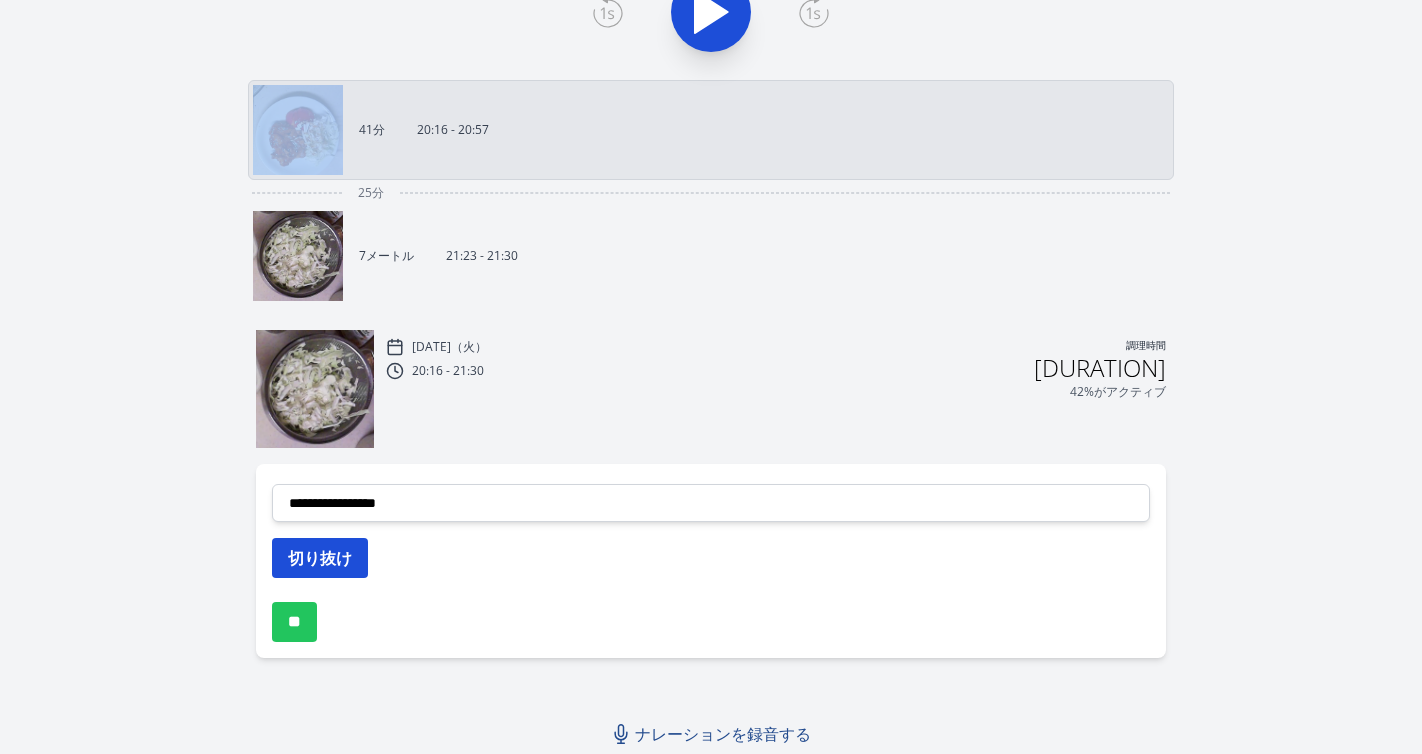 click on "切り抜け" at bounding box center [320, 558] 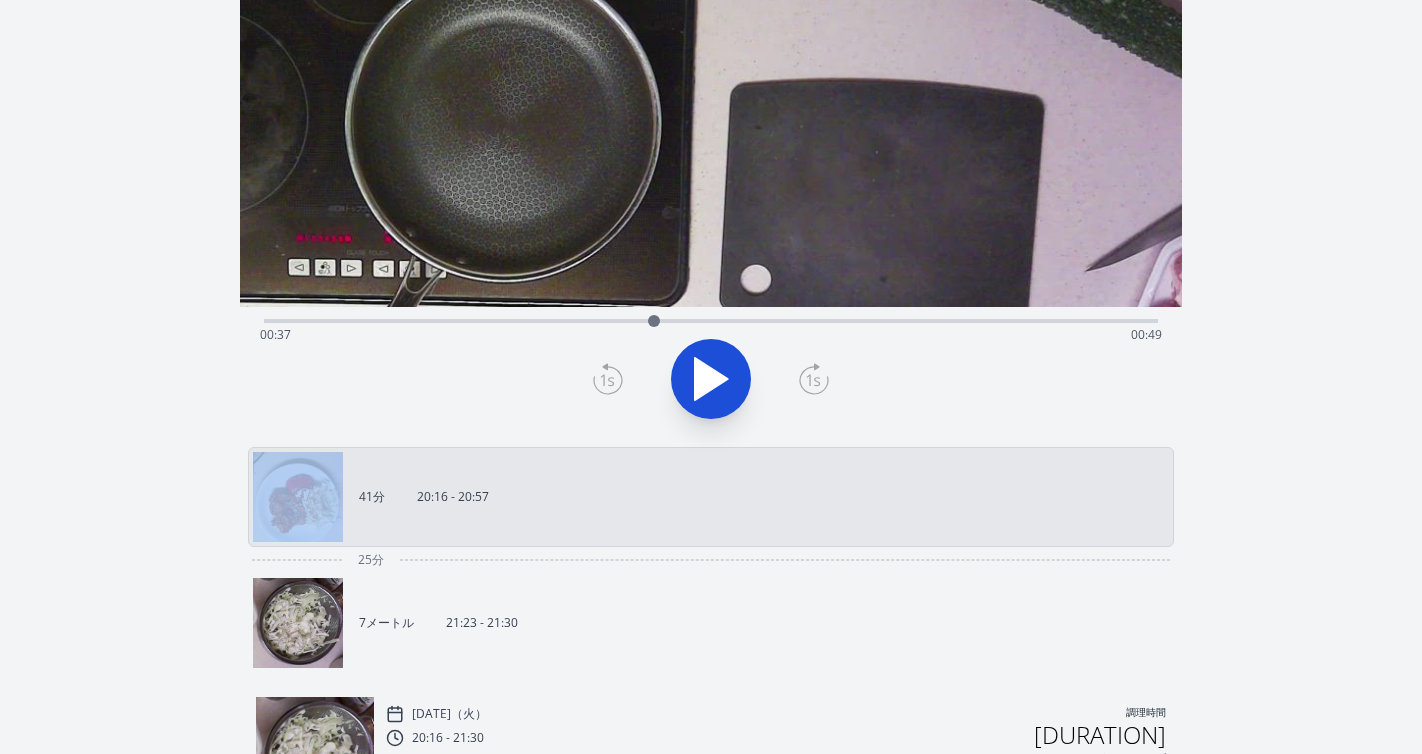 scroll, scrollTop: 259, scrollLeft: 0, axis: vertical 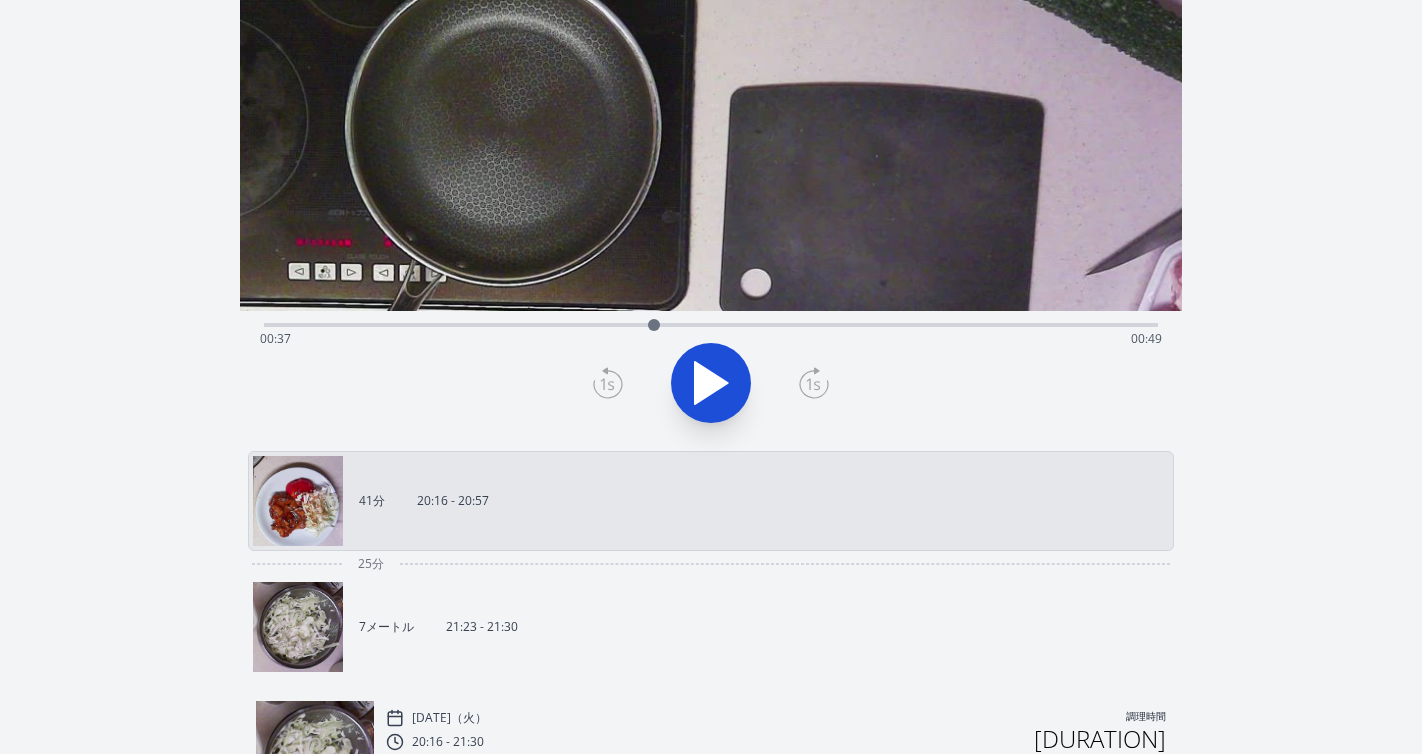 click on "経過時間: [TIME]
残り時間: [TIME]" at bounding box center [711, 339] 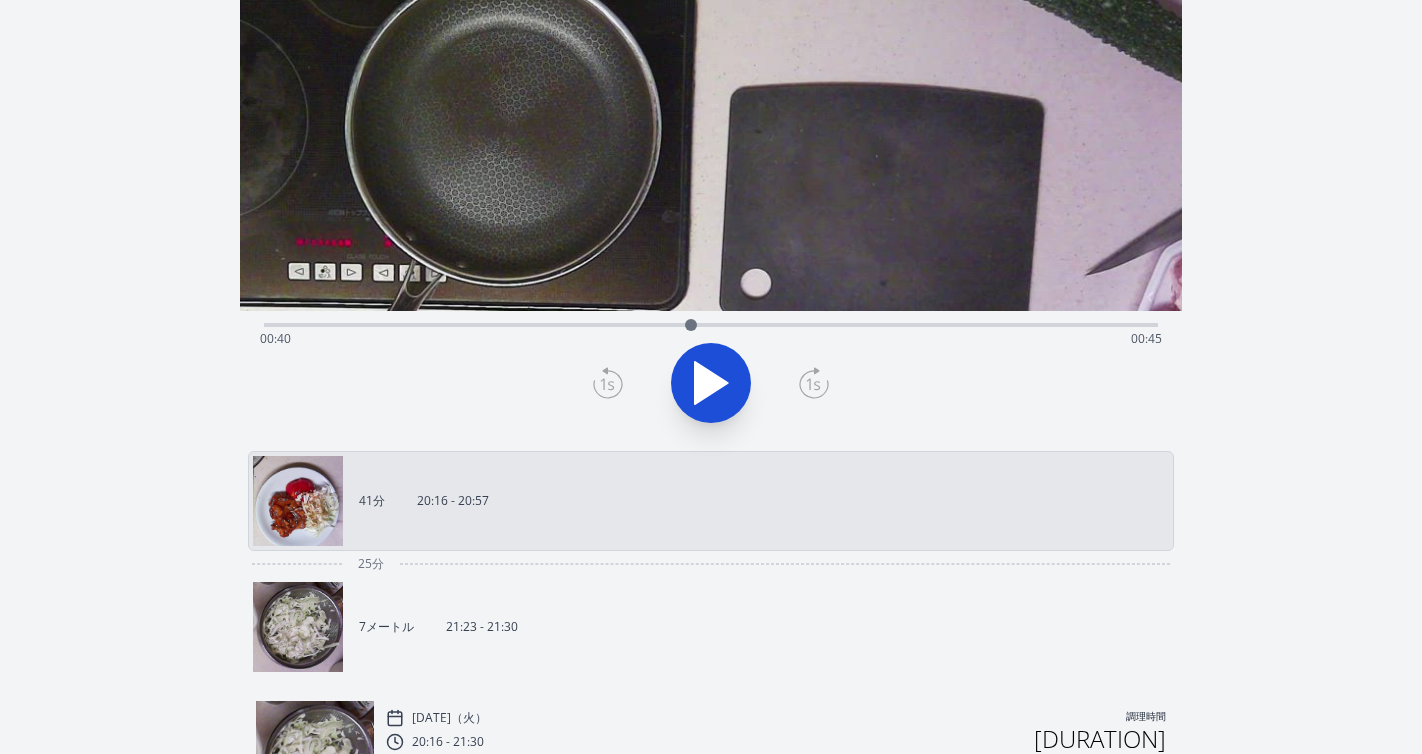 click on "経過時間: 00:40
残り時間: 00:45" at bounding box center (711, 339) 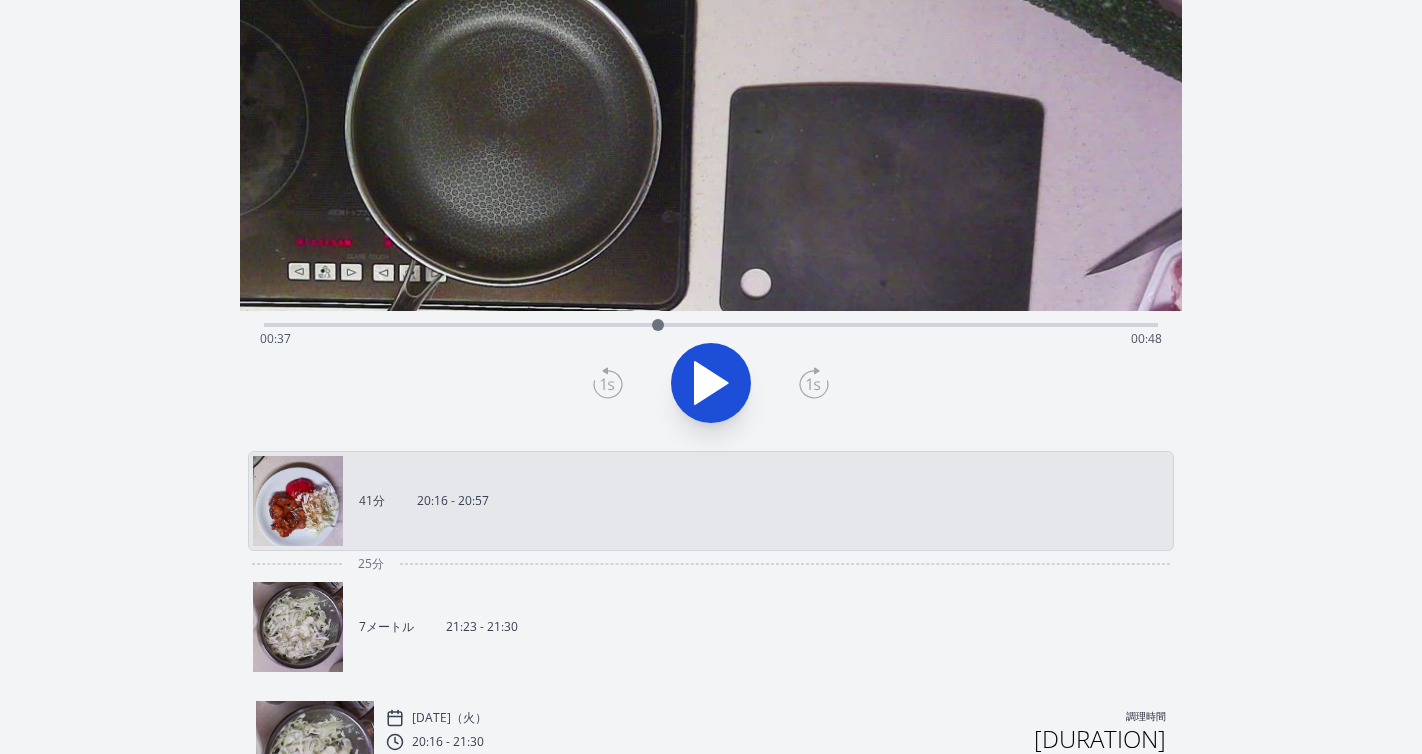 click on "経過時間: [TIME]
残り時間: [TIME]" at bounding box center (711, 339) 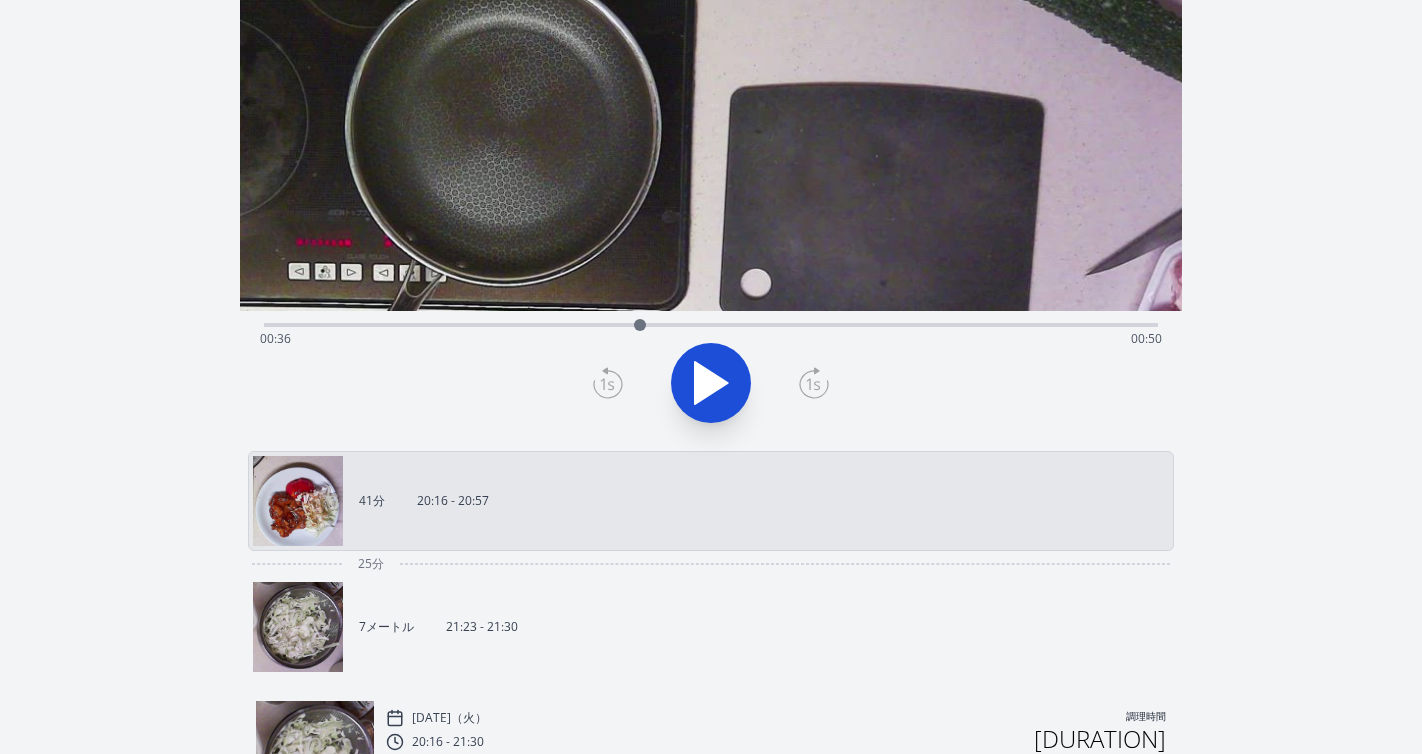 click 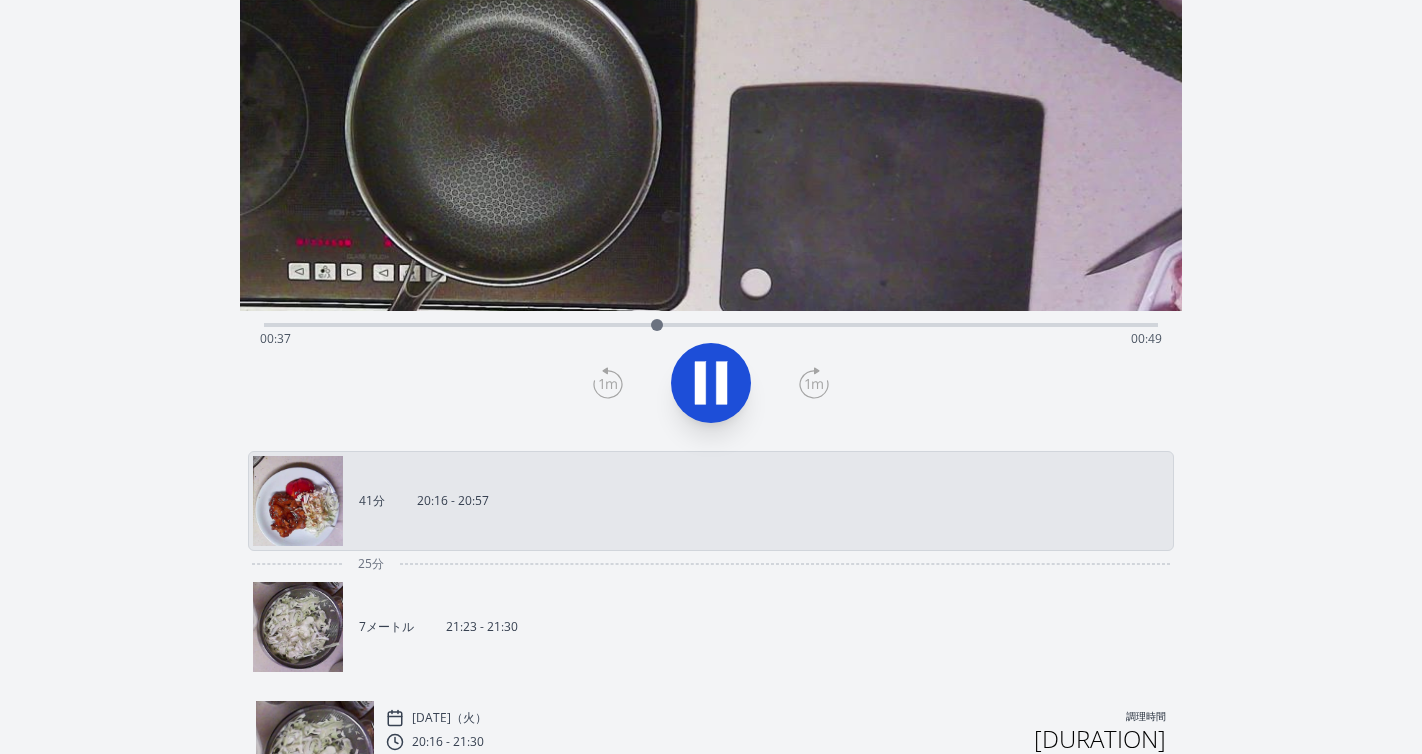 click 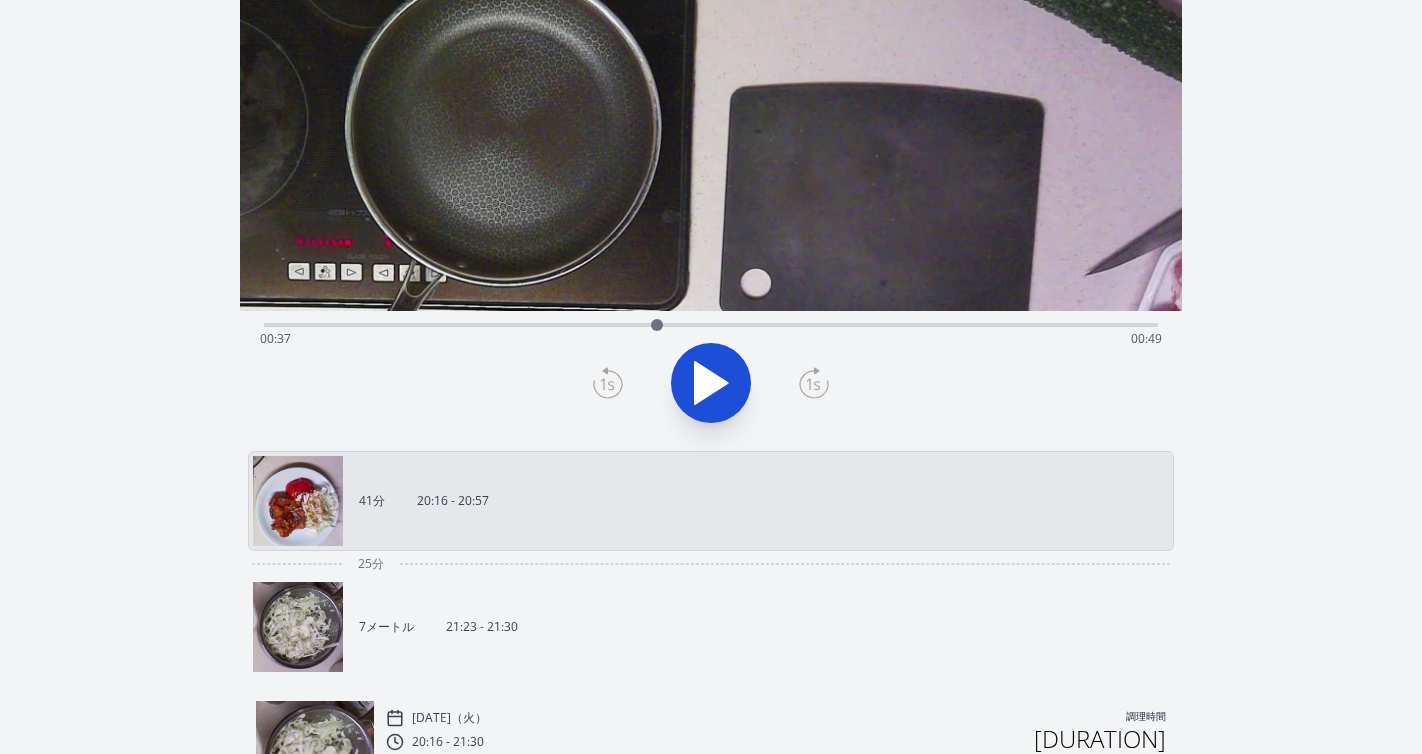 click 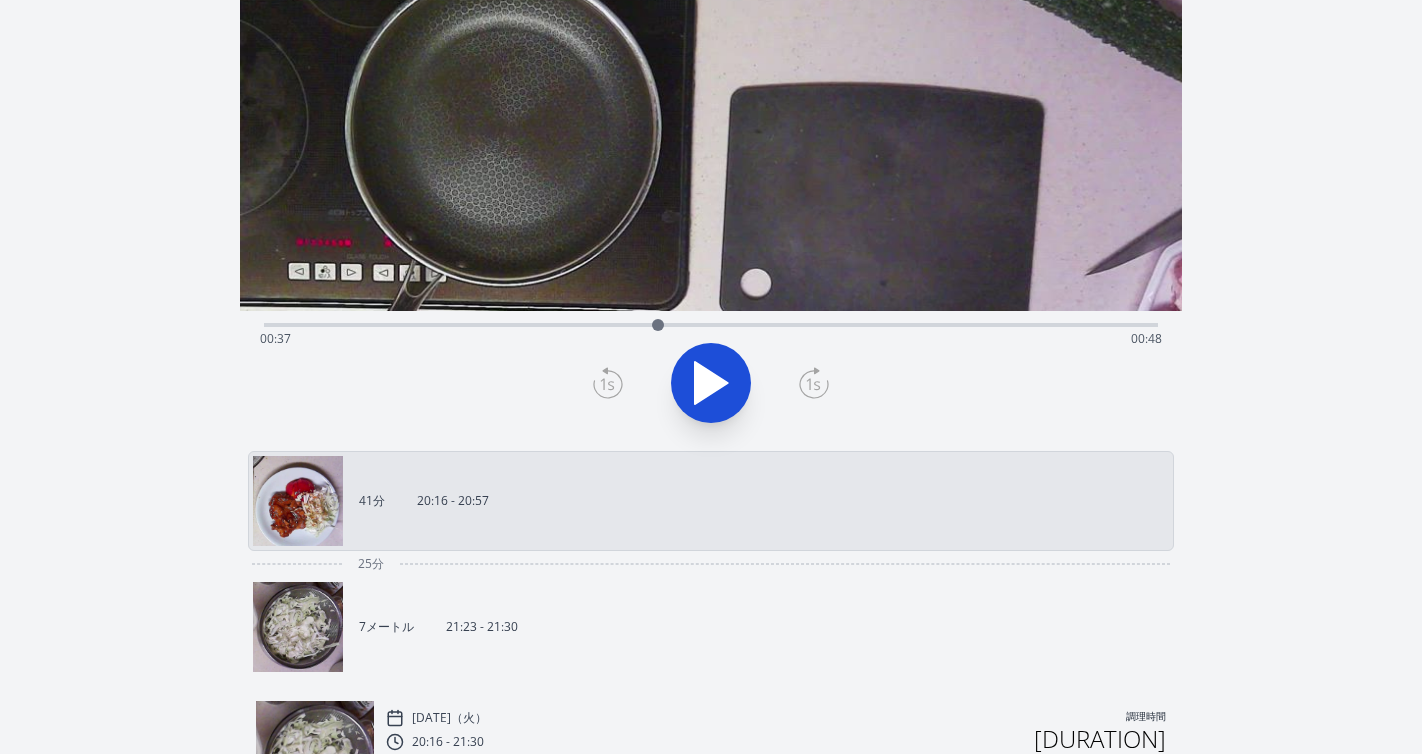 click 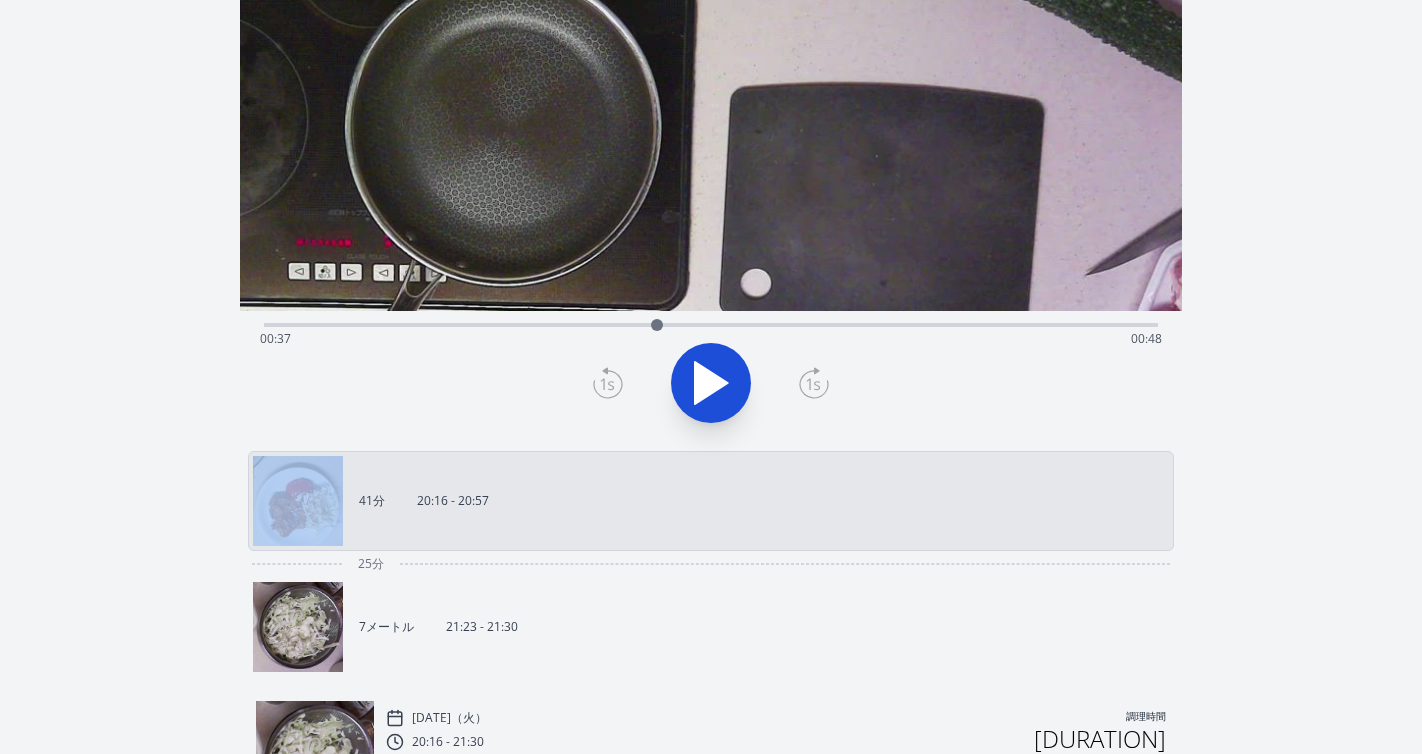 click 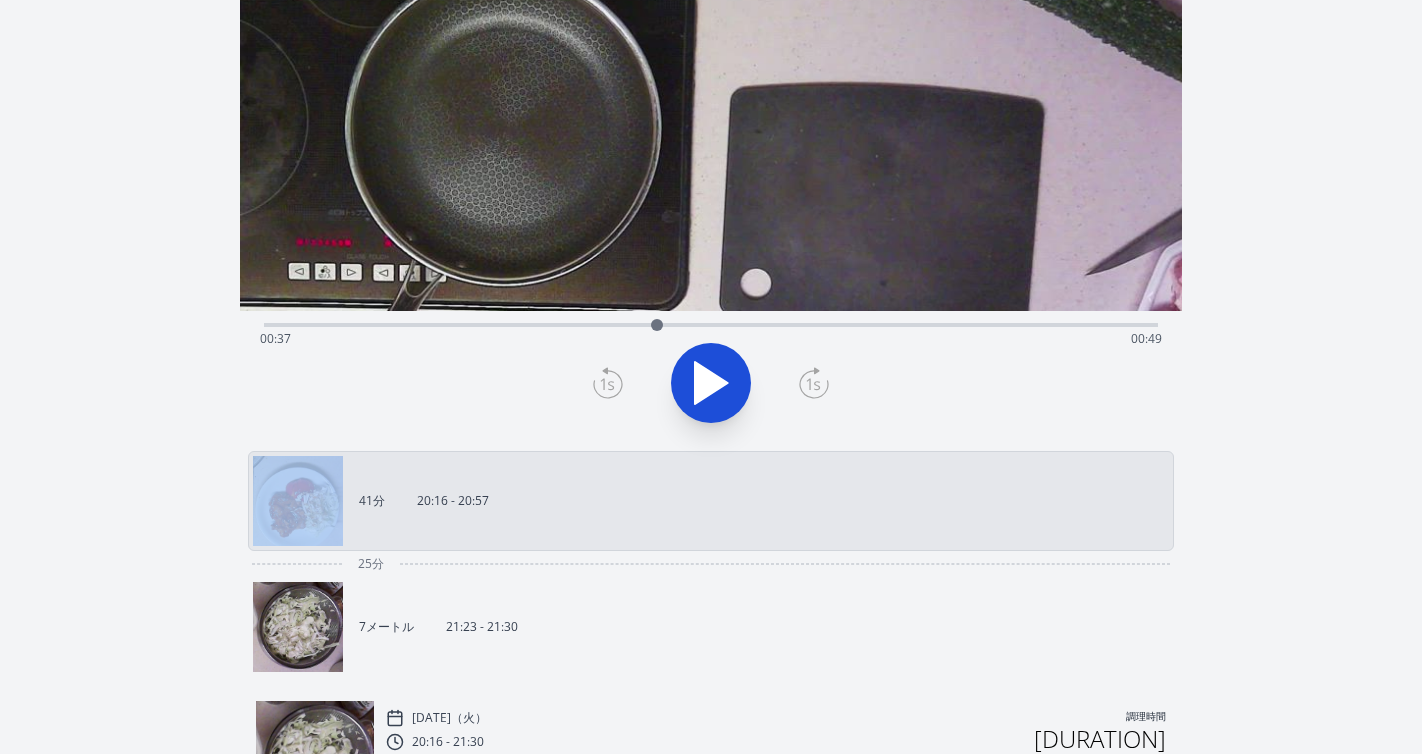 click 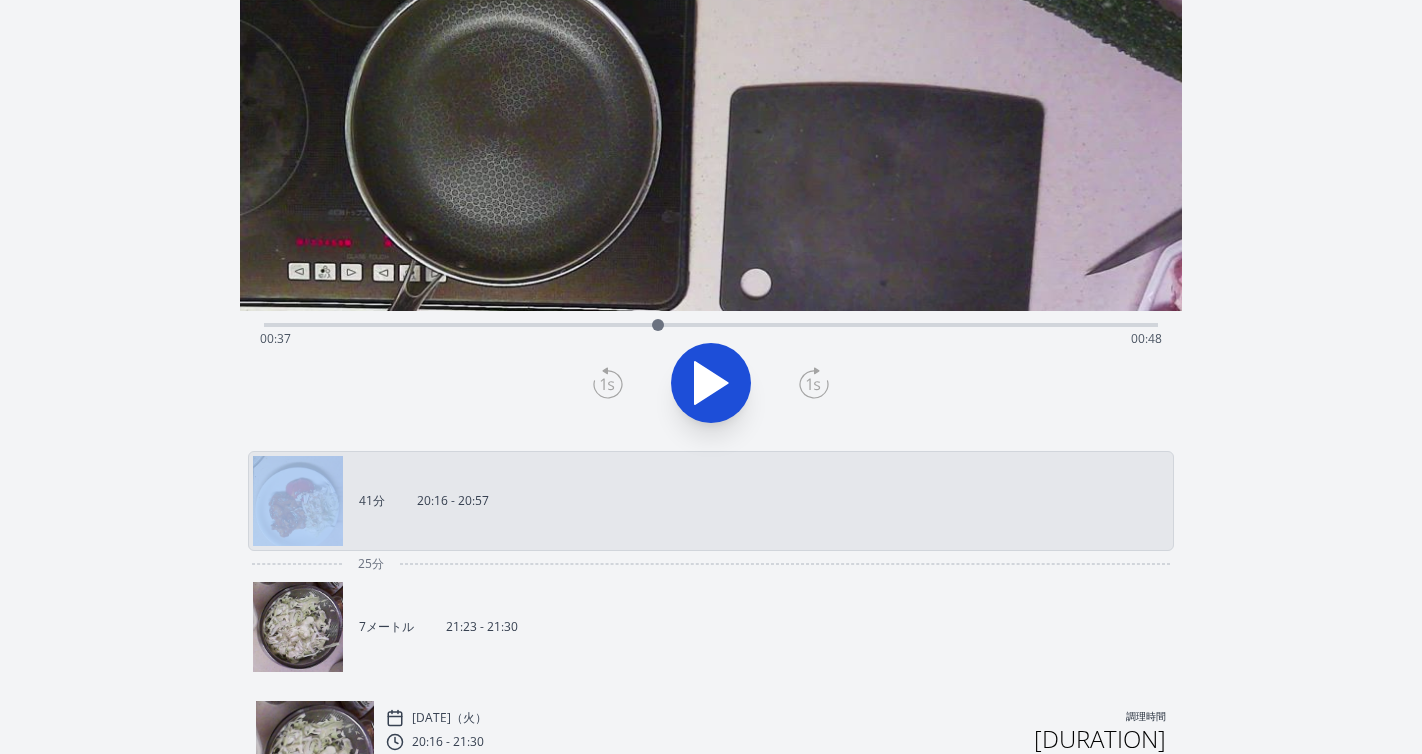 click 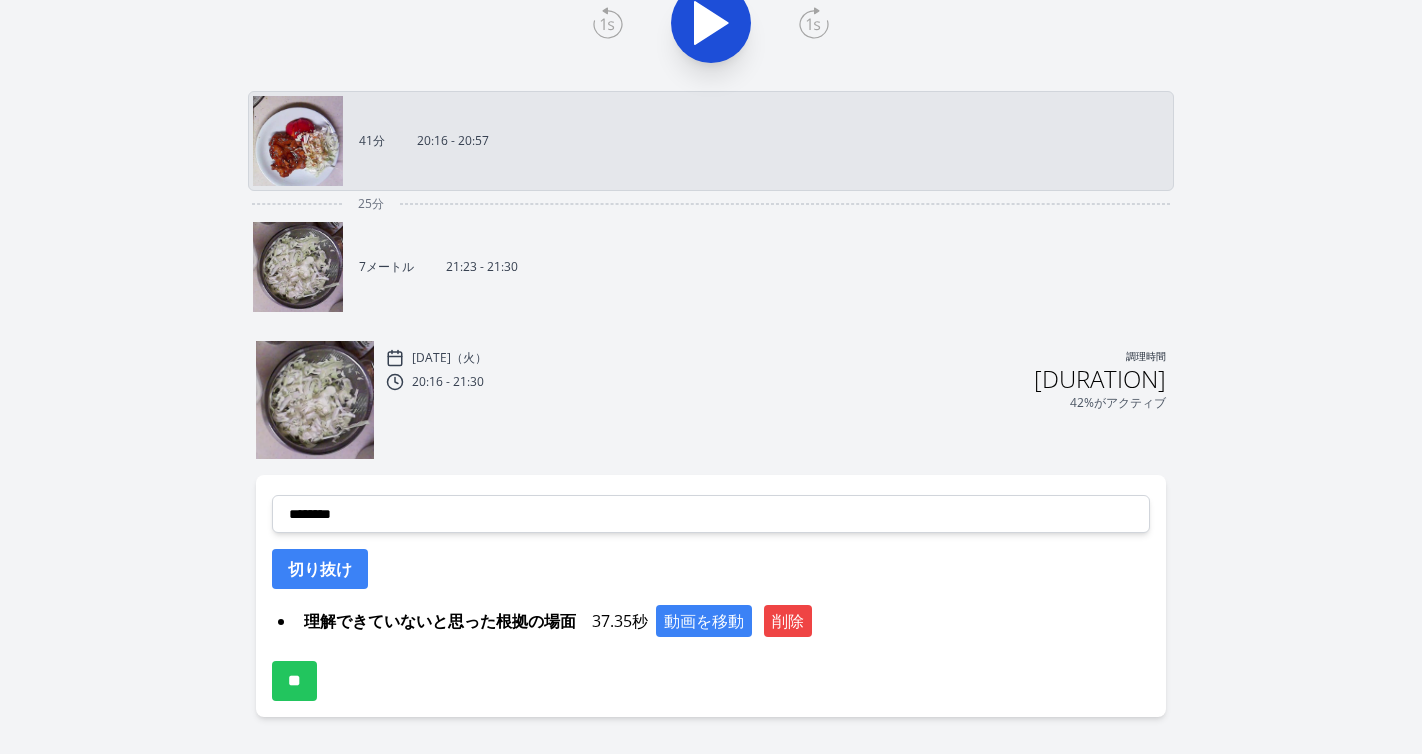 scroll, scrollTop: 678, scrollLeft: 0, axis: vertical 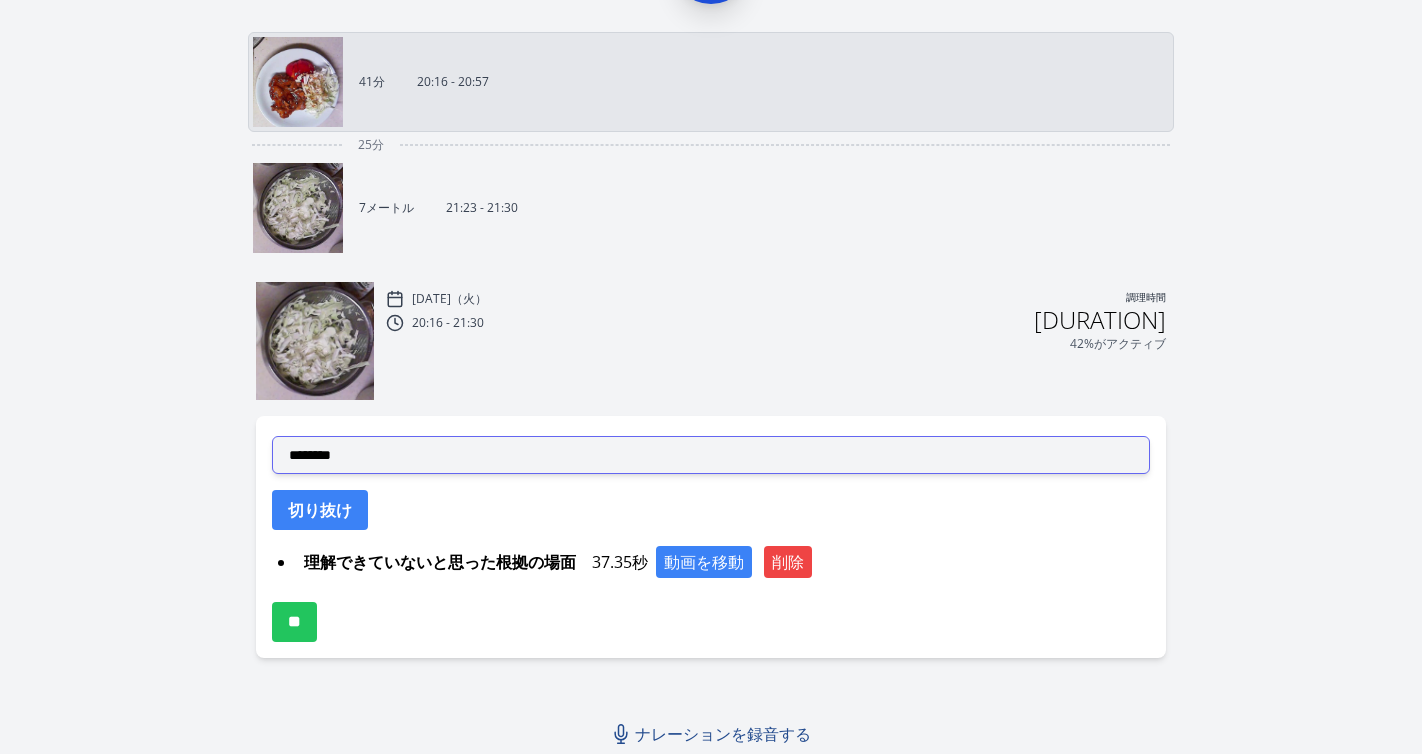 click on "**********" at bounding box center (711, 455) 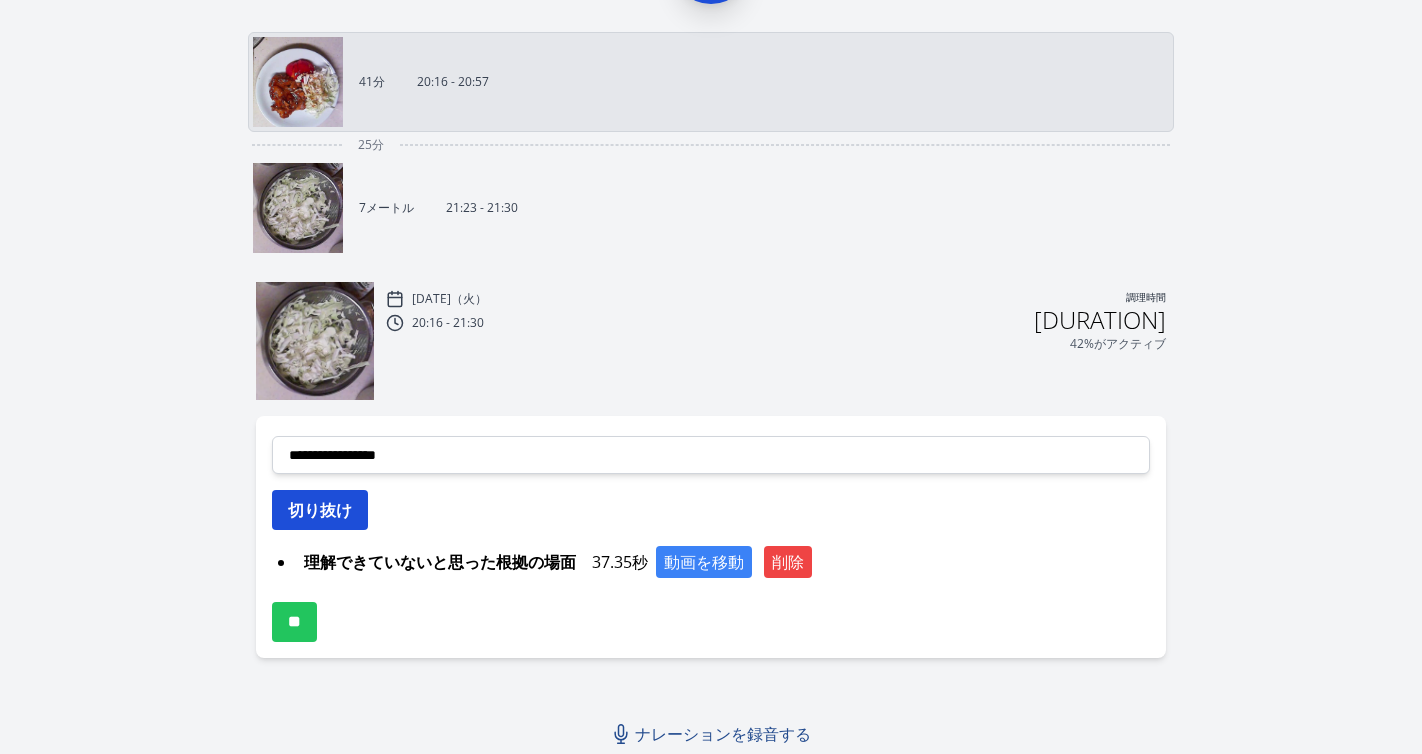 click on "切り抜け" at bounding box center [320, 510] 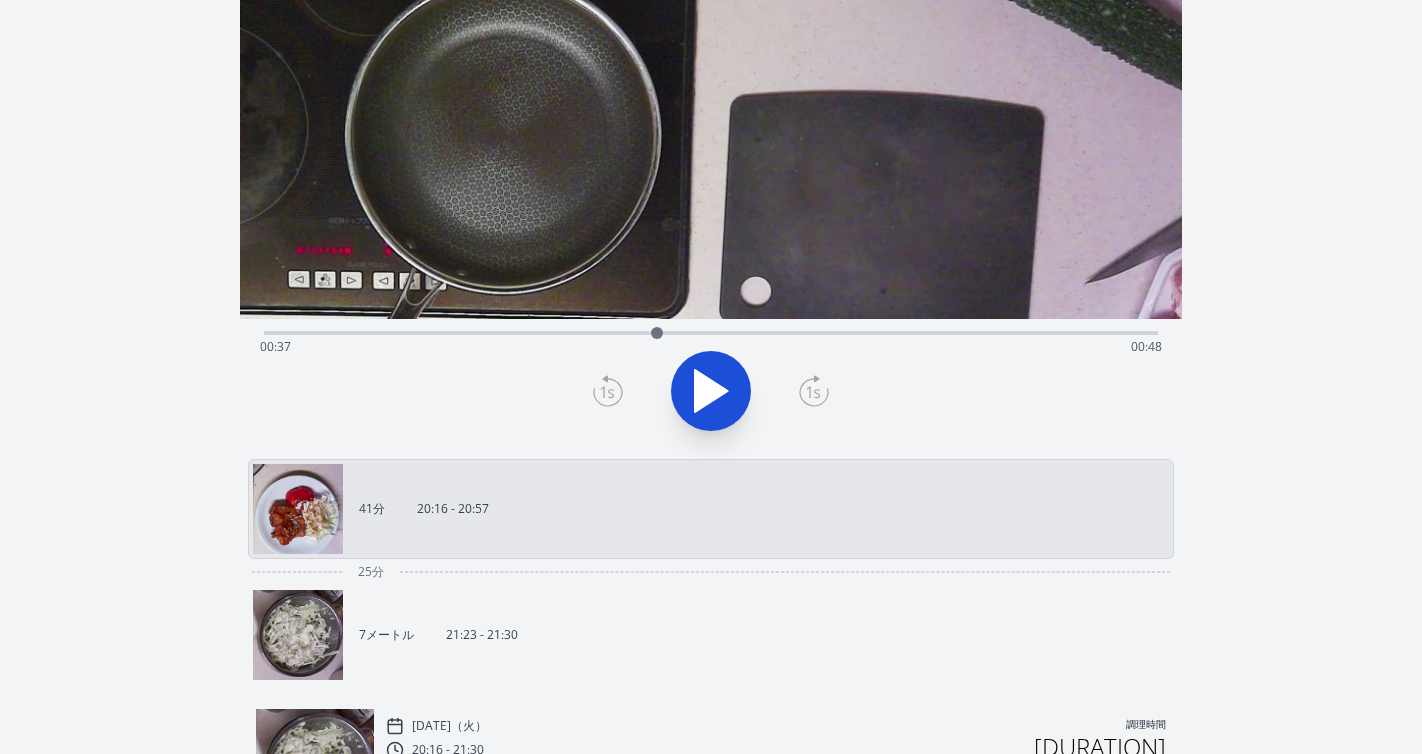 scroll, scrollTop: 234, scrollLeft: 0, axis: vertical 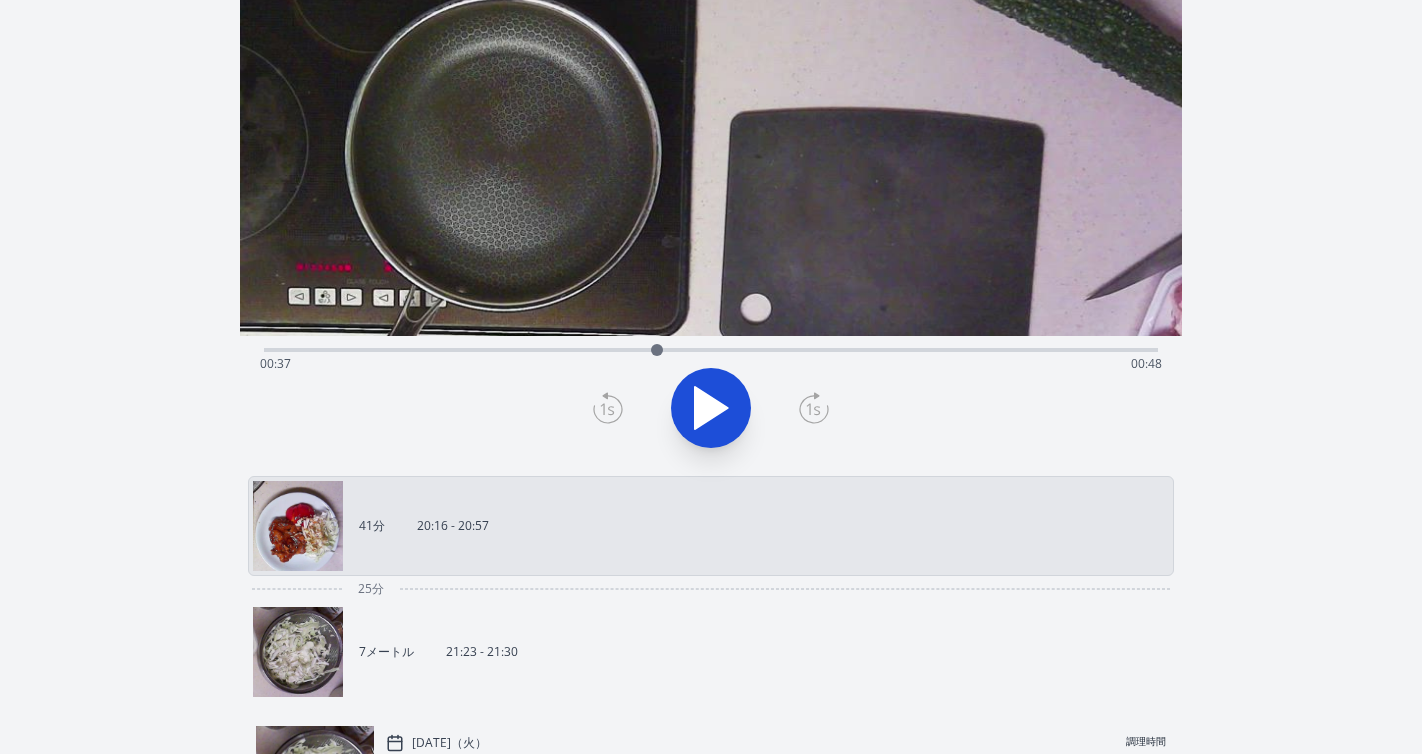 click 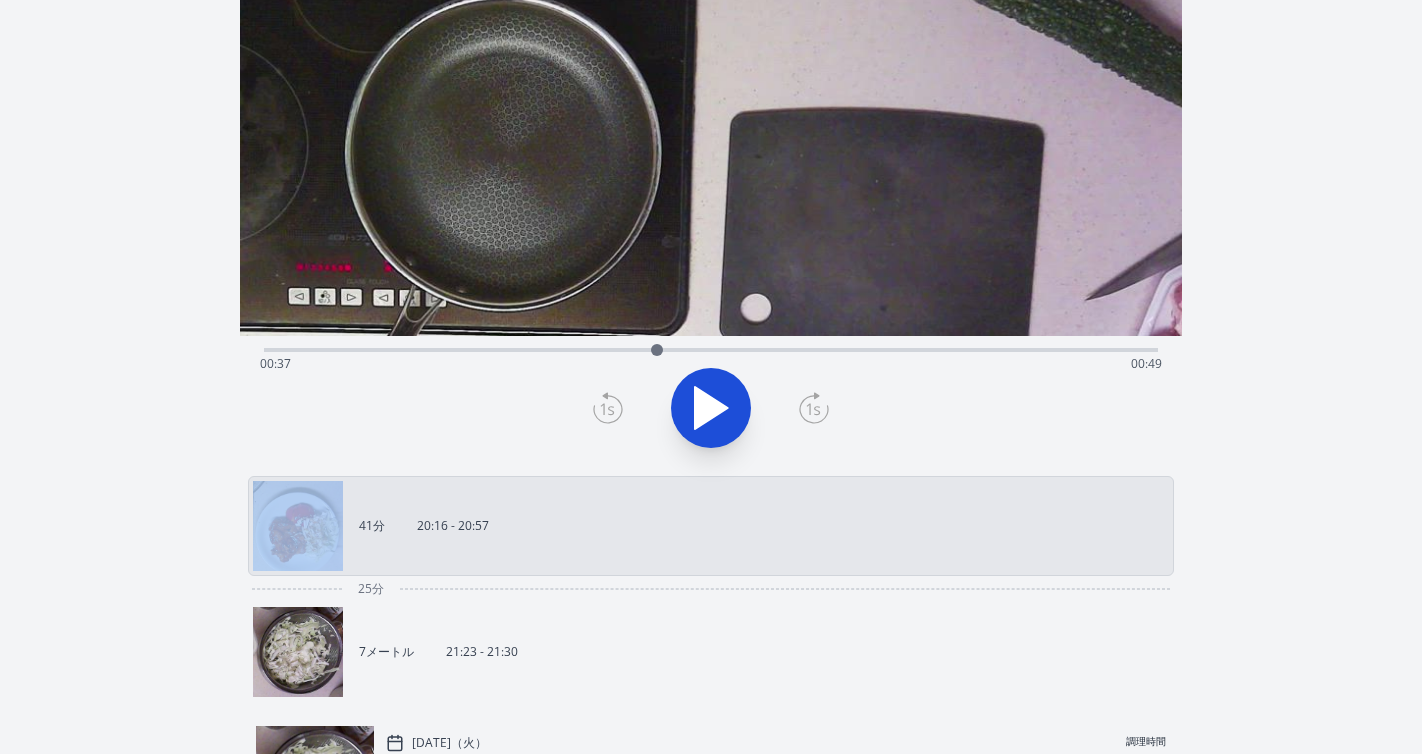 click 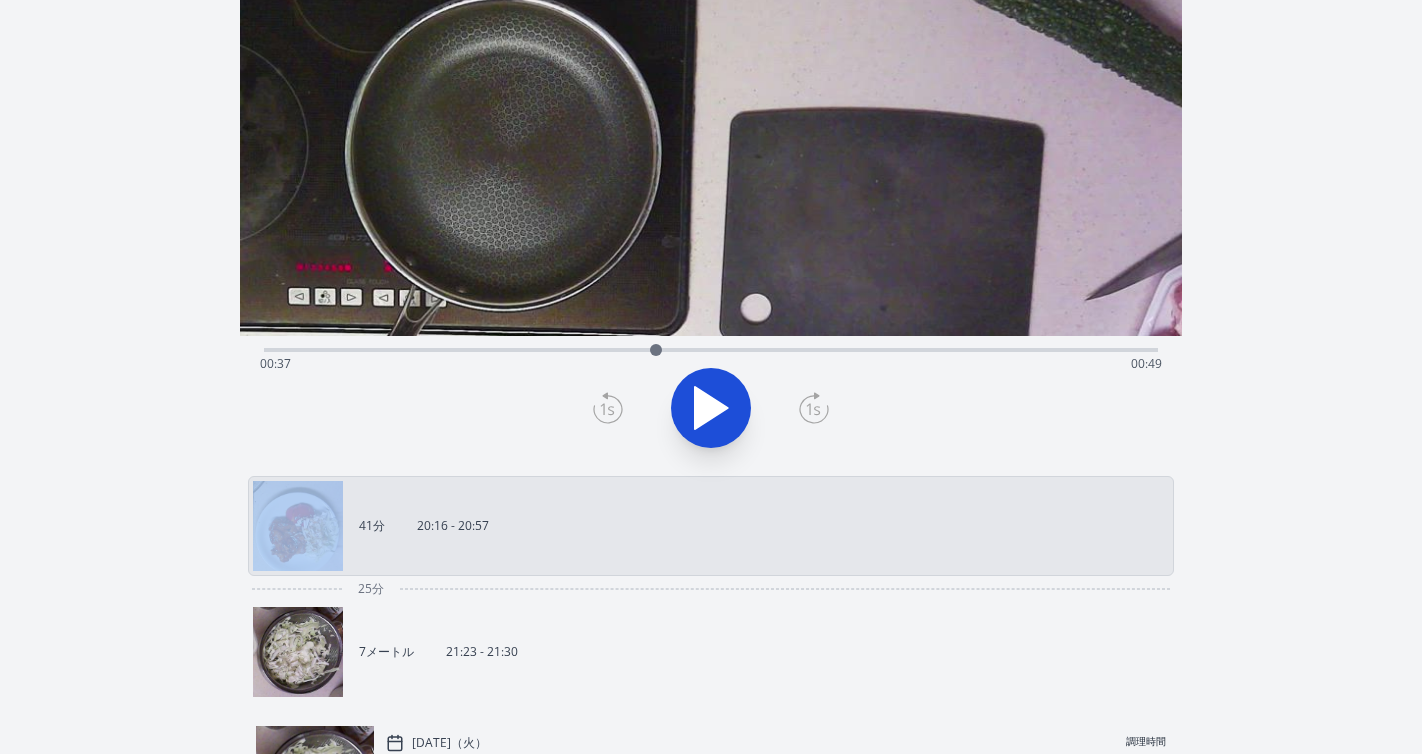 click 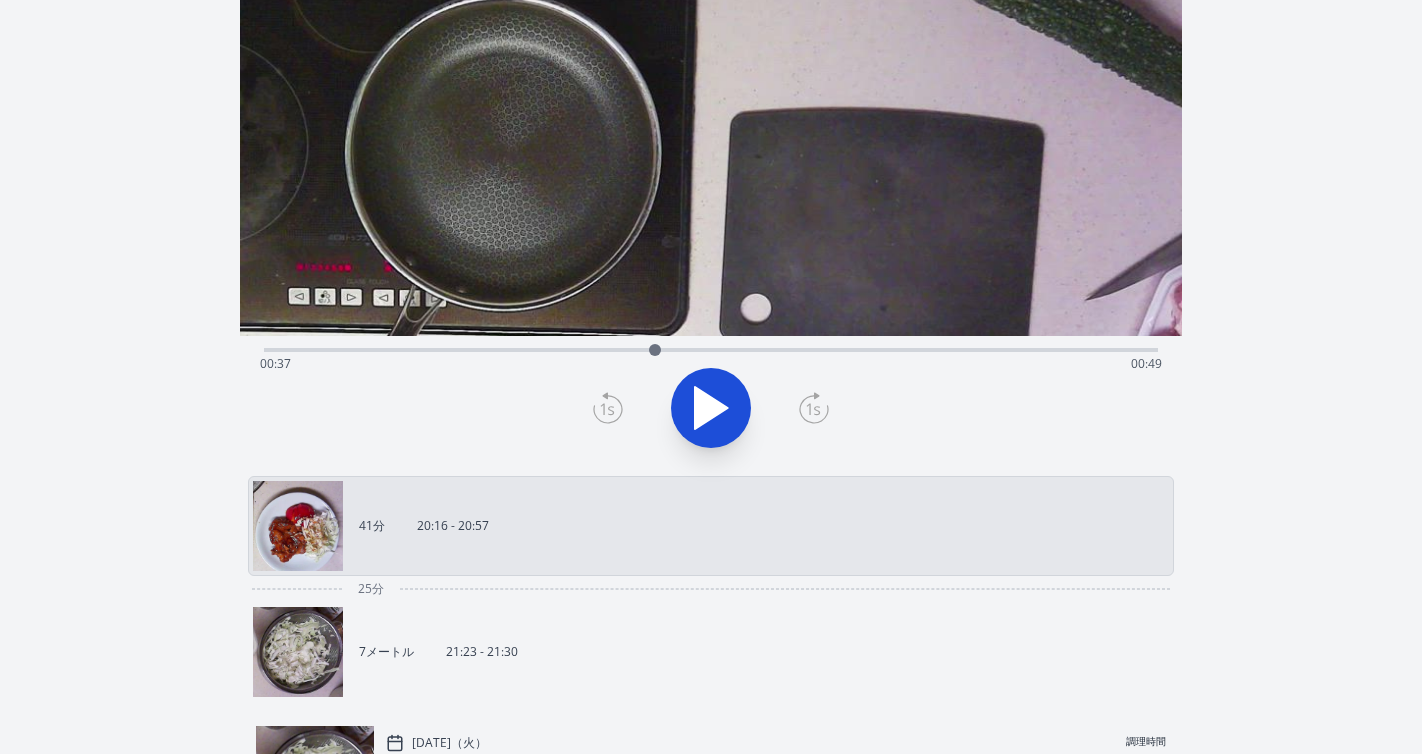 click 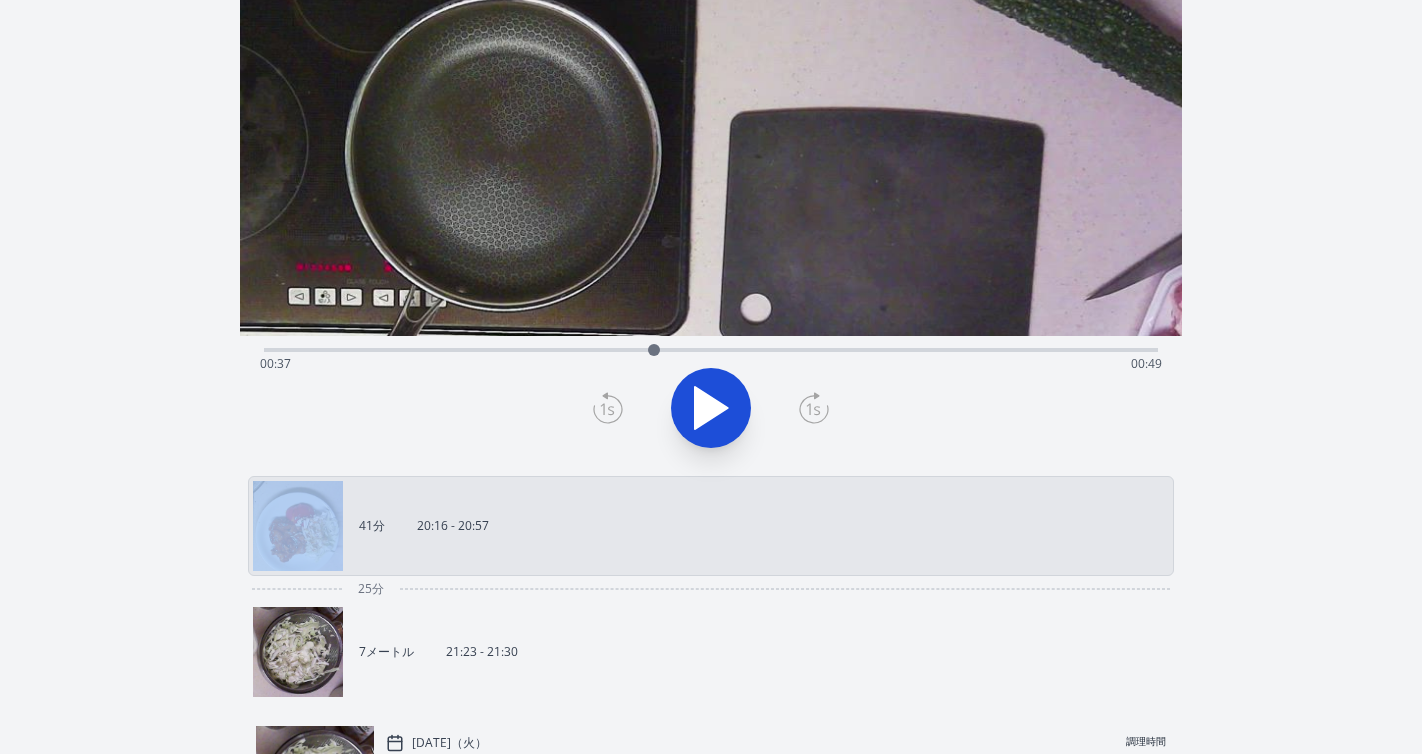 click 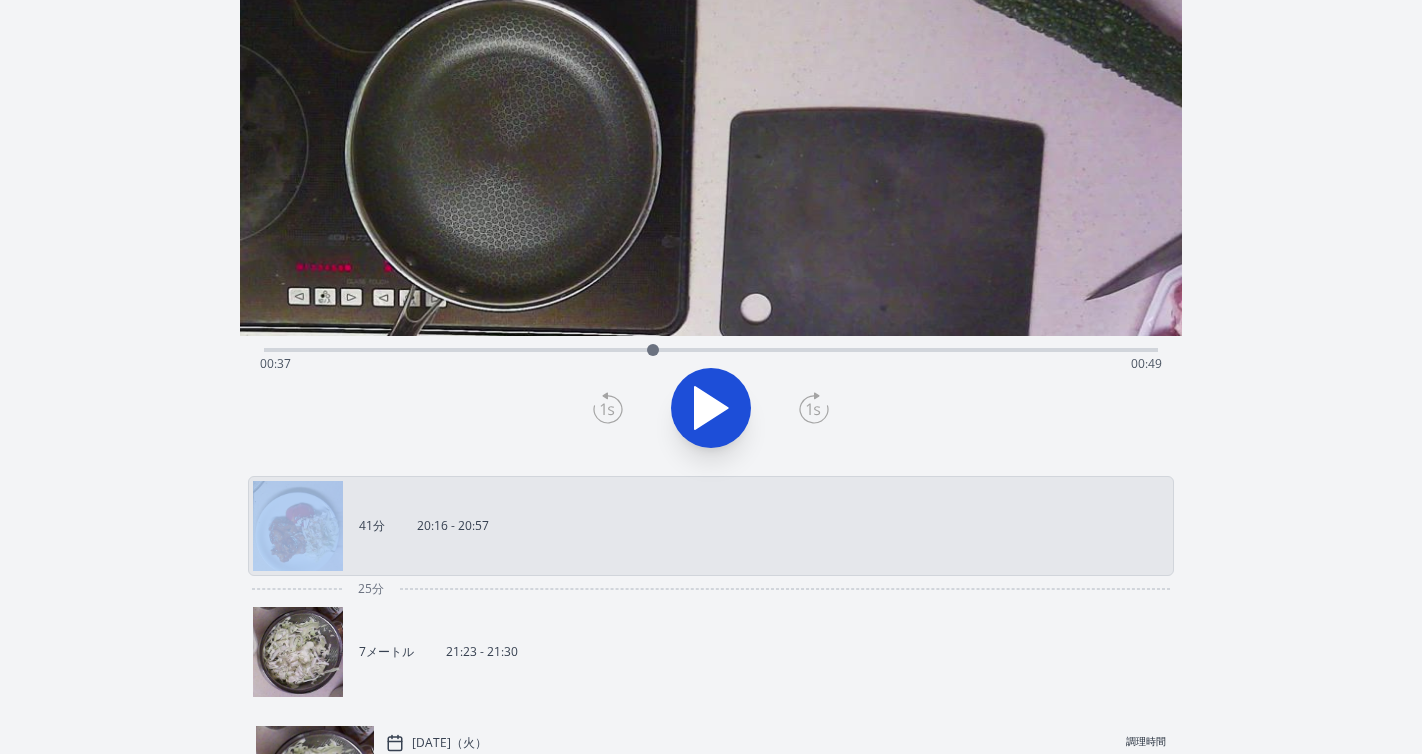 click 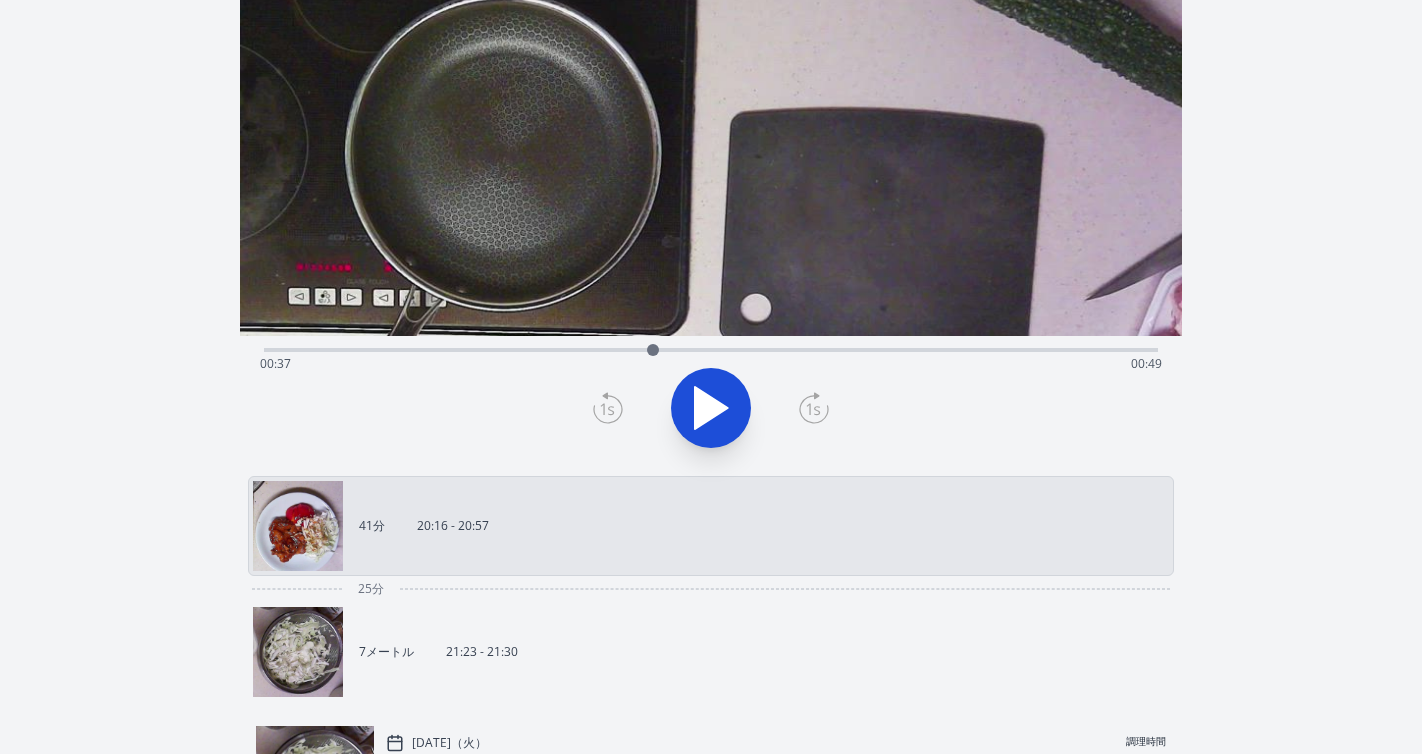 click 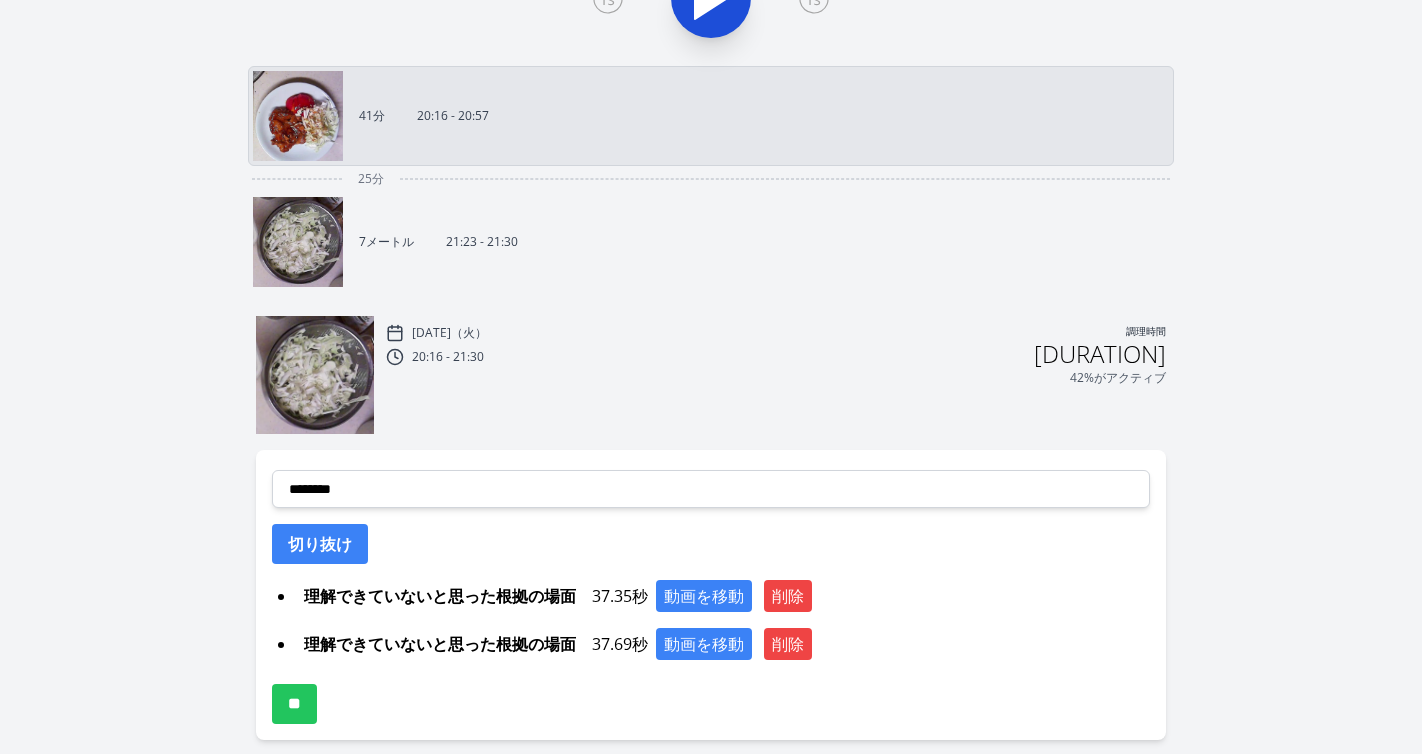 scroll, scrollTop: 653, scrollLeft: 0, axis: vertical 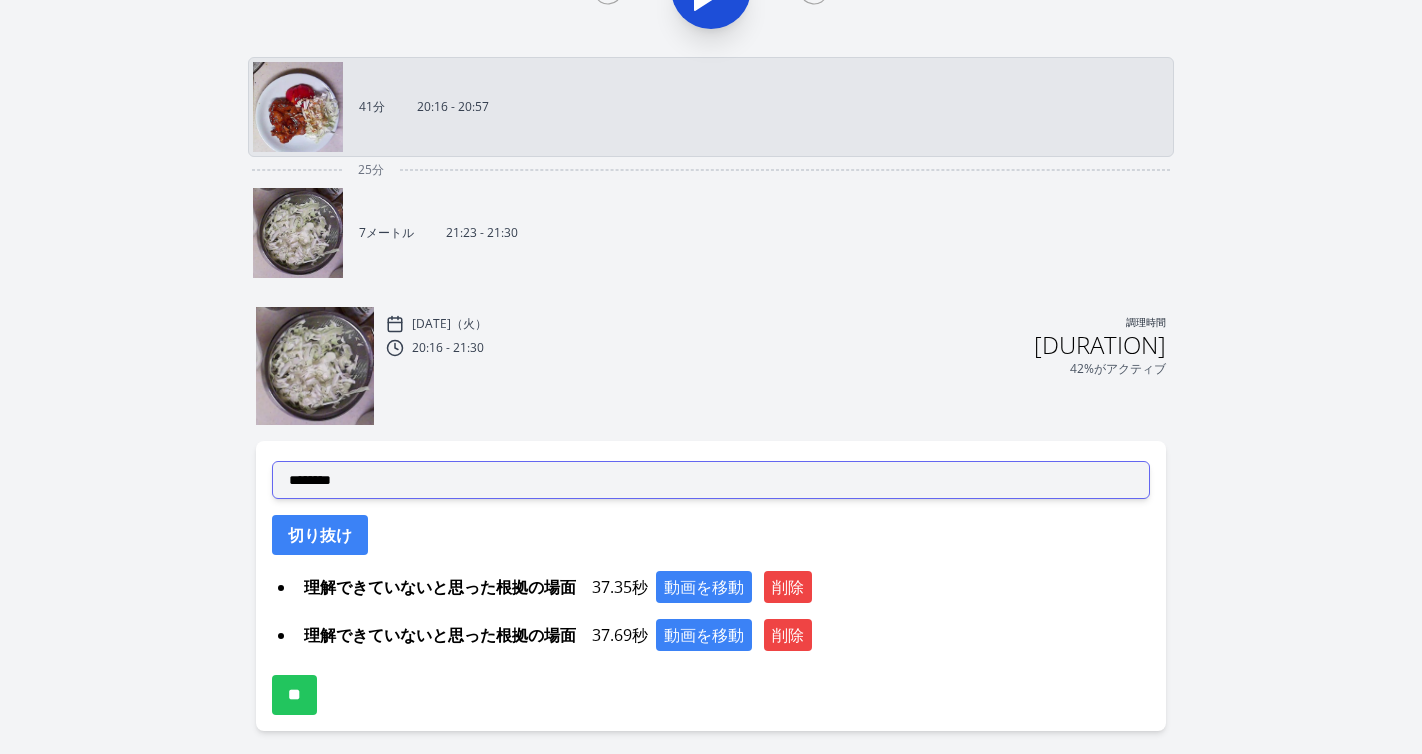click on "**********" at bounding box center (711, 480) 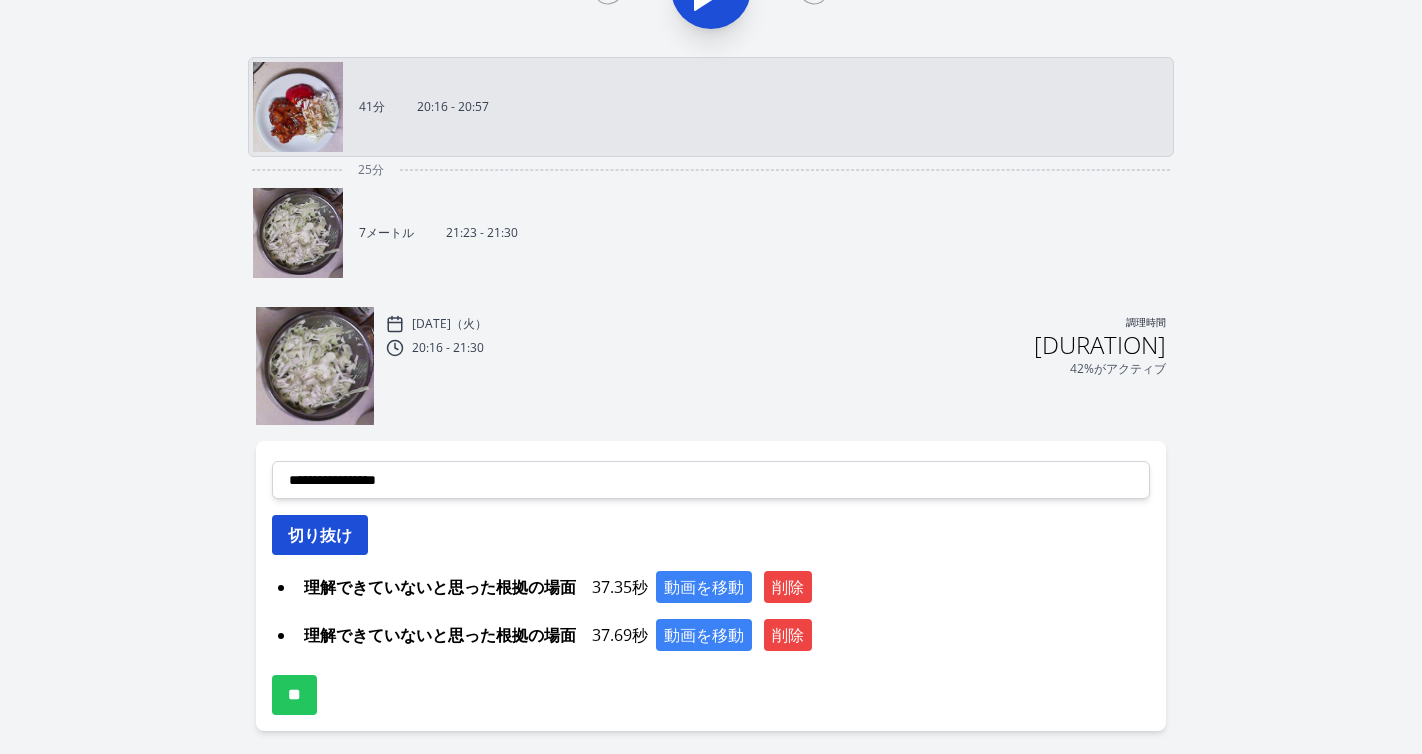 click on "切り抜け" at bounding box center [320, 535] 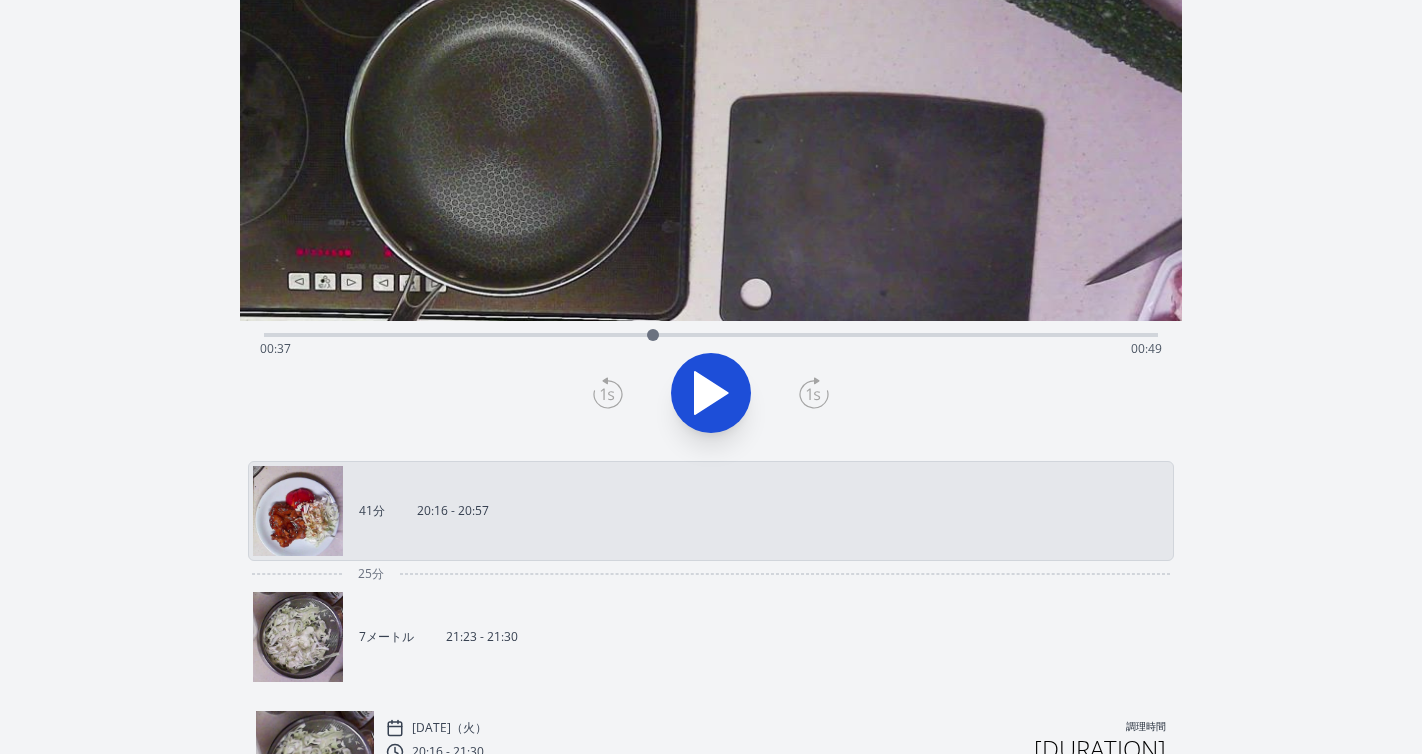 scroll, scrollTop: 239, scrollLeft: 0, axis: vertical 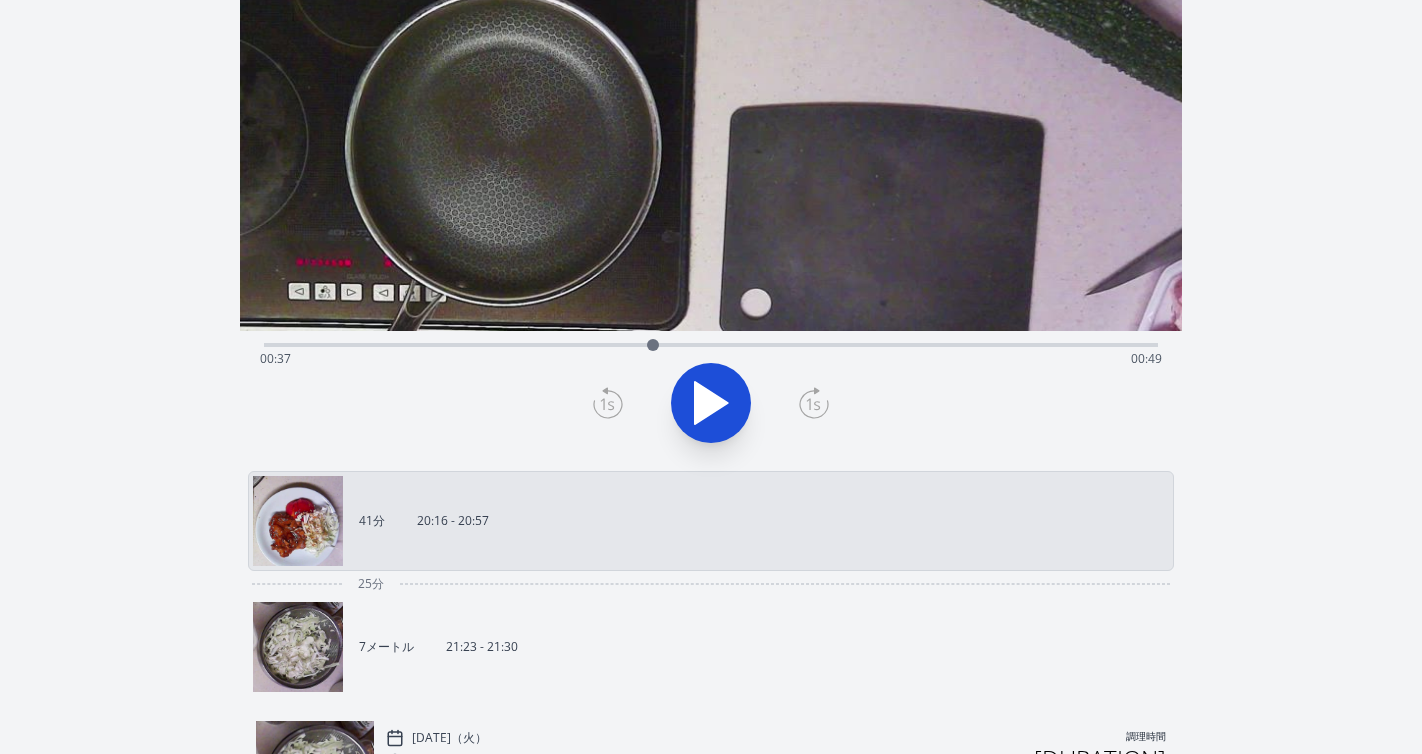 click on "経過時間: [TIME]
残り時間: [TIME]" at bounding box center (711, 359) 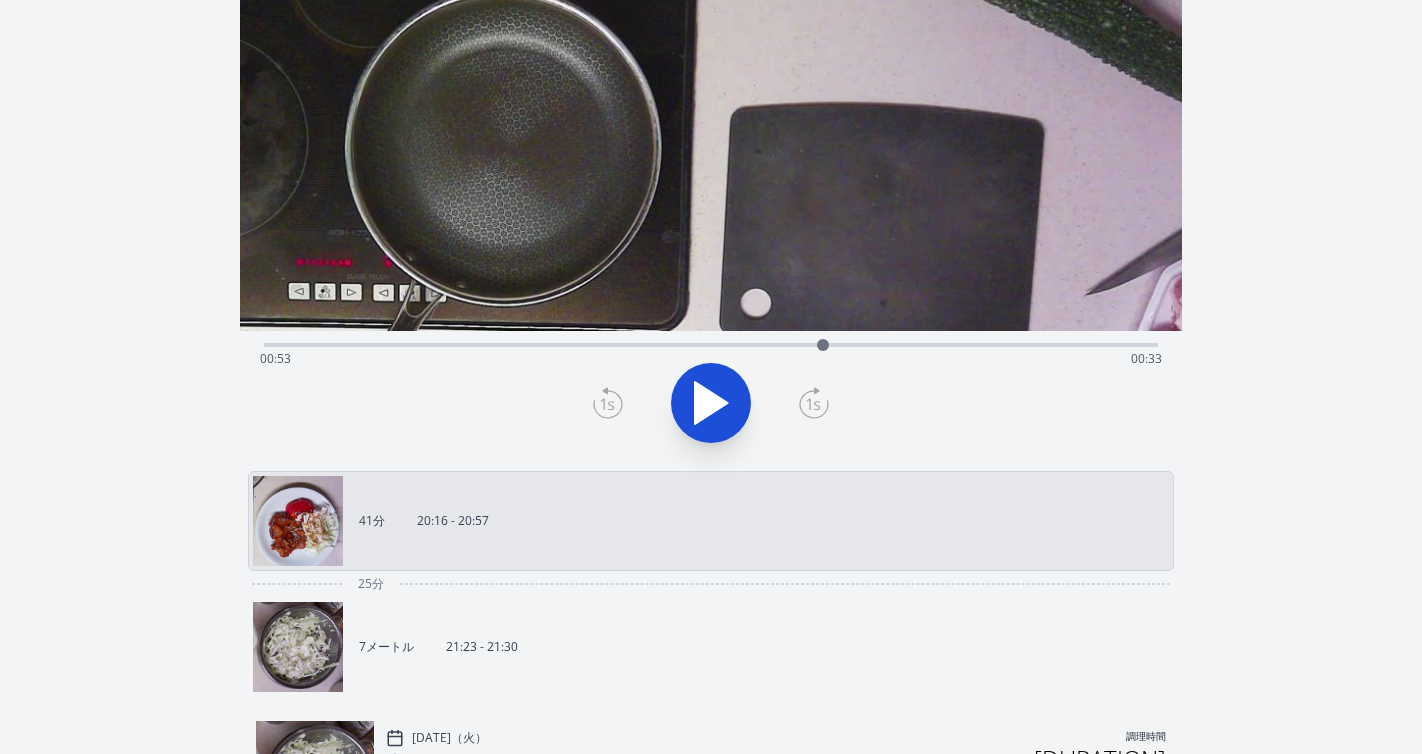 click on "経過時間: [TIME]
残り時間: [TIME]" at bounding box center [711, 359] 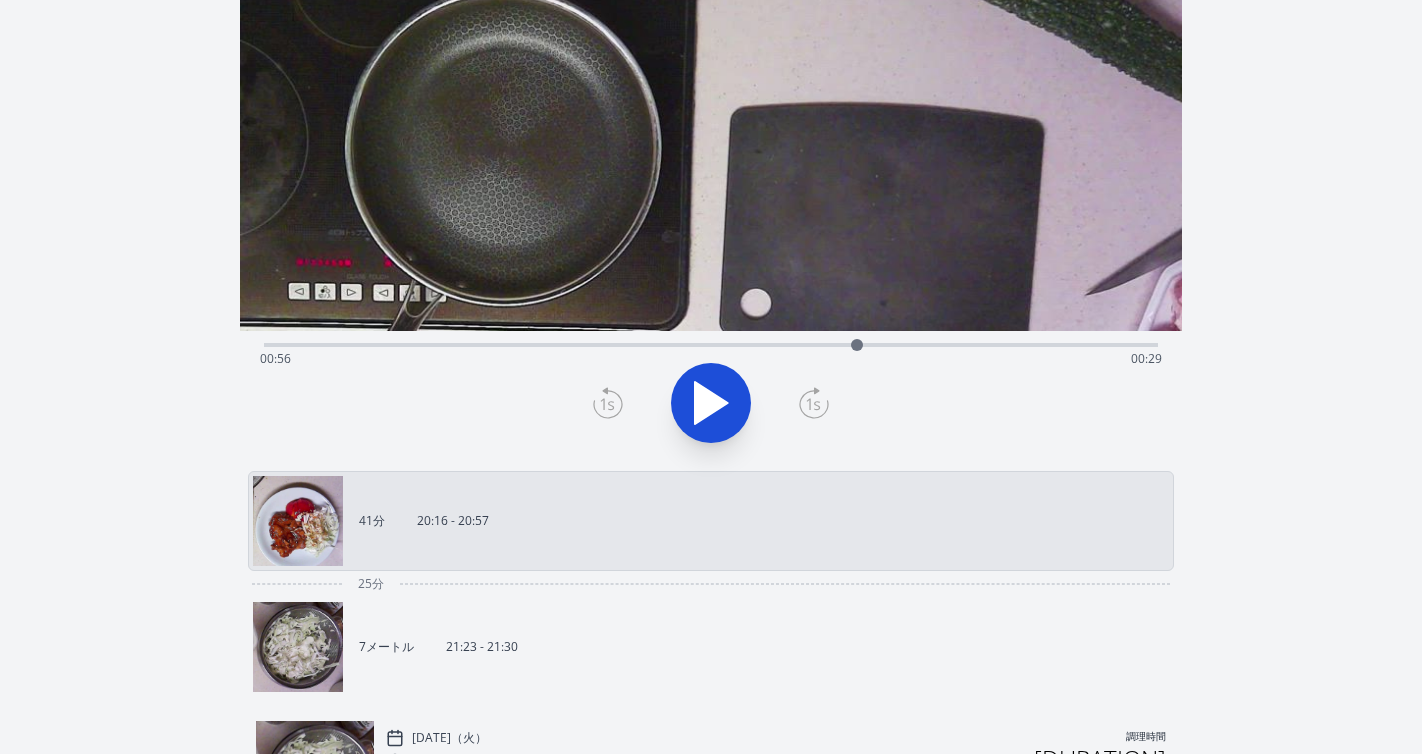 click at bounding box center [857, 345] 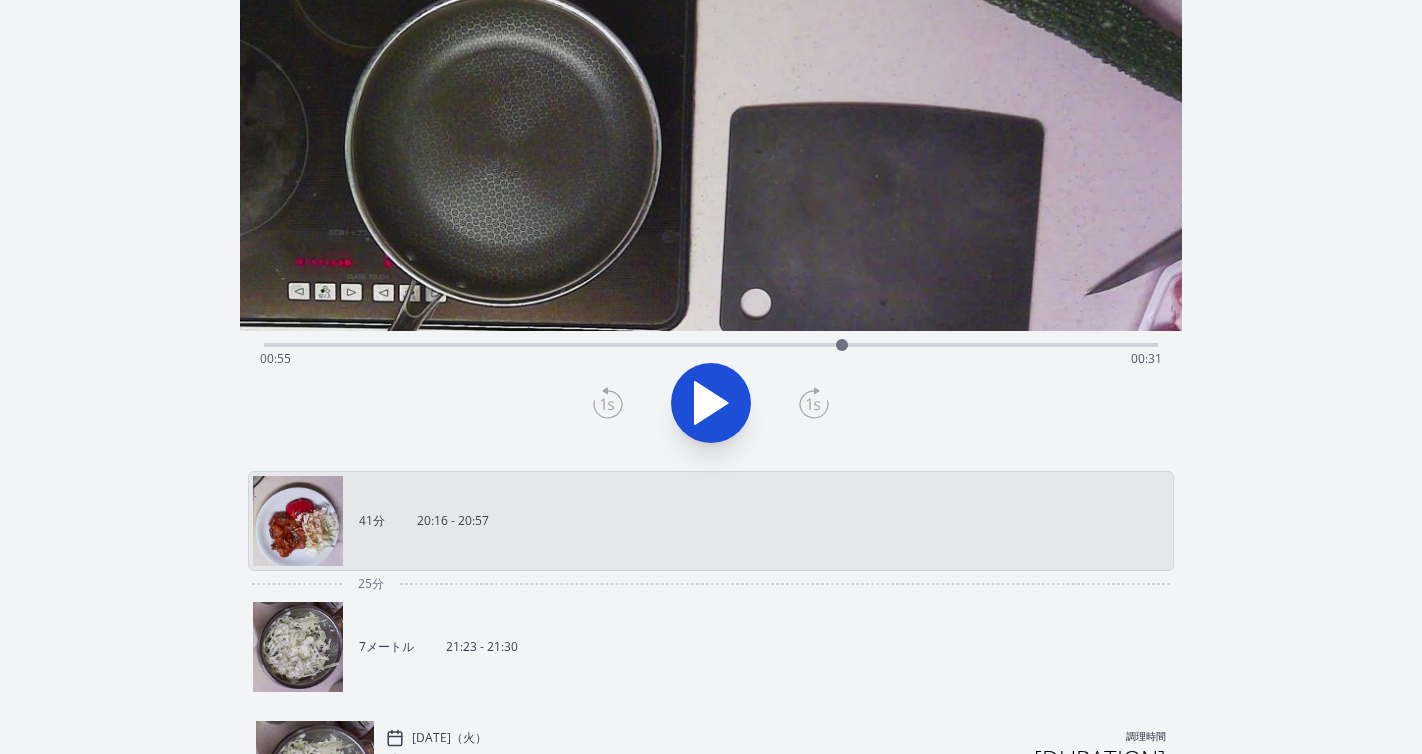 click on "経過時間: [TIME]
残り時間: [TIME]" at bounding box center (711, 359) 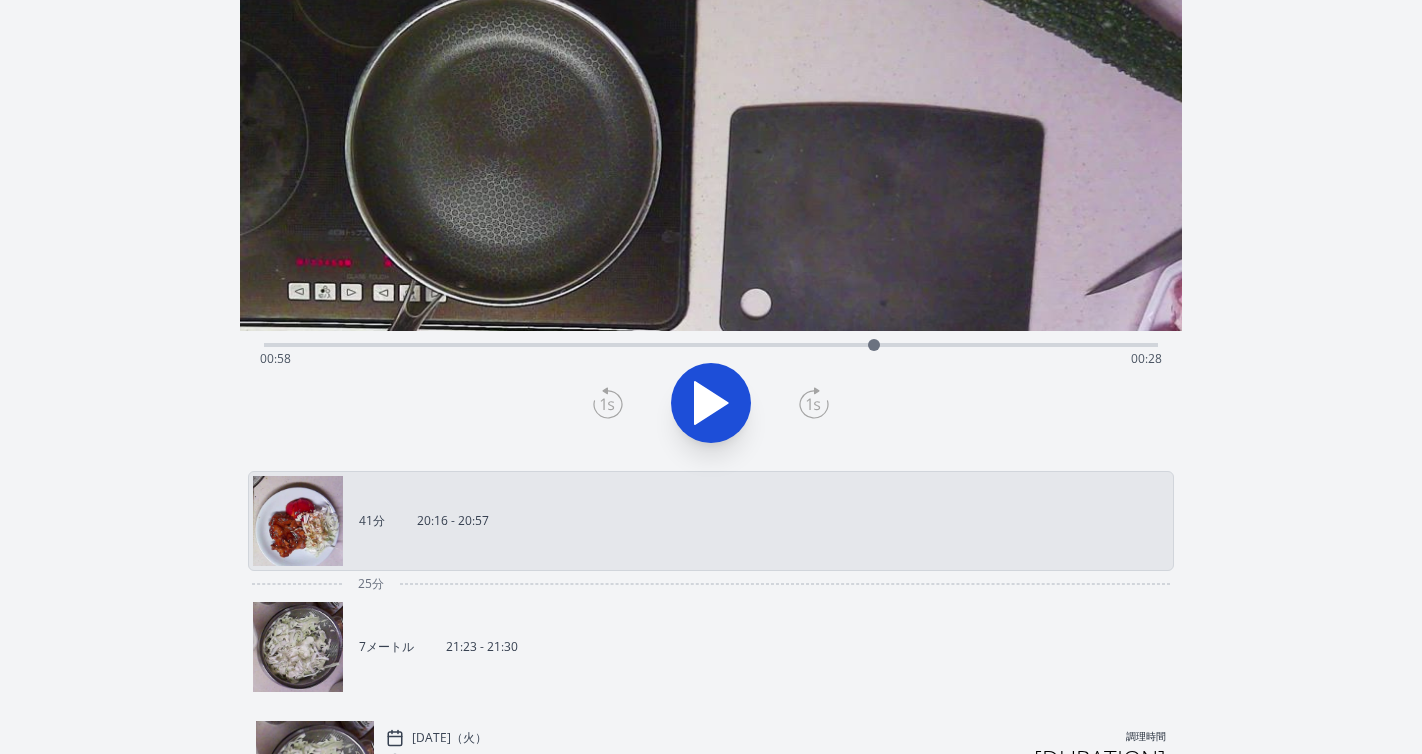 click on "経過時間: [TIME]
残り時間: [TIME]" at bounding box center (711, 359) 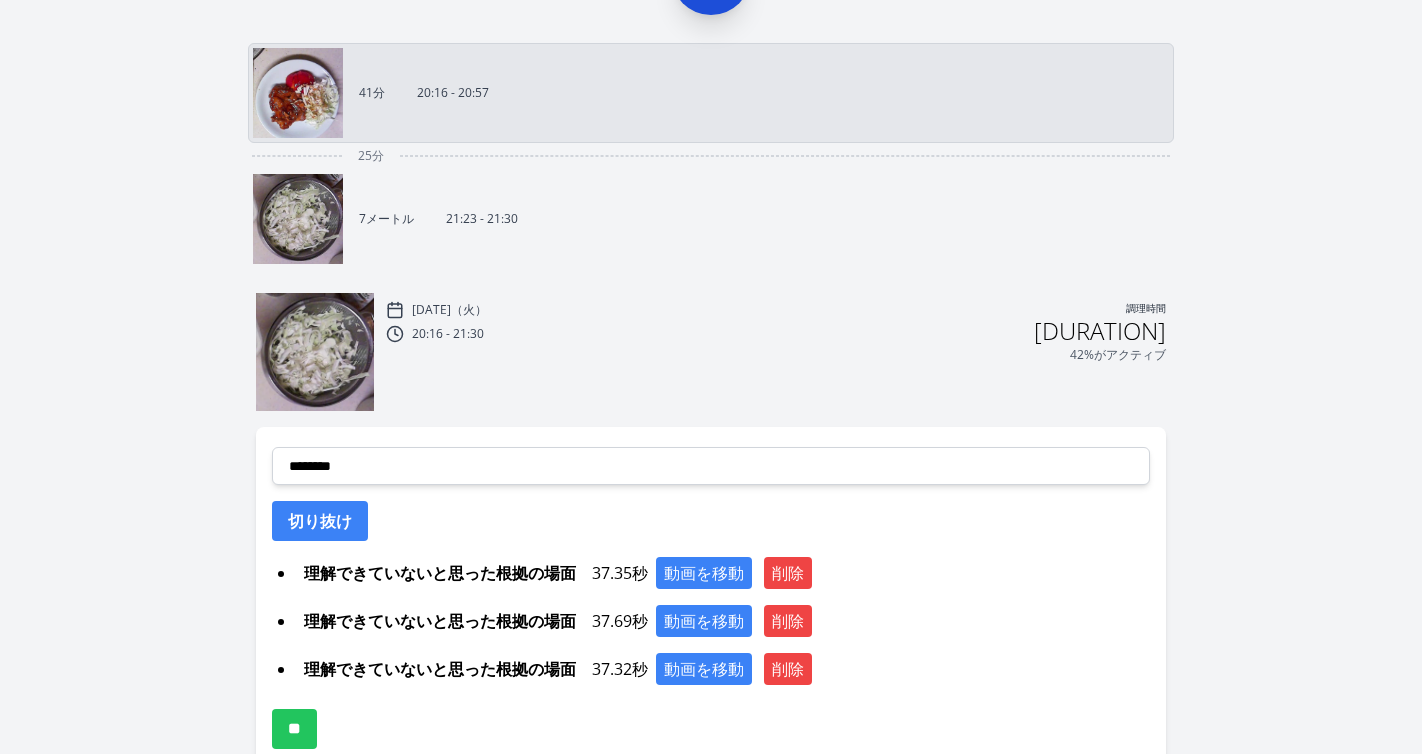 scroll, scrollTop: 673, scrollLeft: 0, axis: vertical 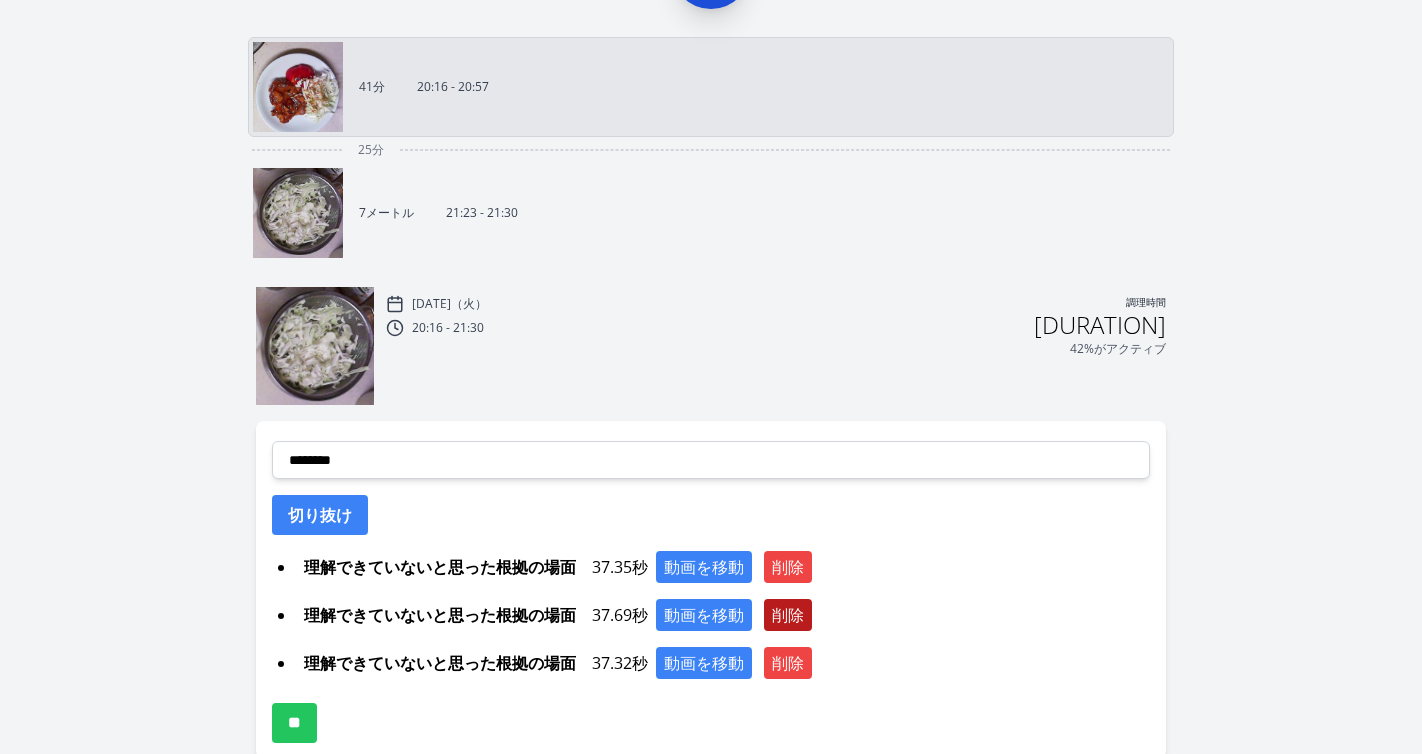 click on "削除" at bounding box center [788, 615] 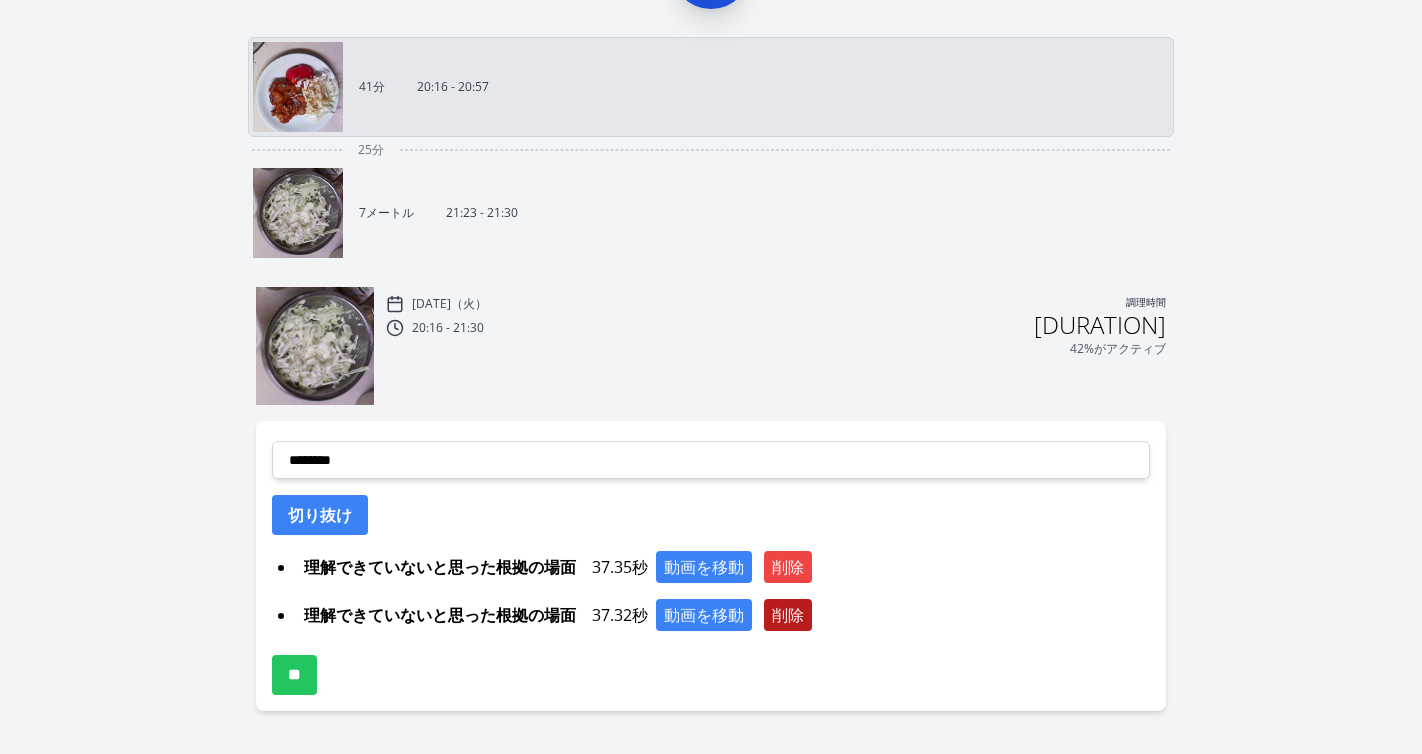 click on "削除" at bounding box center (788, 615) 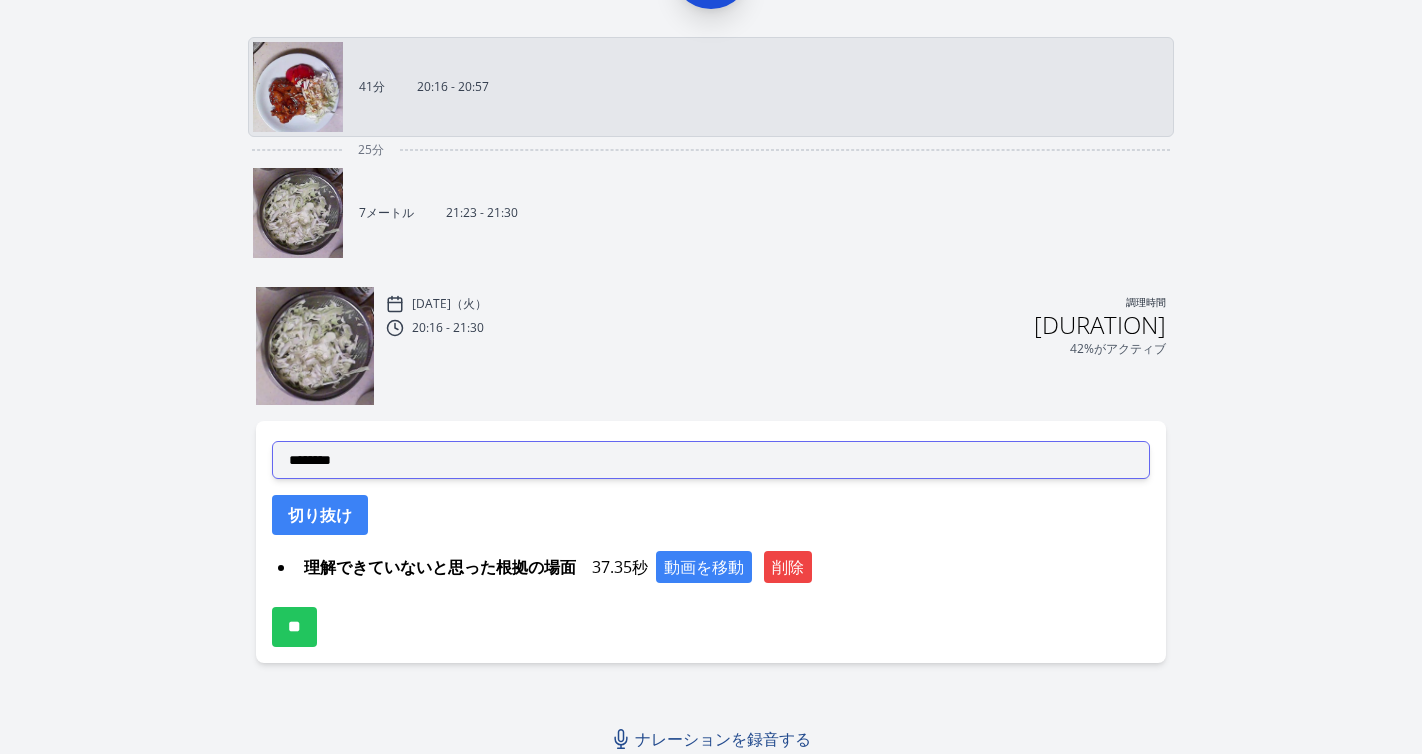click on "**********" at bounding box center (711, 460) 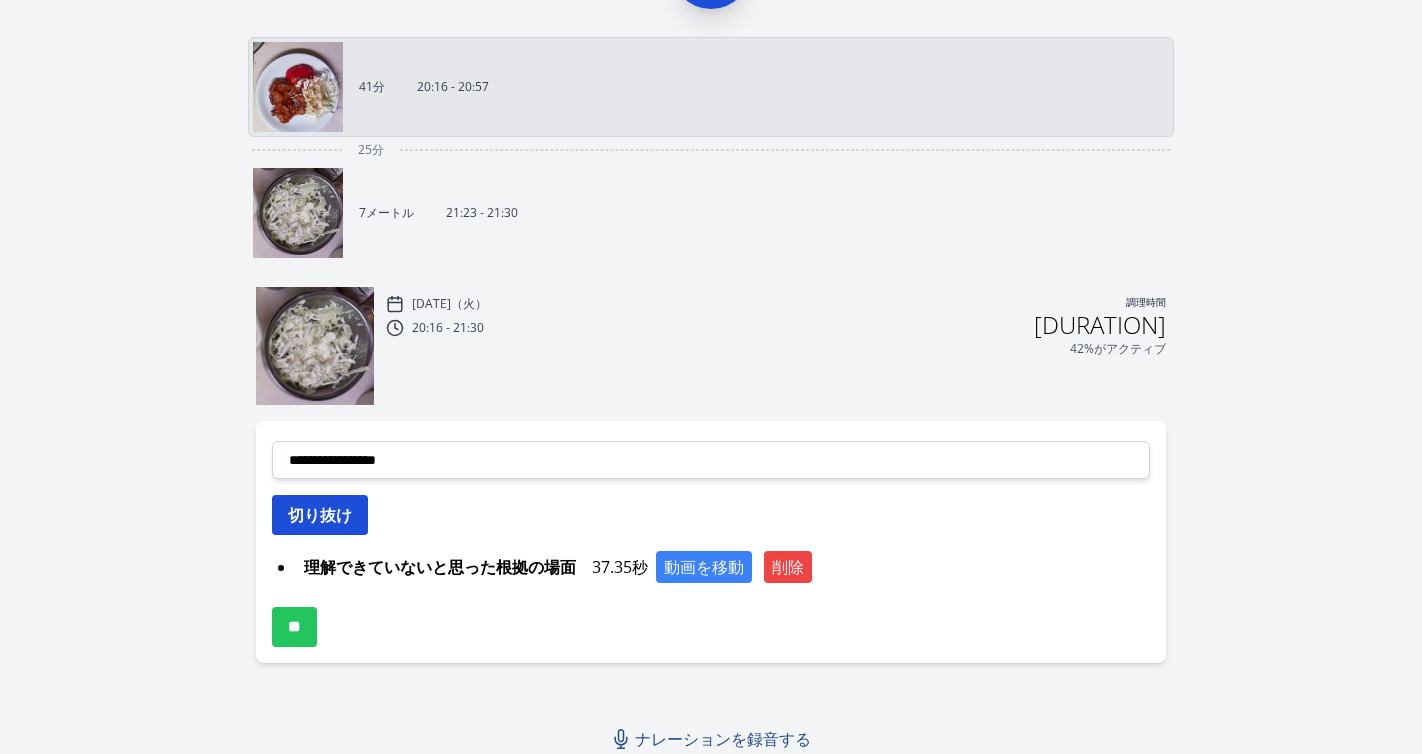 click on "切り抜け" at bounding box center [320, 515] 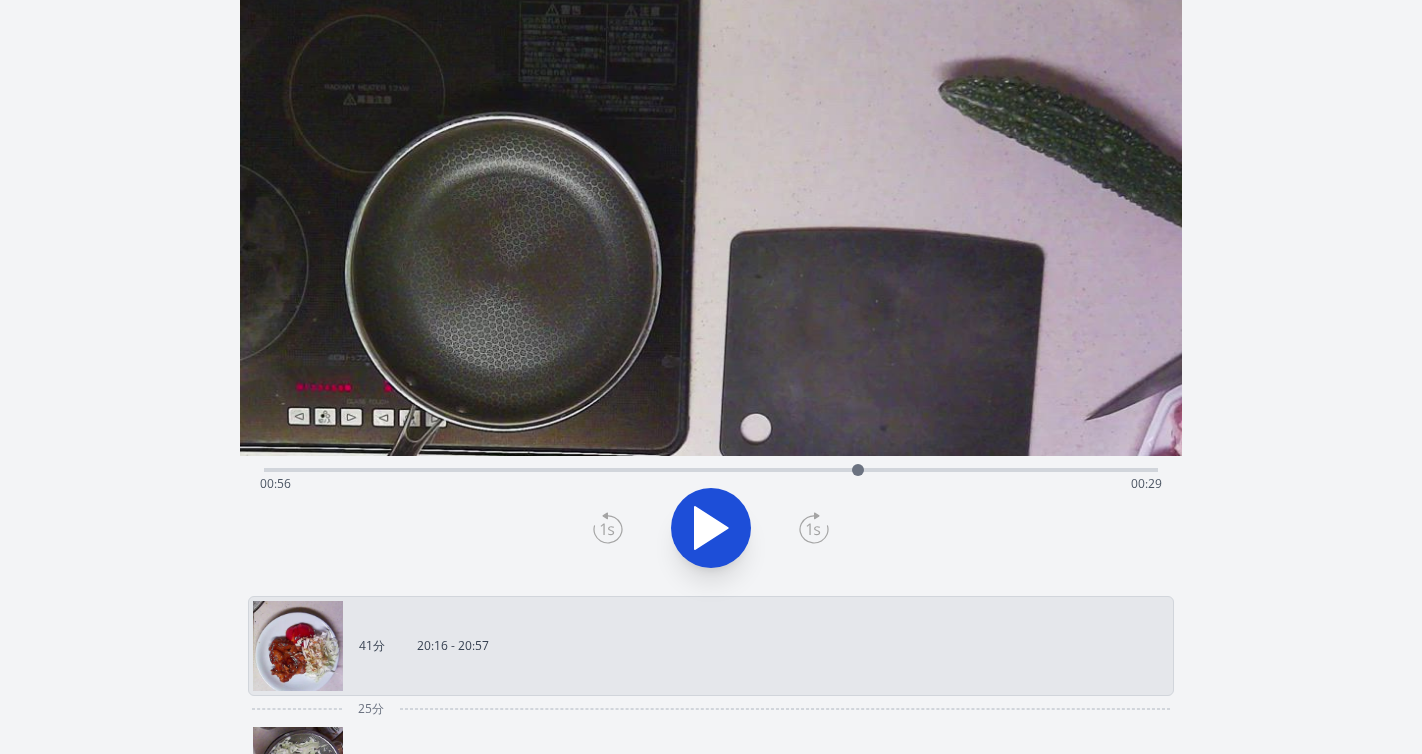 scroll, scrollTop: 111, scrollLeft: 0, axis: vertical 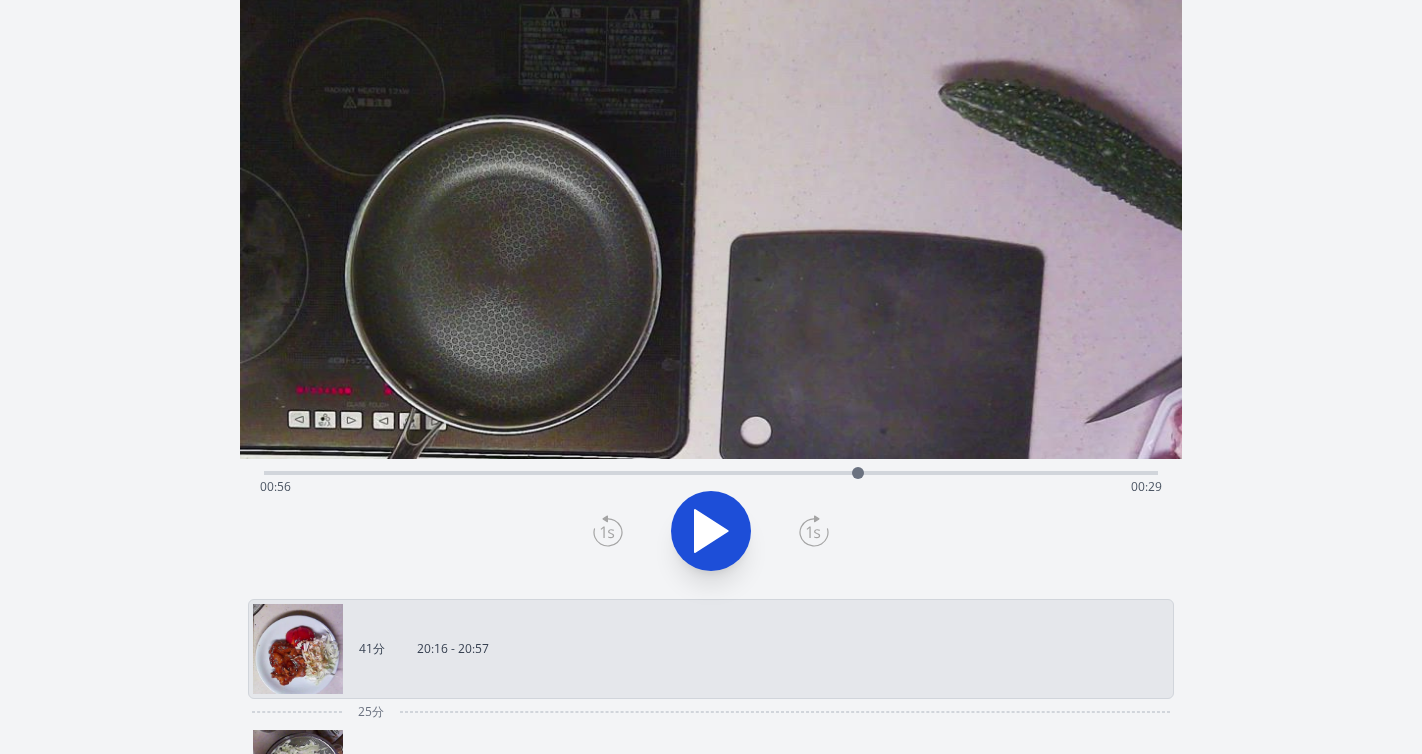 click on "経過時間: [TIME]
残り時間: [TIME]" at bounding box center (711, 471) 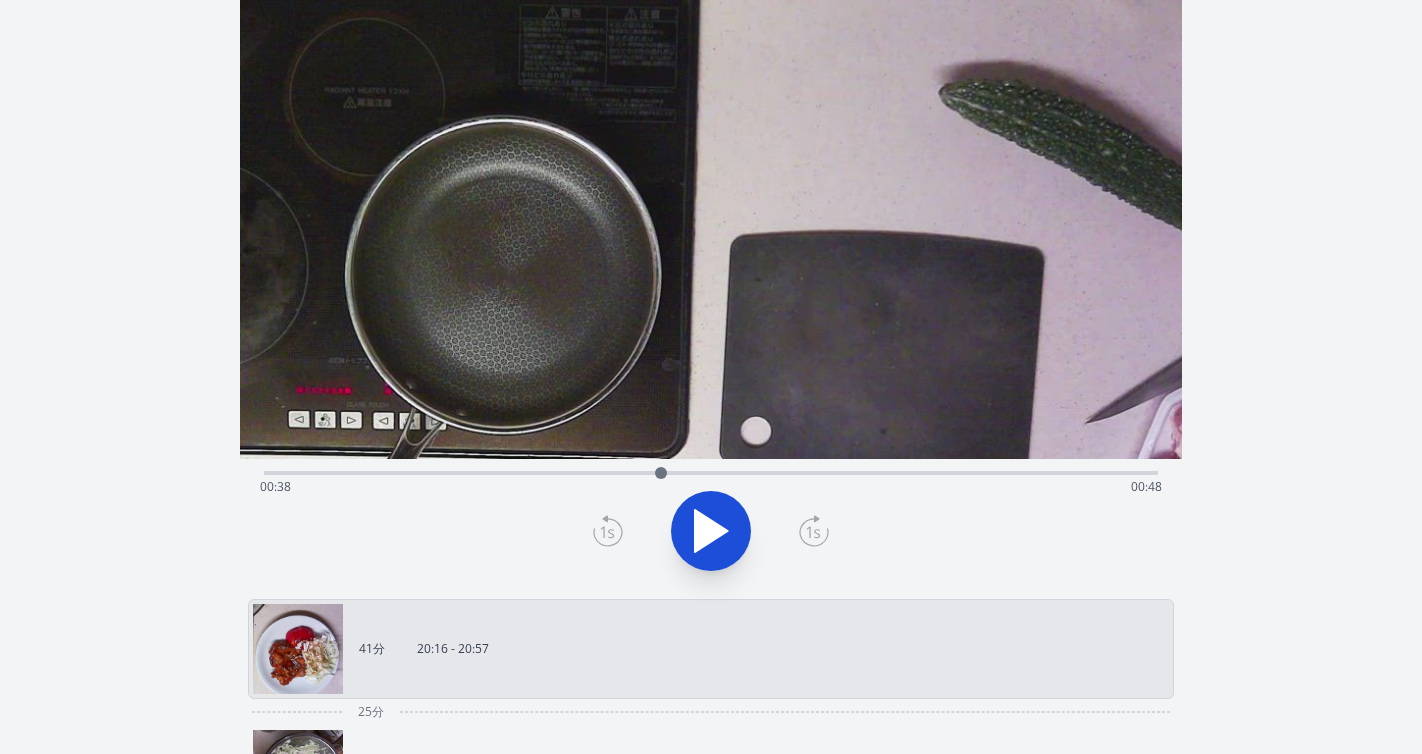 click at bounding box center (661, 473) 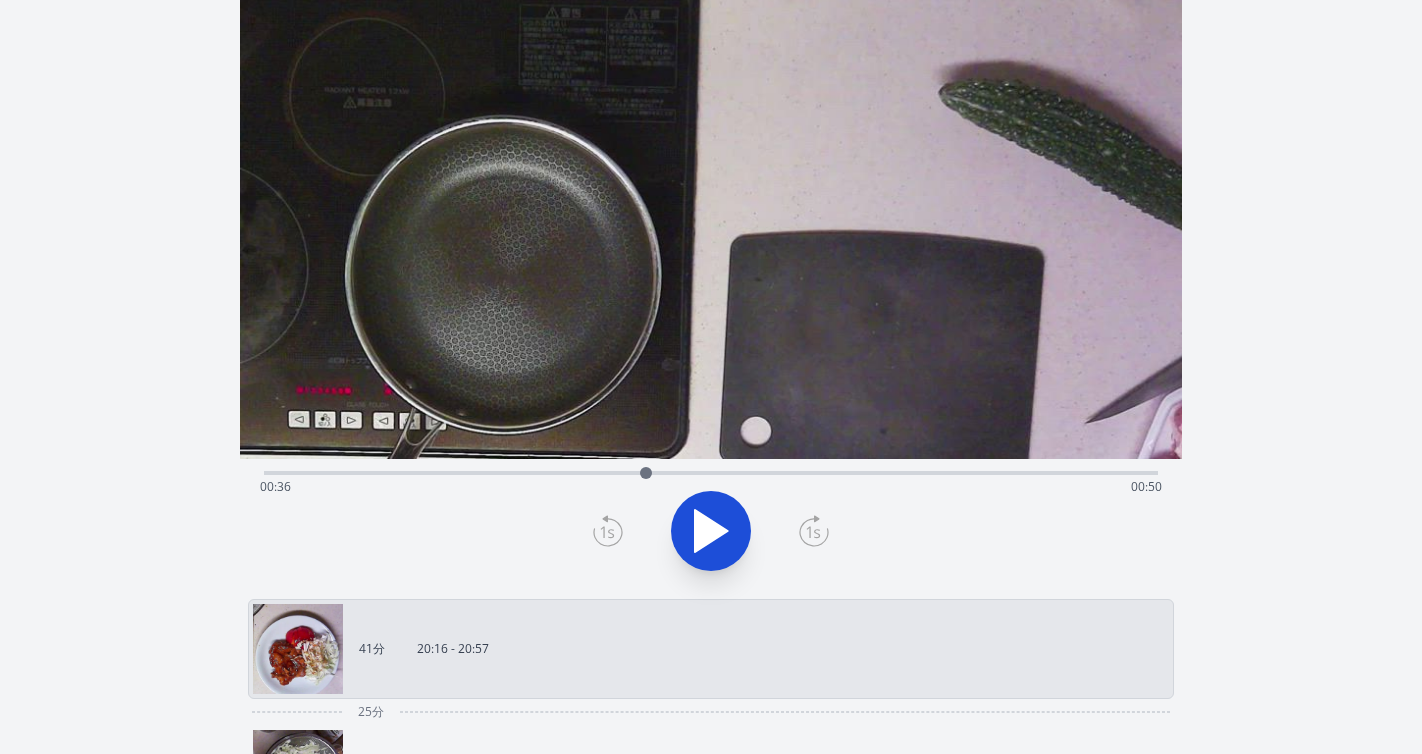 click 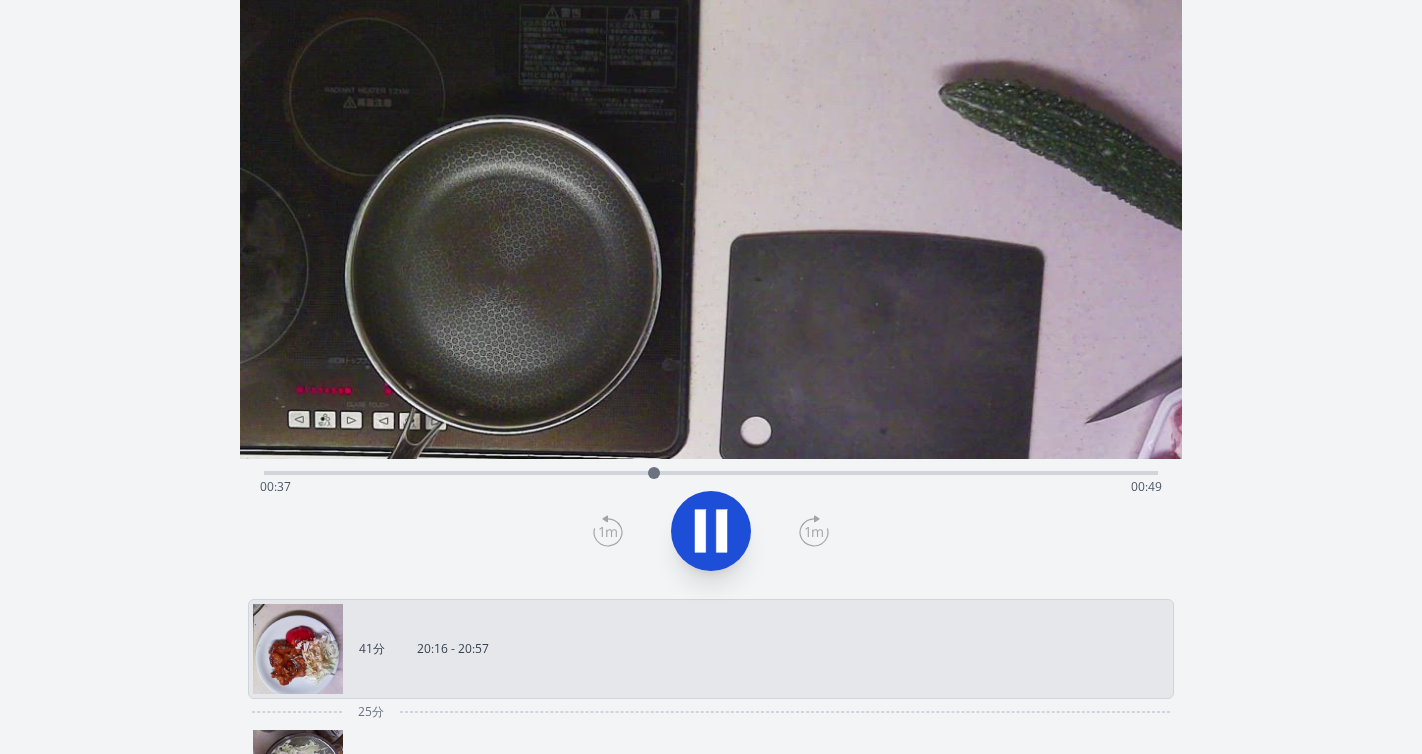 click 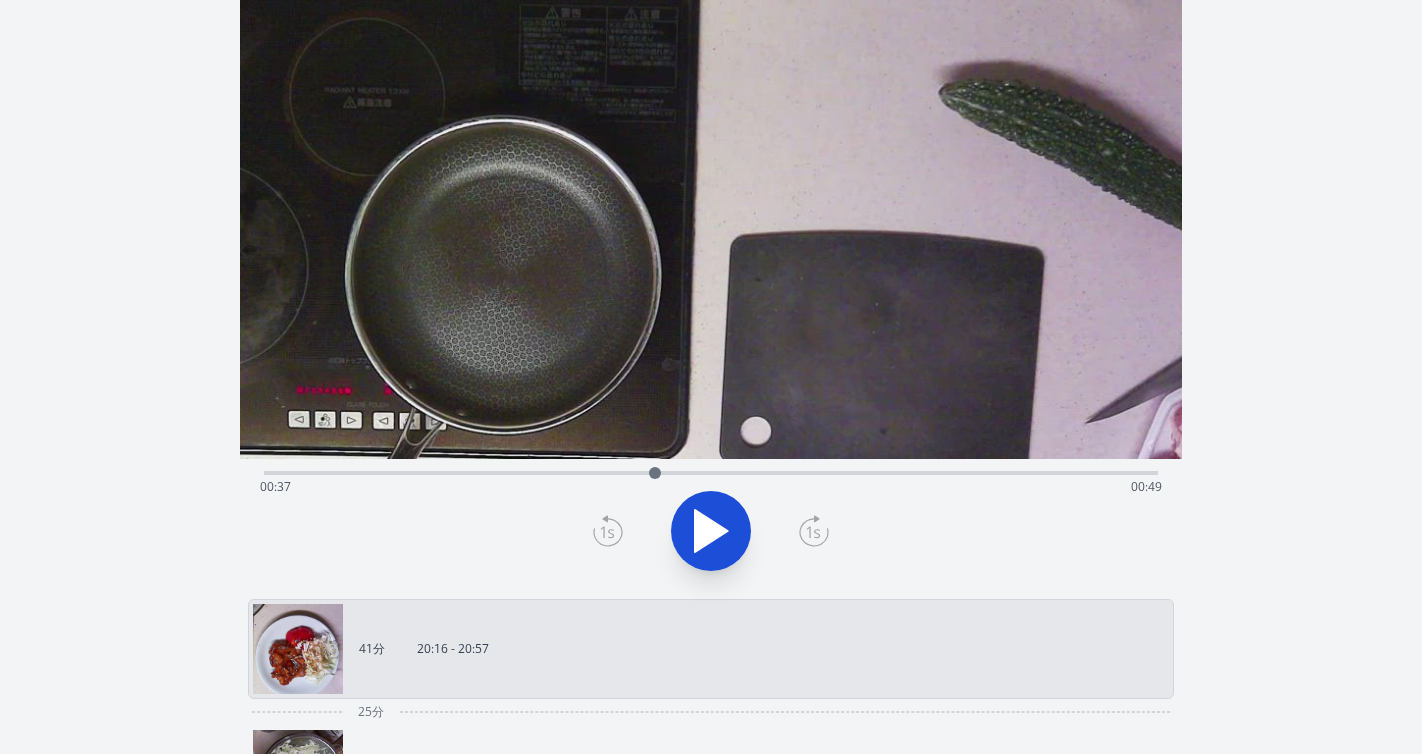 click 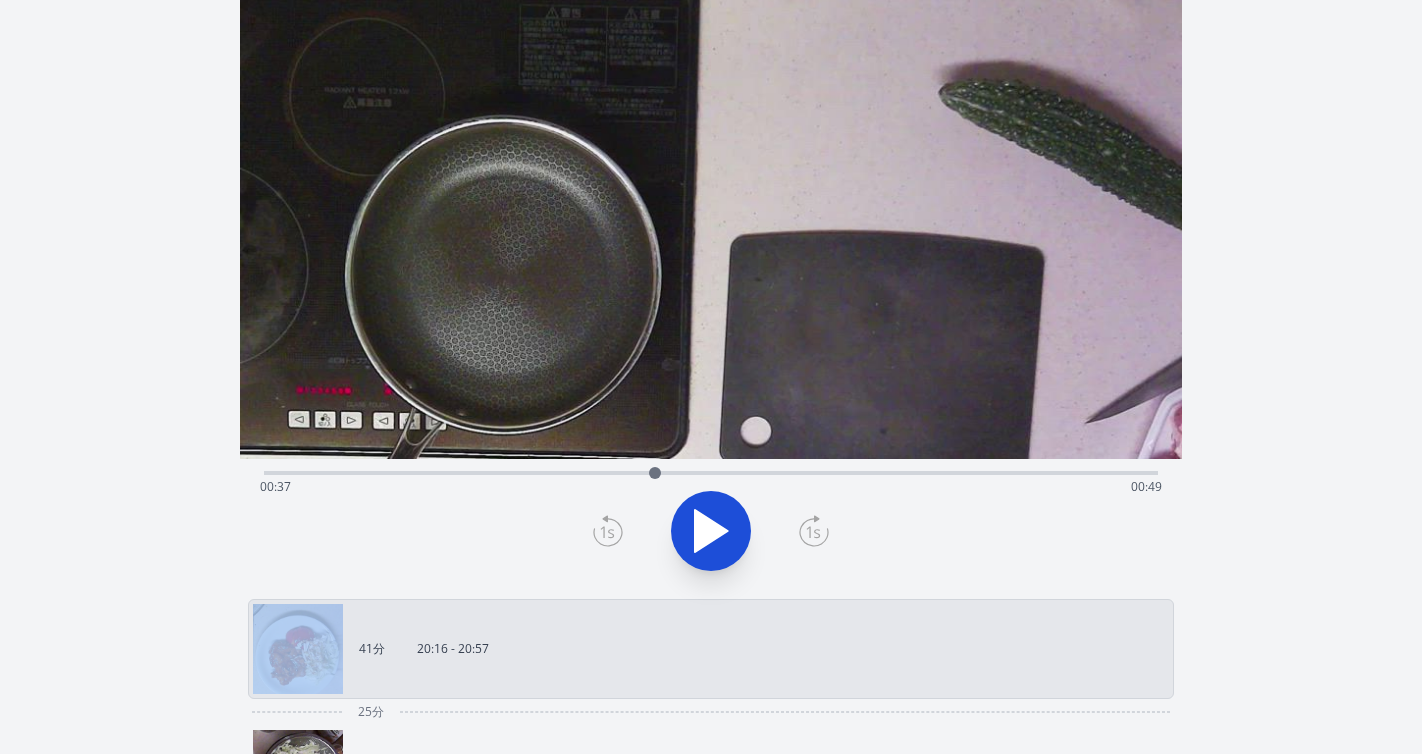 click 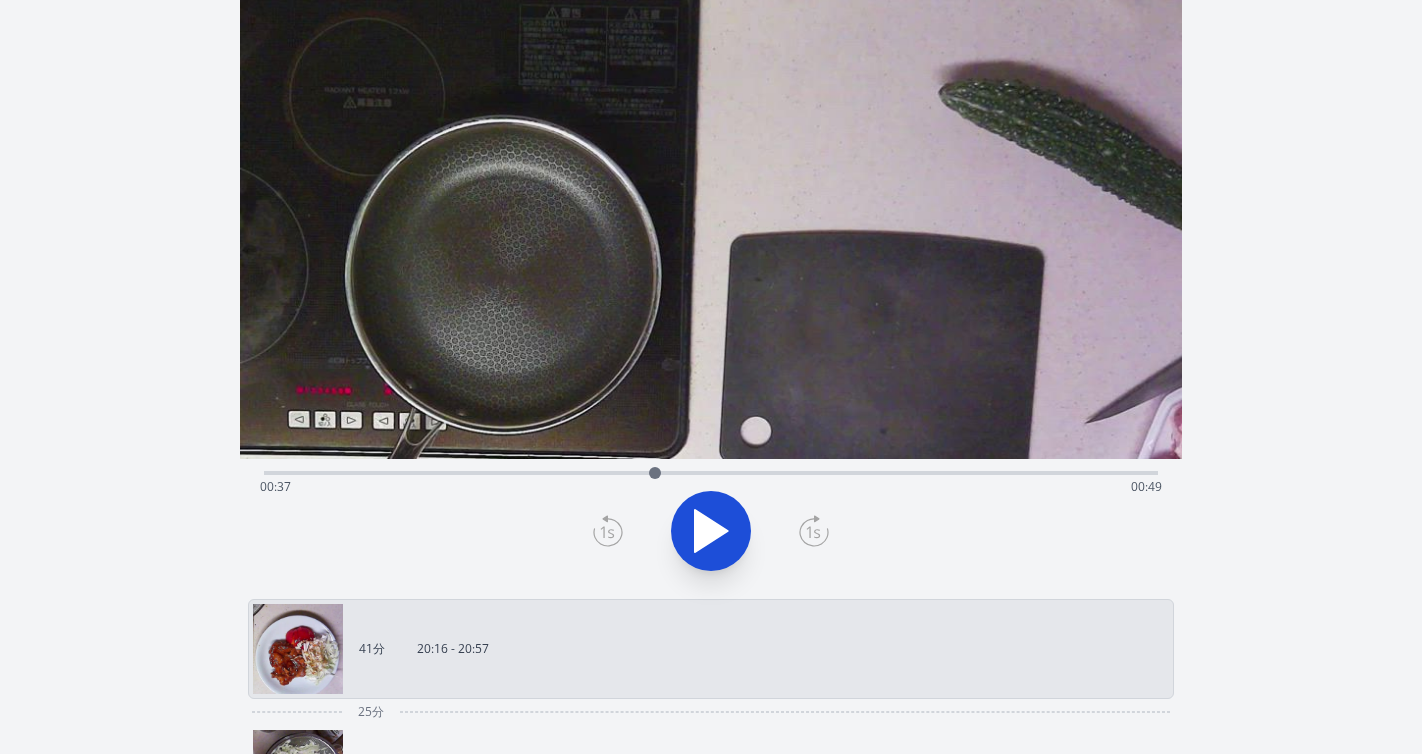 click 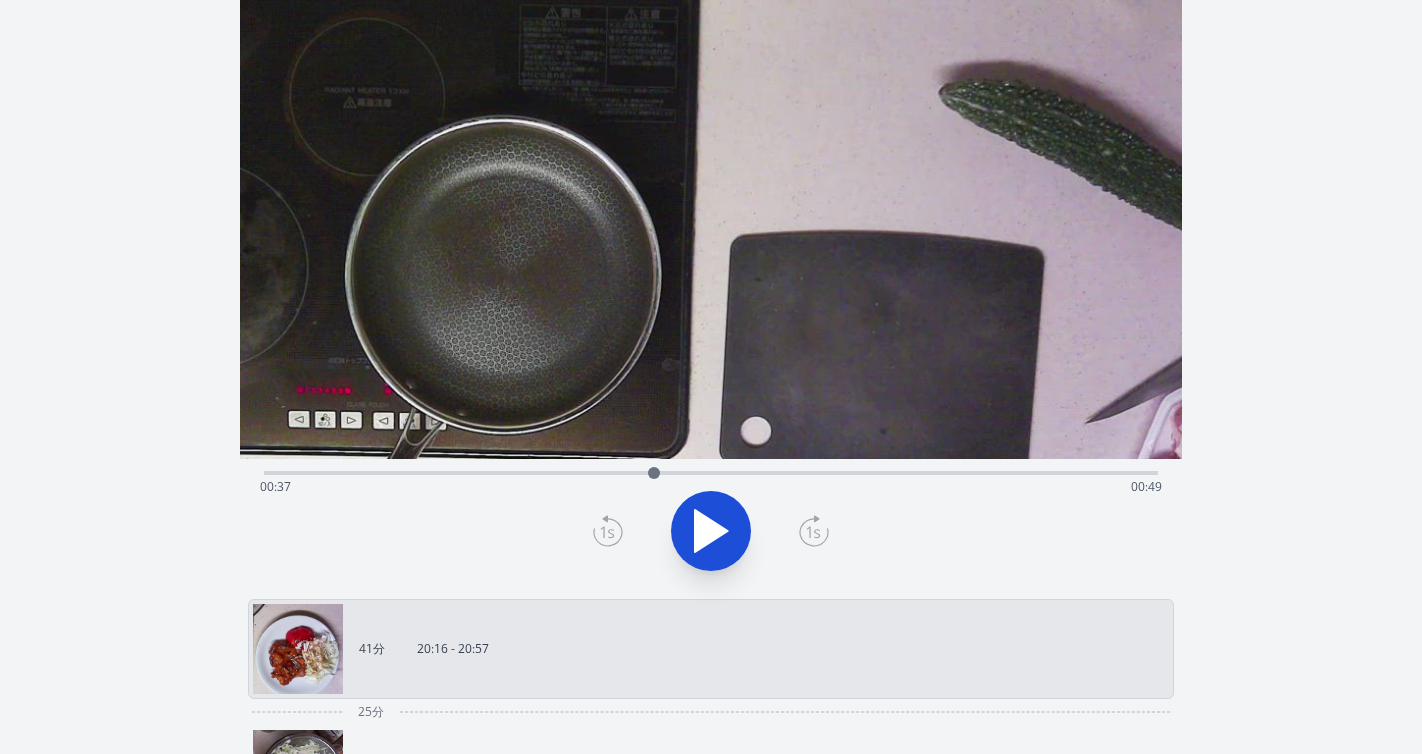 click 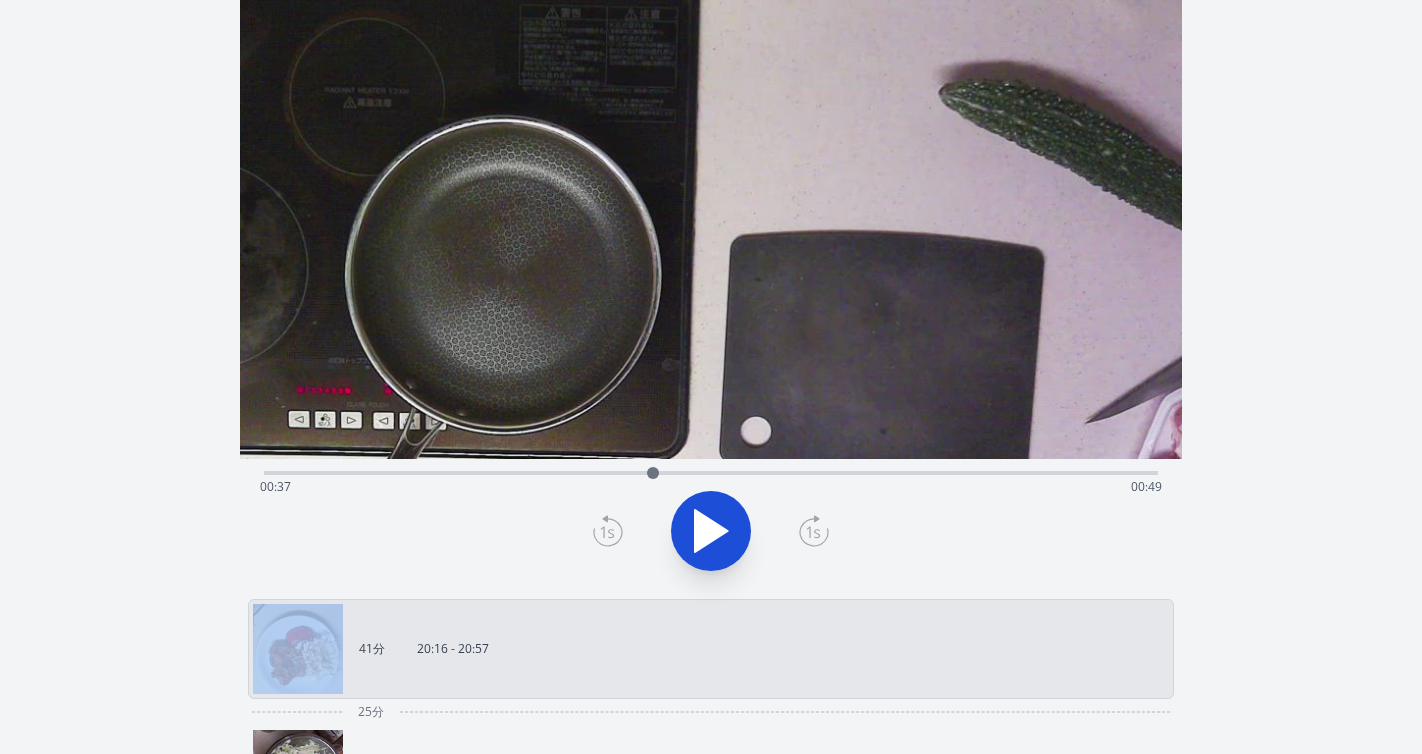 click 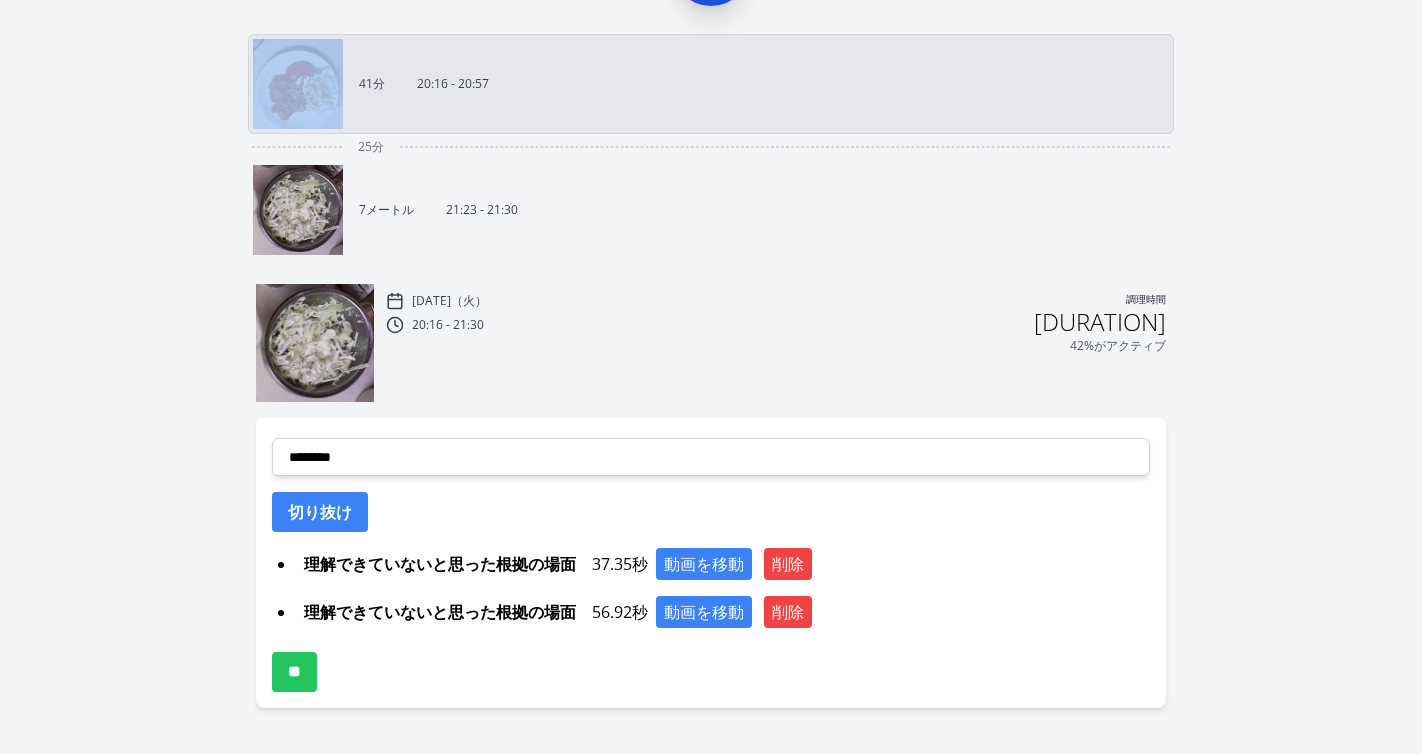 scroll, scrollTop: 726, scrollLeft: 0, axis: vertical 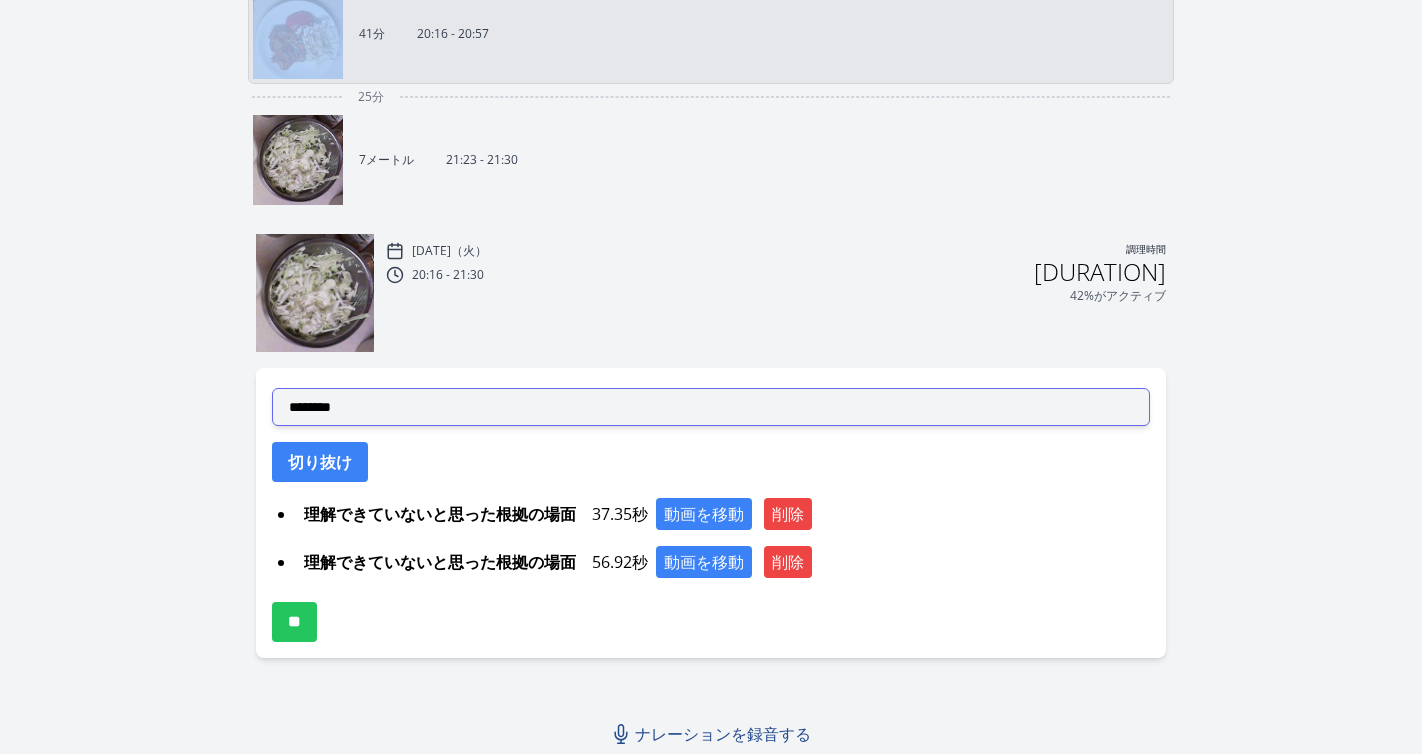 click on "**********" at bounding box center (711, 407) 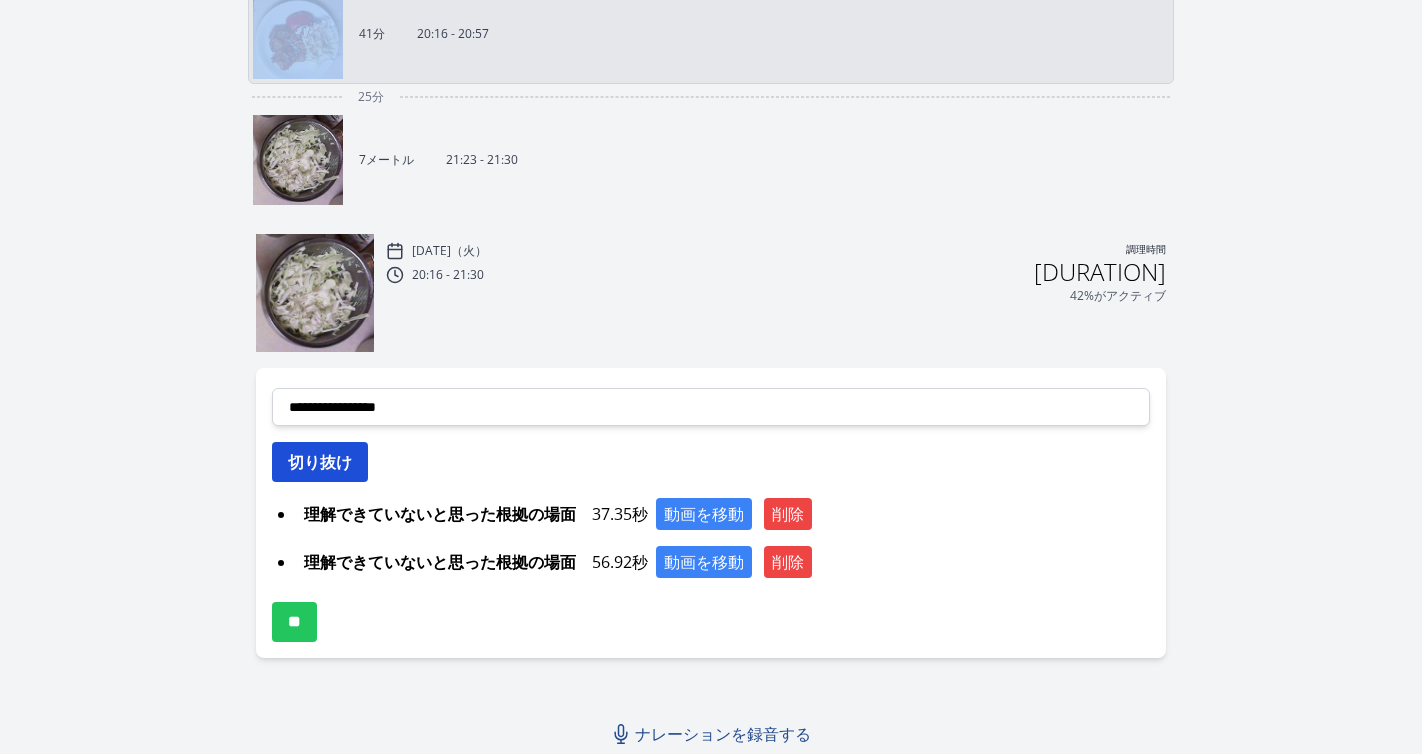 click on "切り抜け" at bounding box center [320, 462] 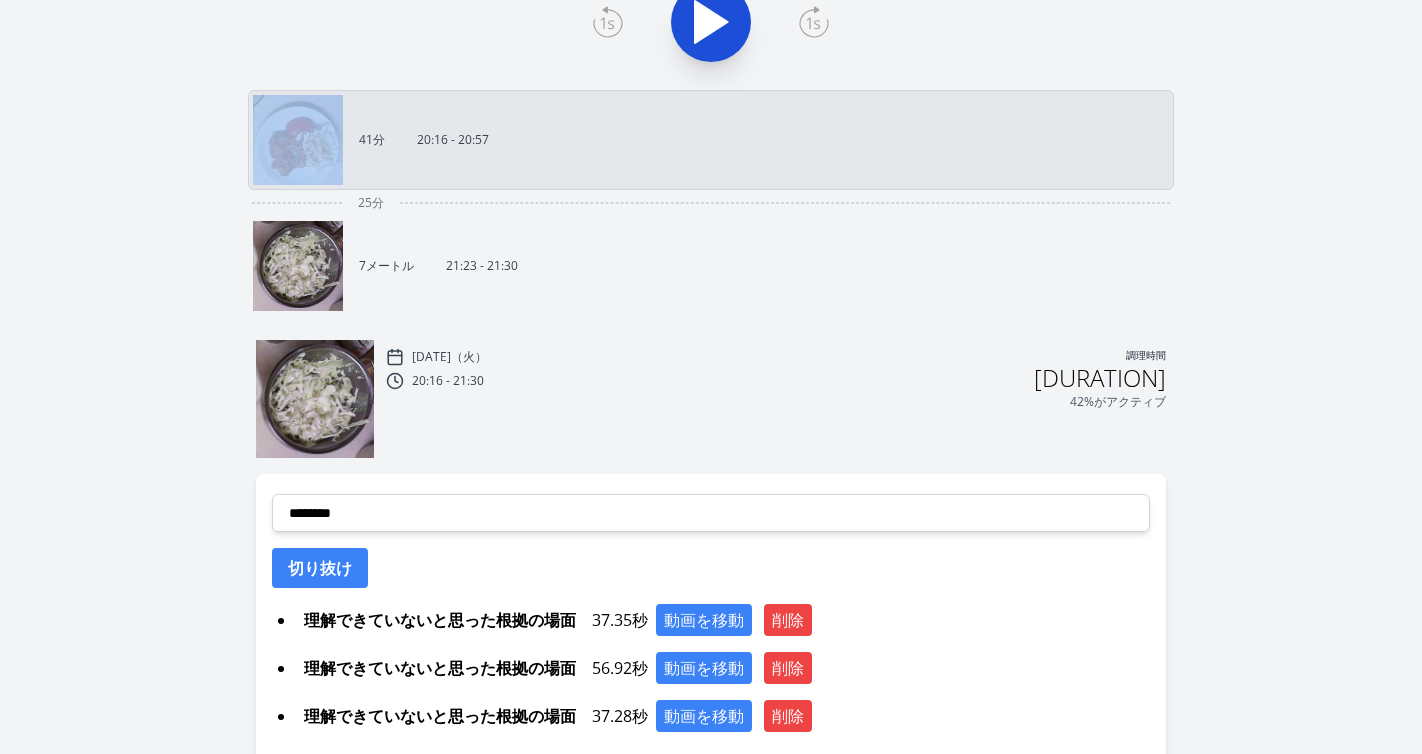 scroll, scrollTop: 774, scrollLeft: 0, axis: vertical 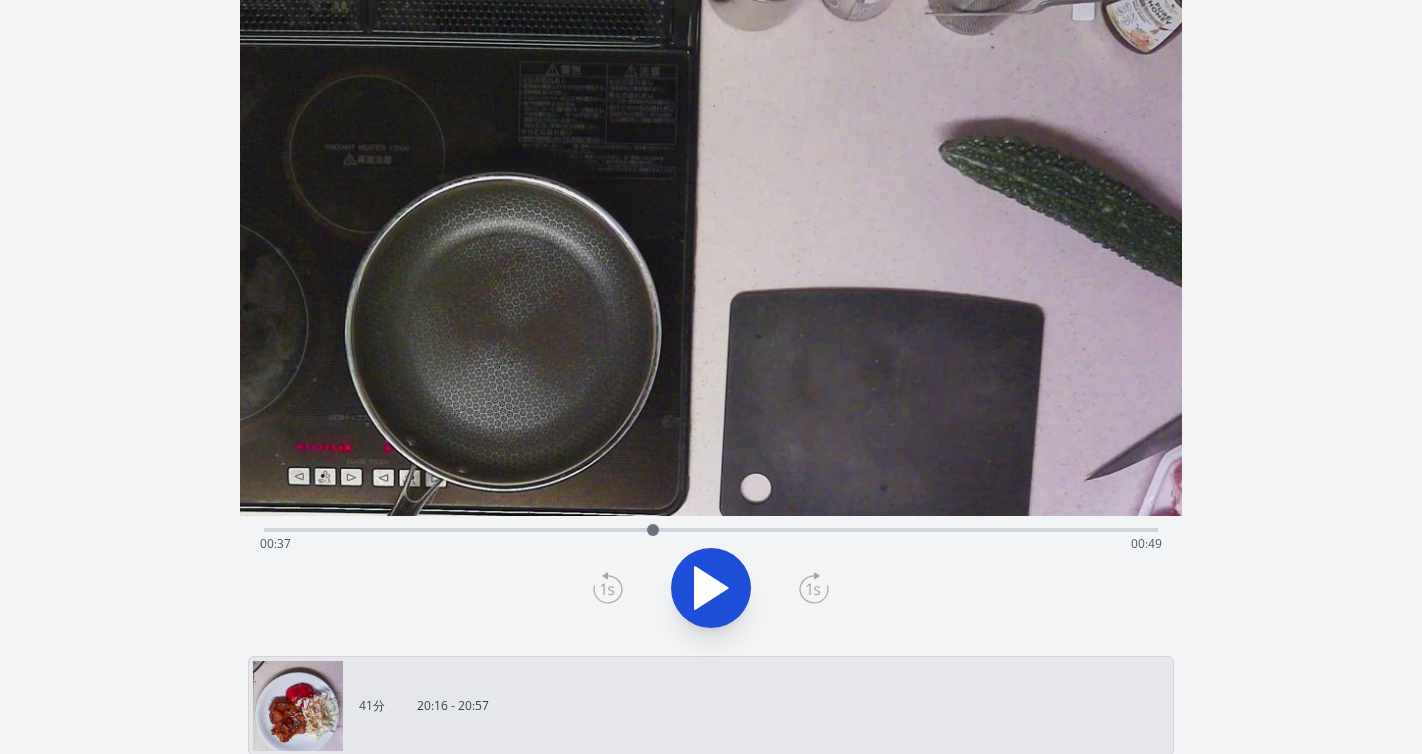 click on "経過時間: [TIME]
残り時間: [TIME]" at bounding box center [711, 710] 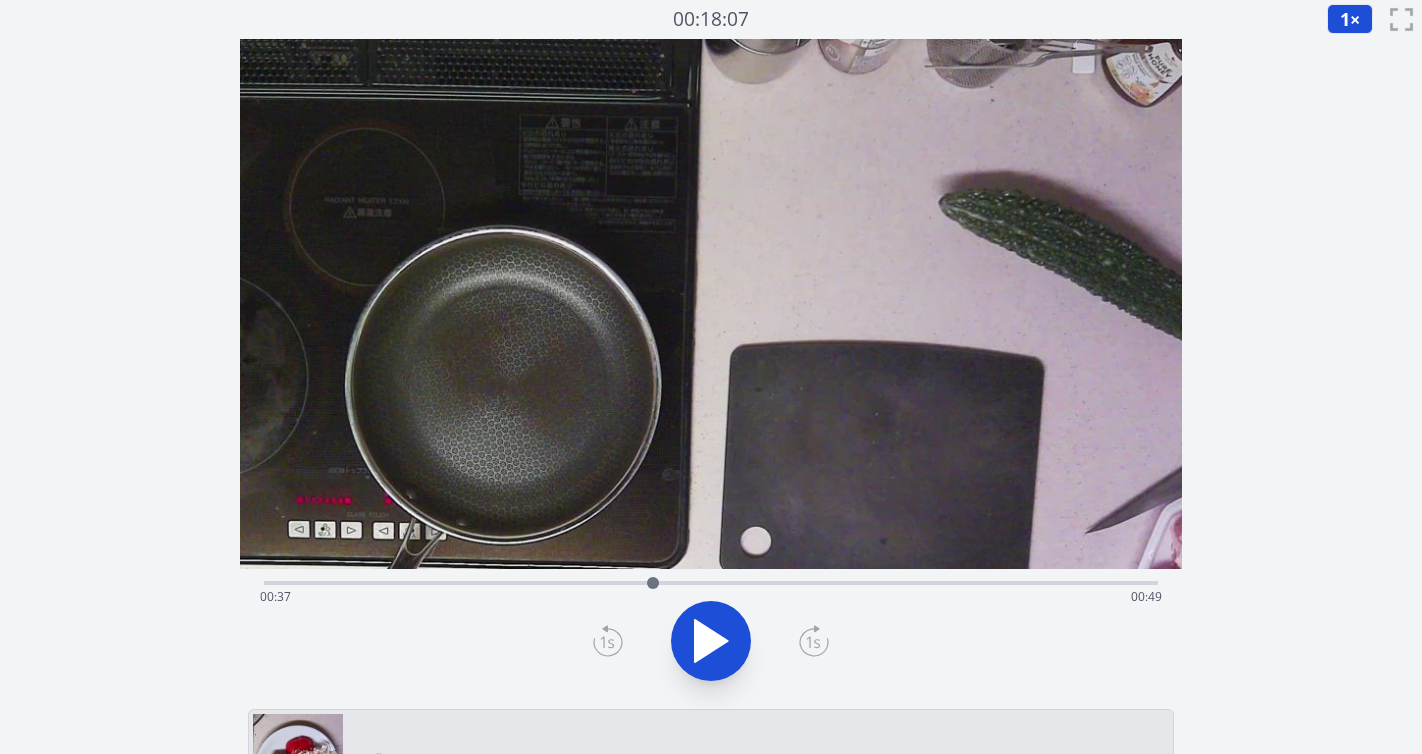 scroll, scrollTop: 0, scrollLeft: 0, axis: both 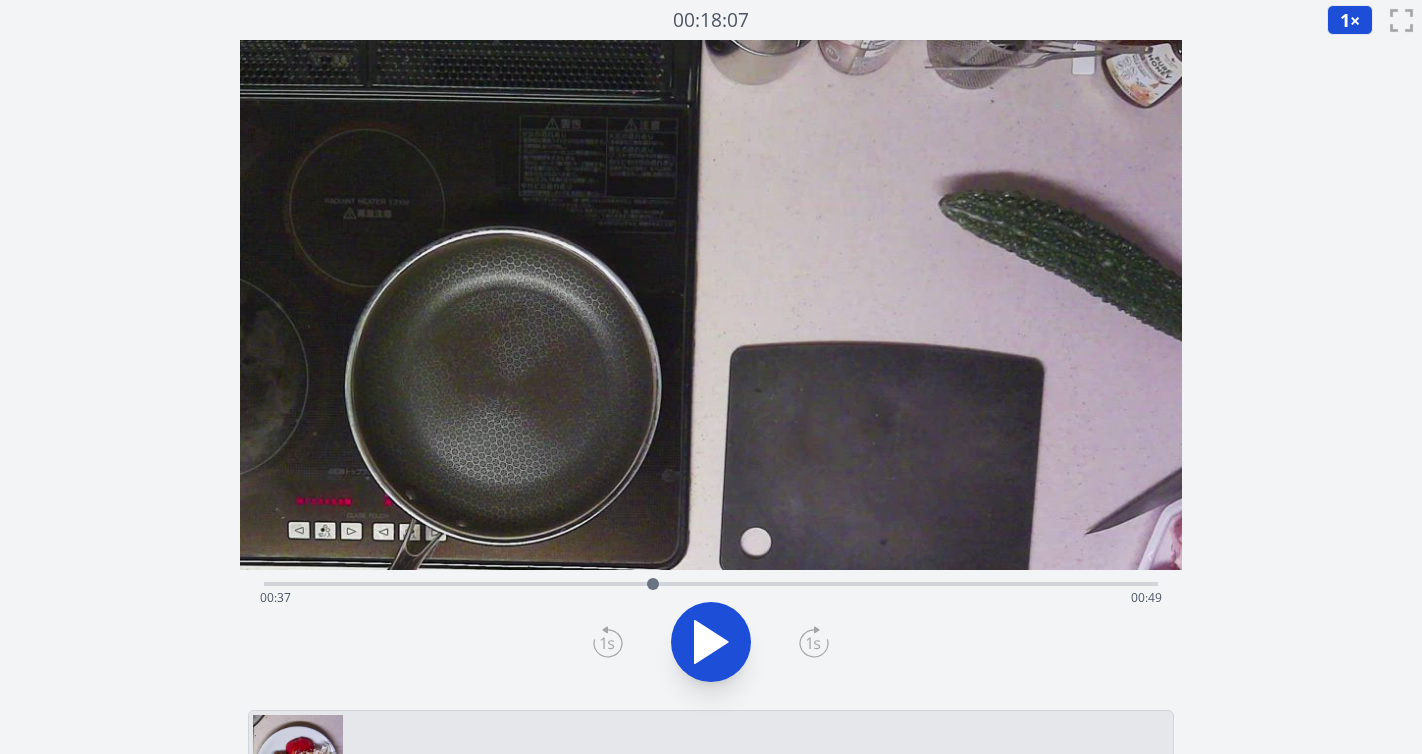 click at bounding box center (653, 584) 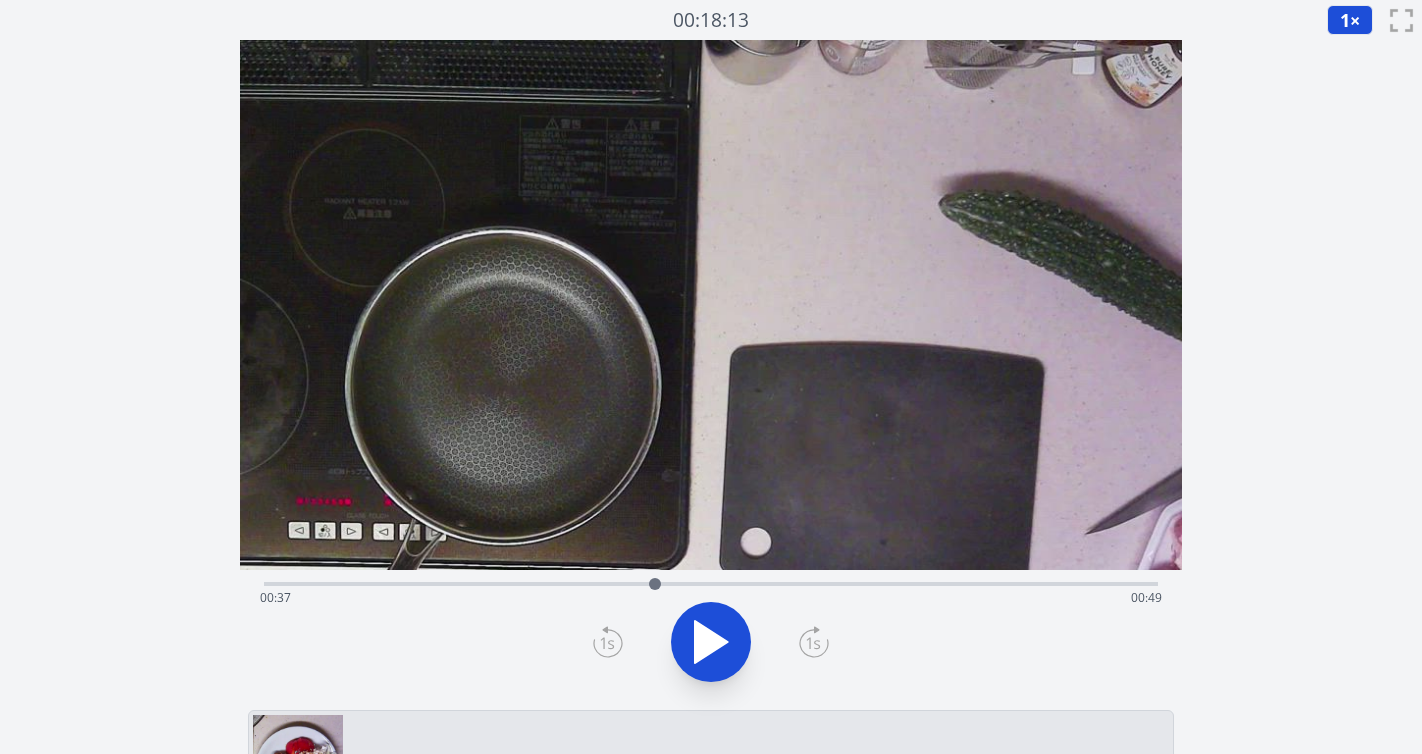 click at bounding box center [655, 584] 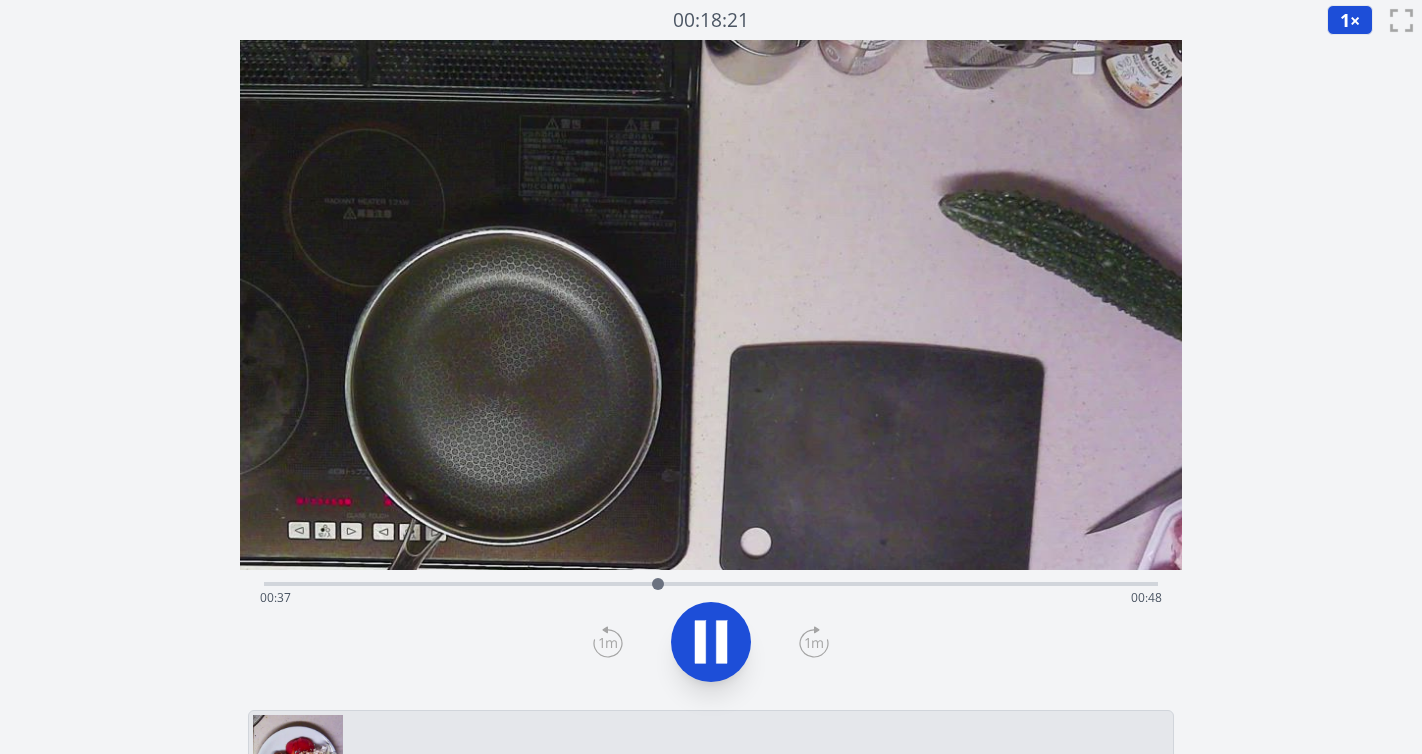 click 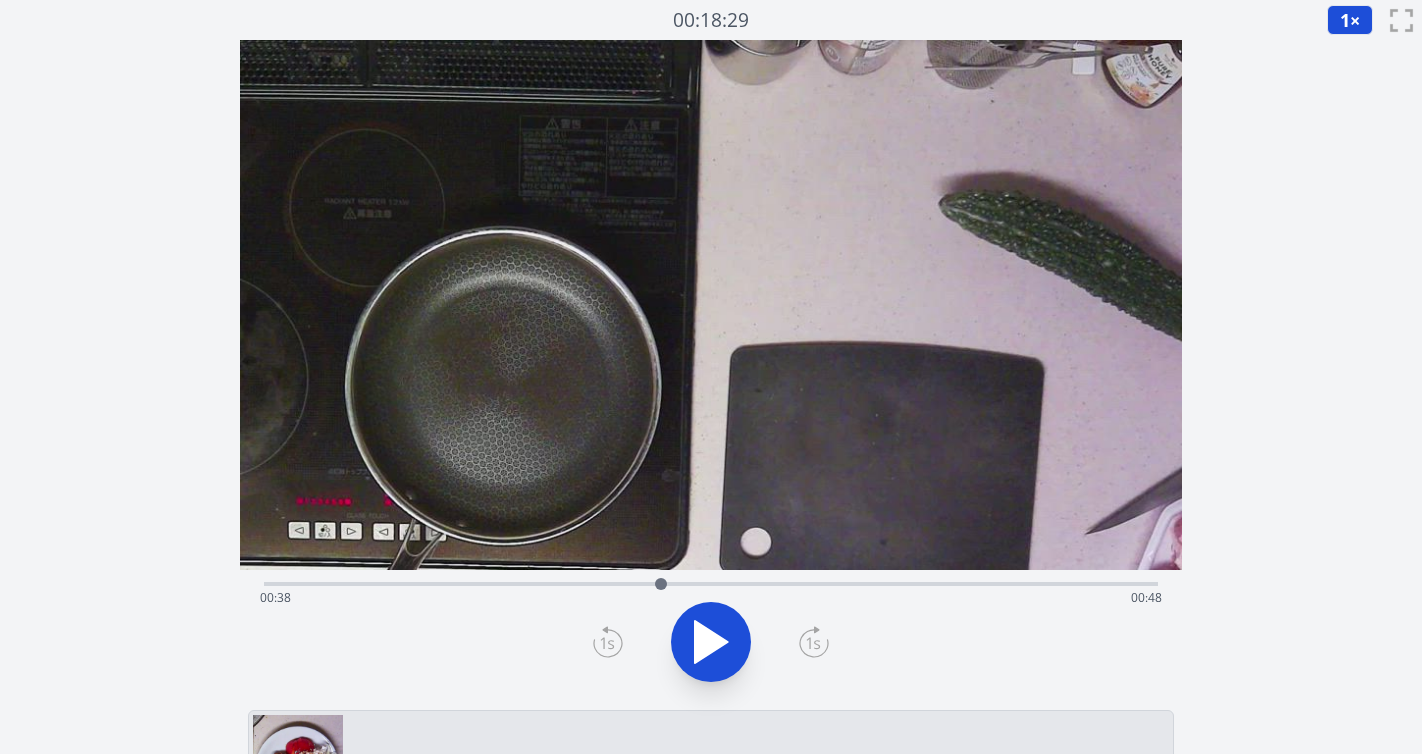 click 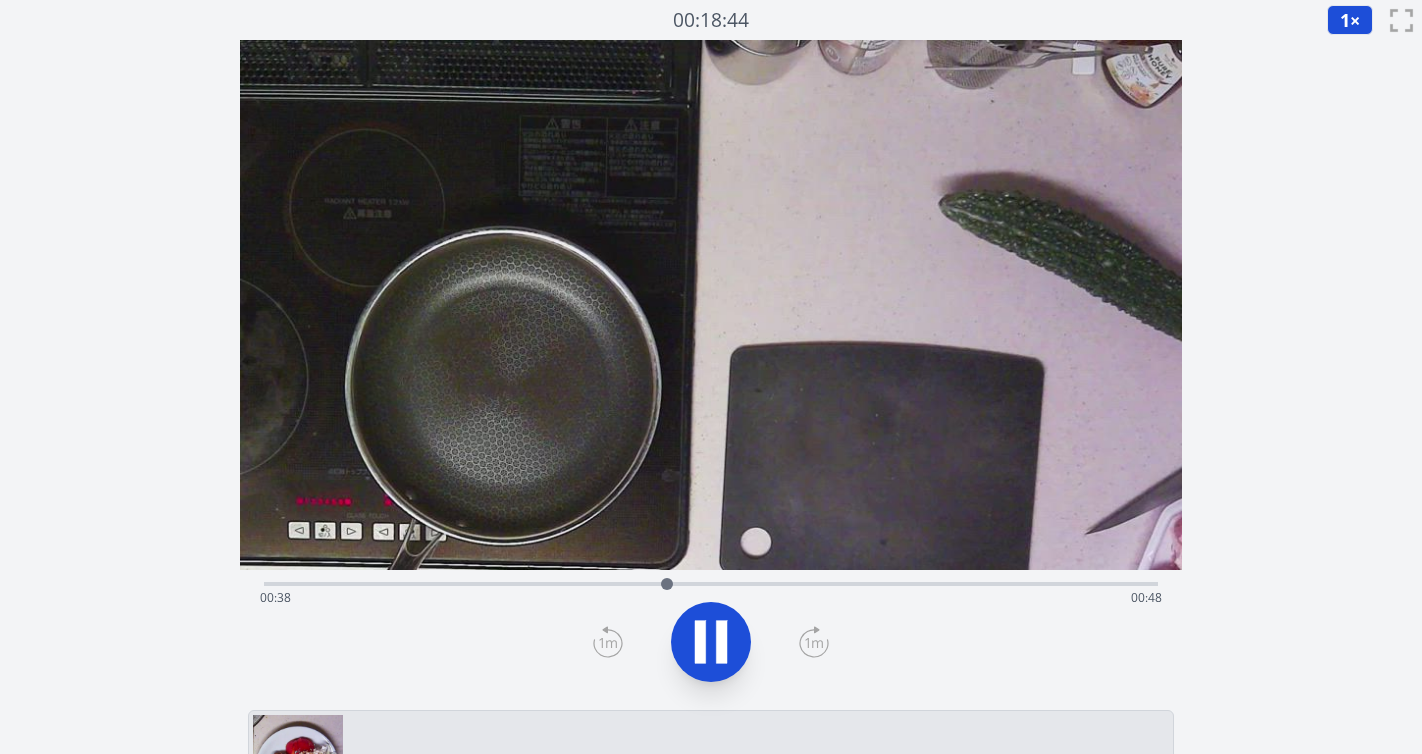 click 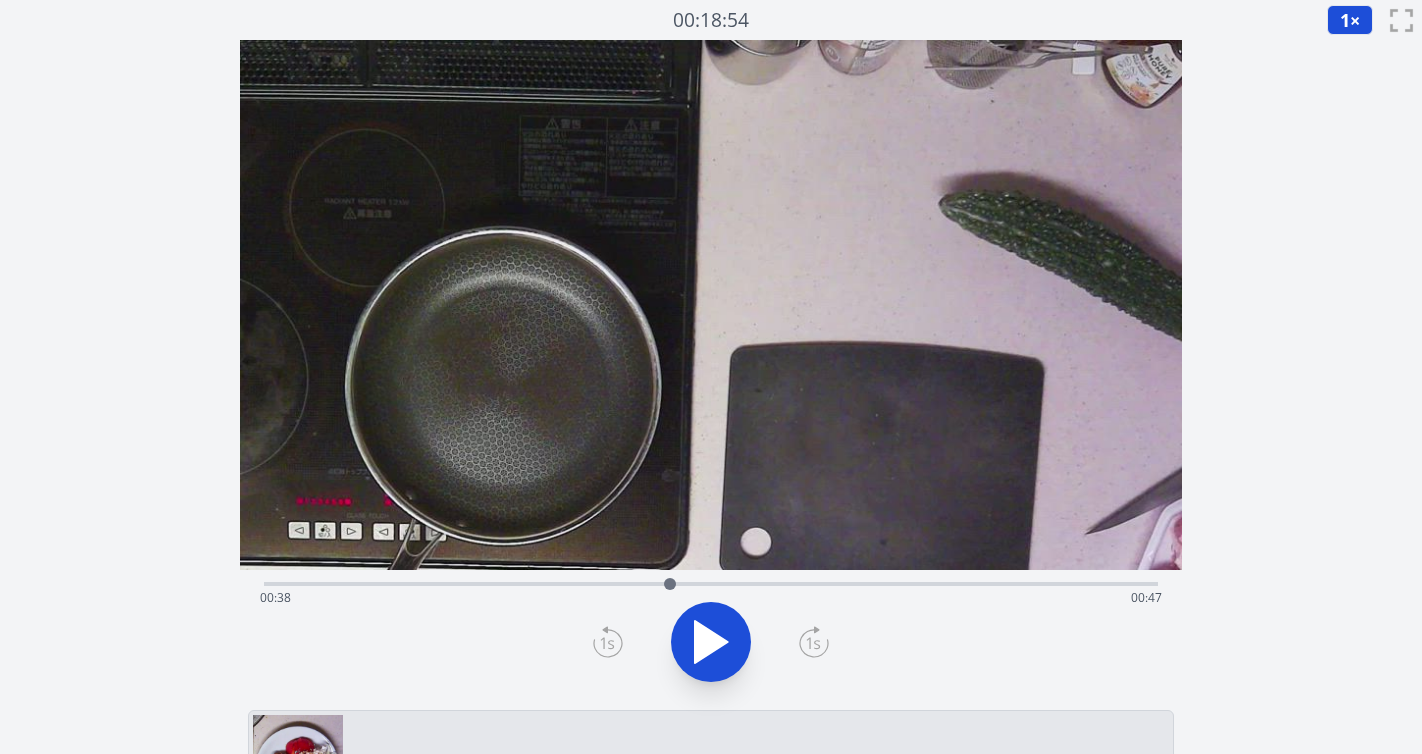 click 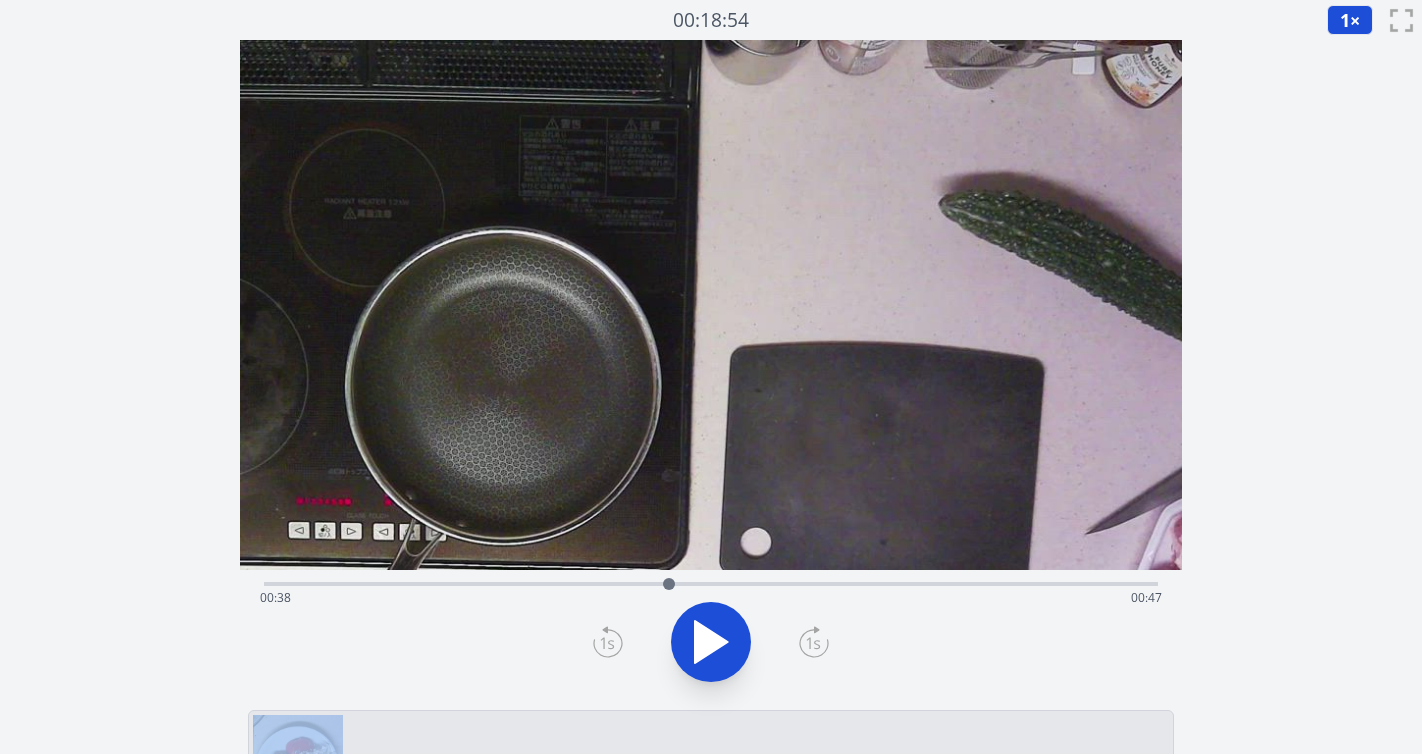 click 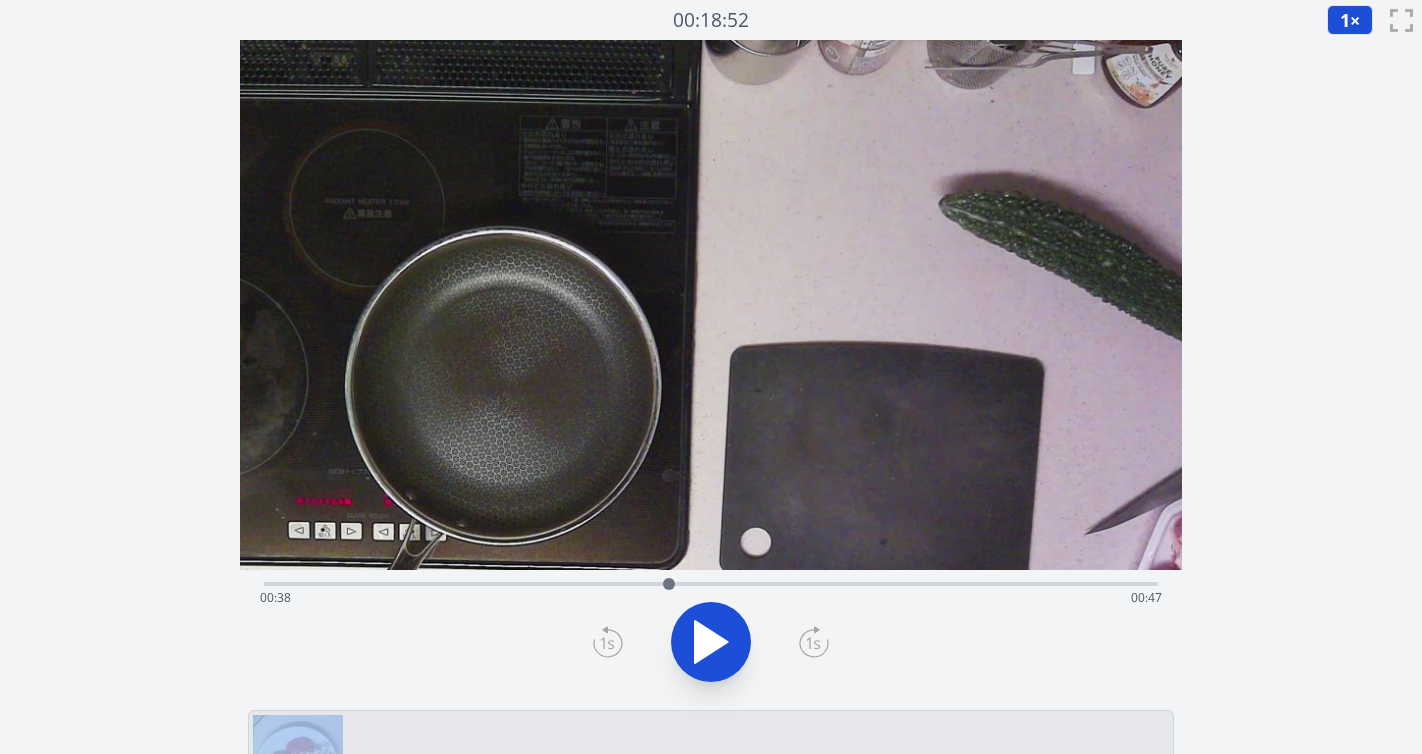 click 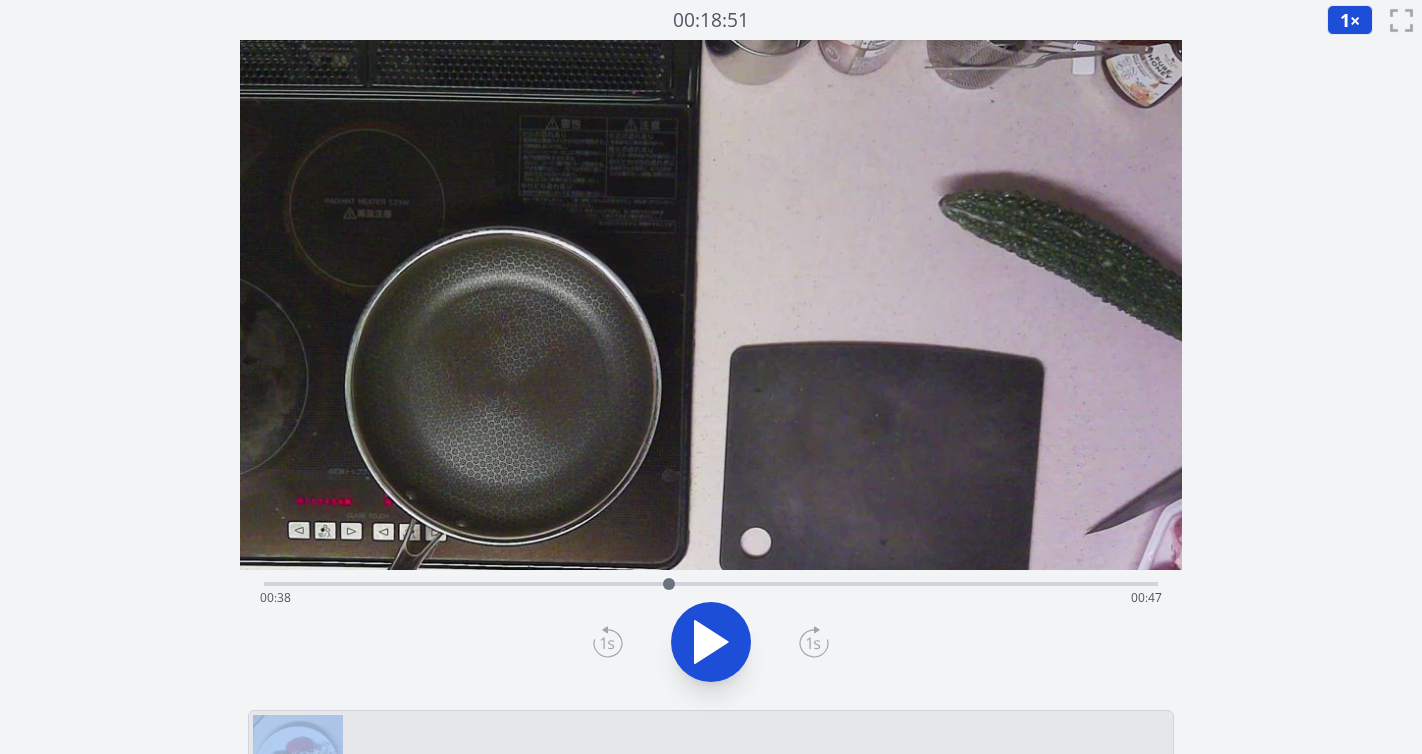 click 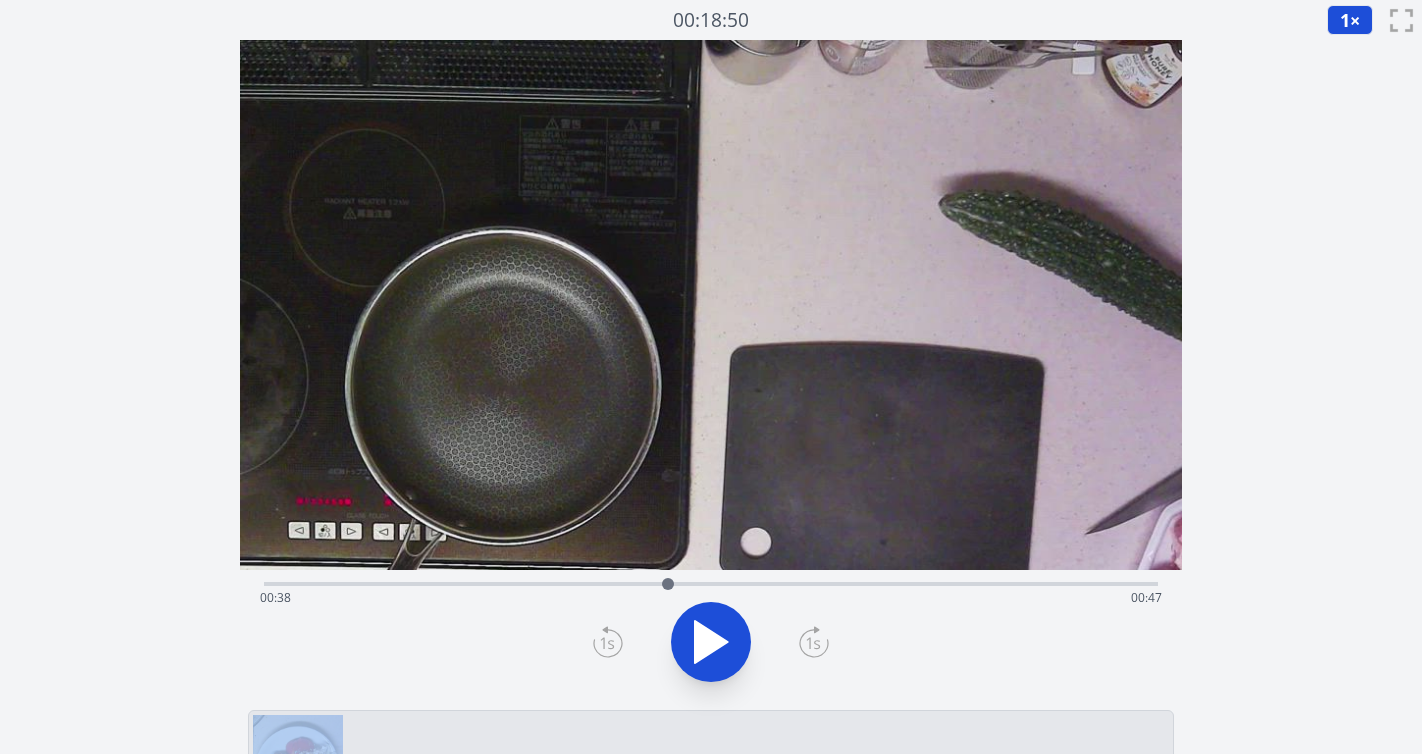 click 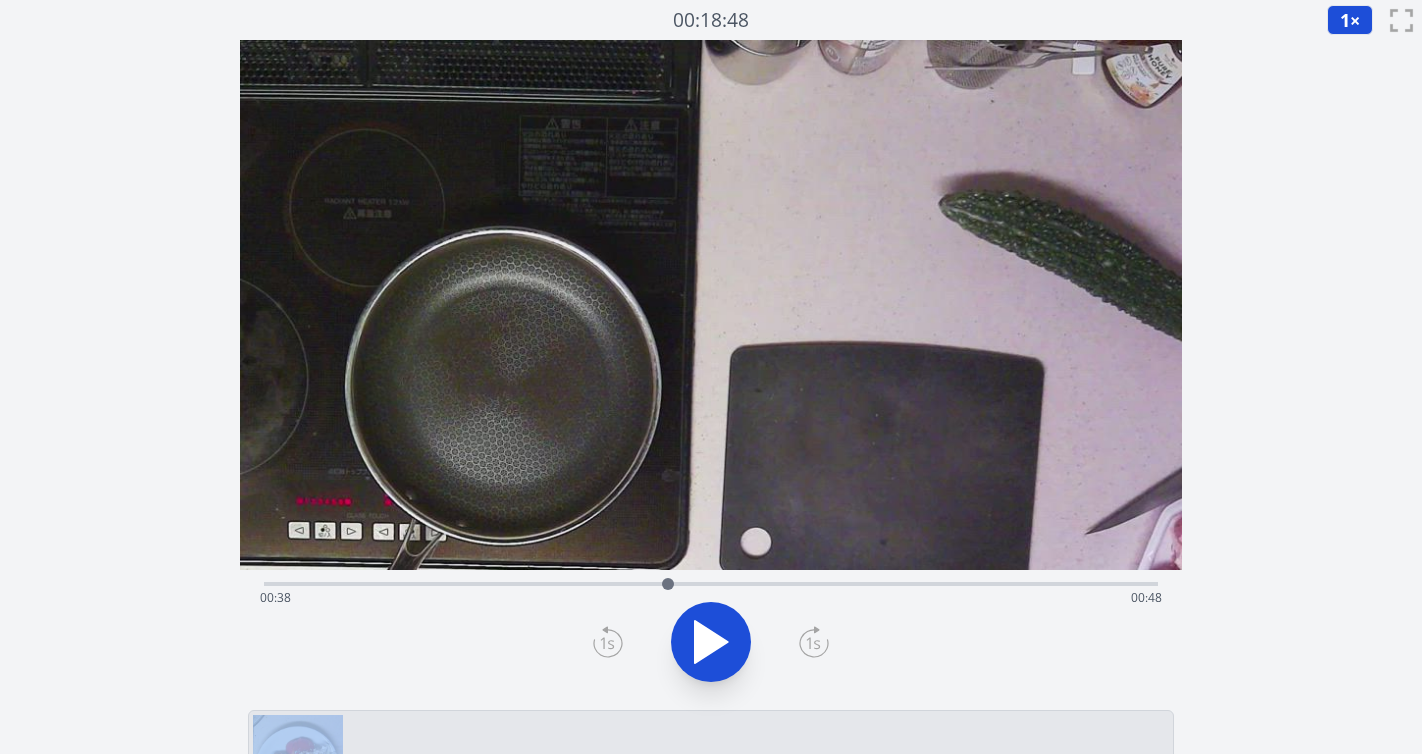 click 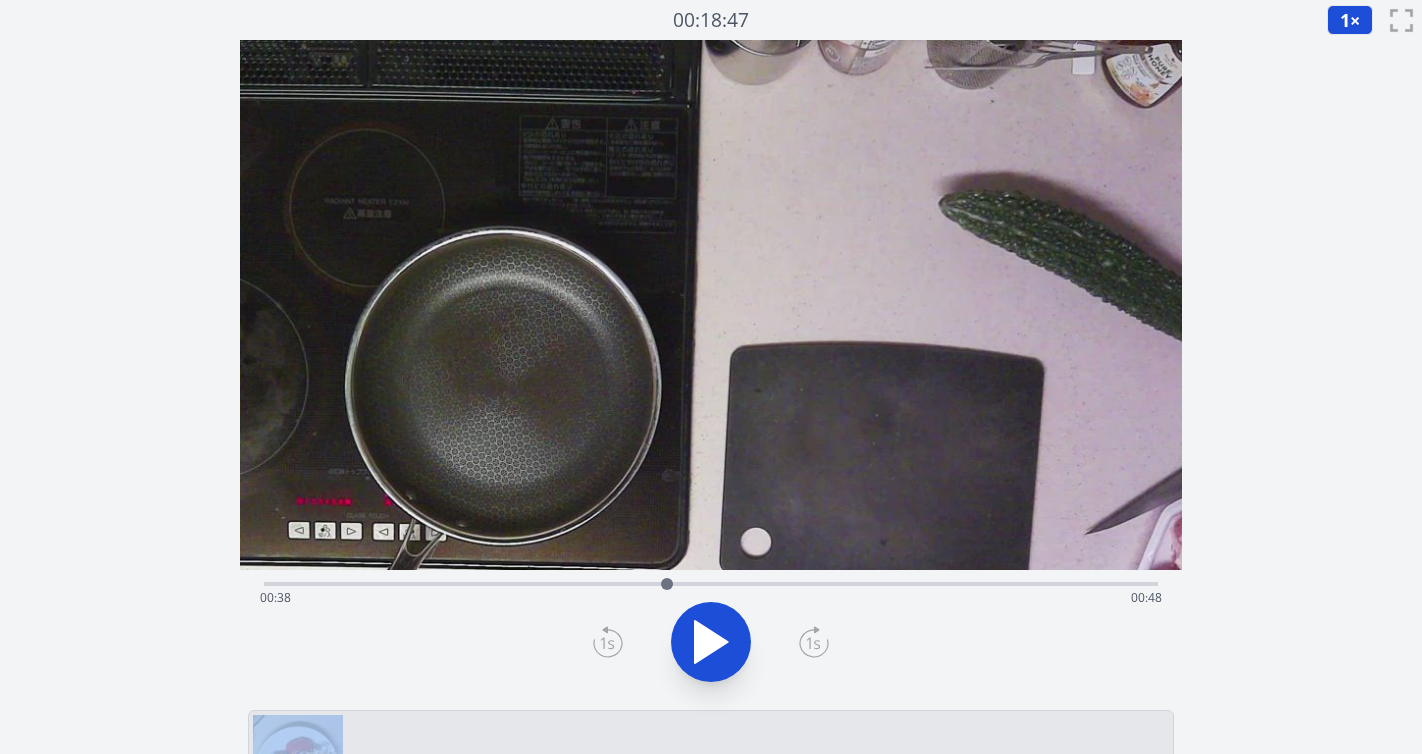 click 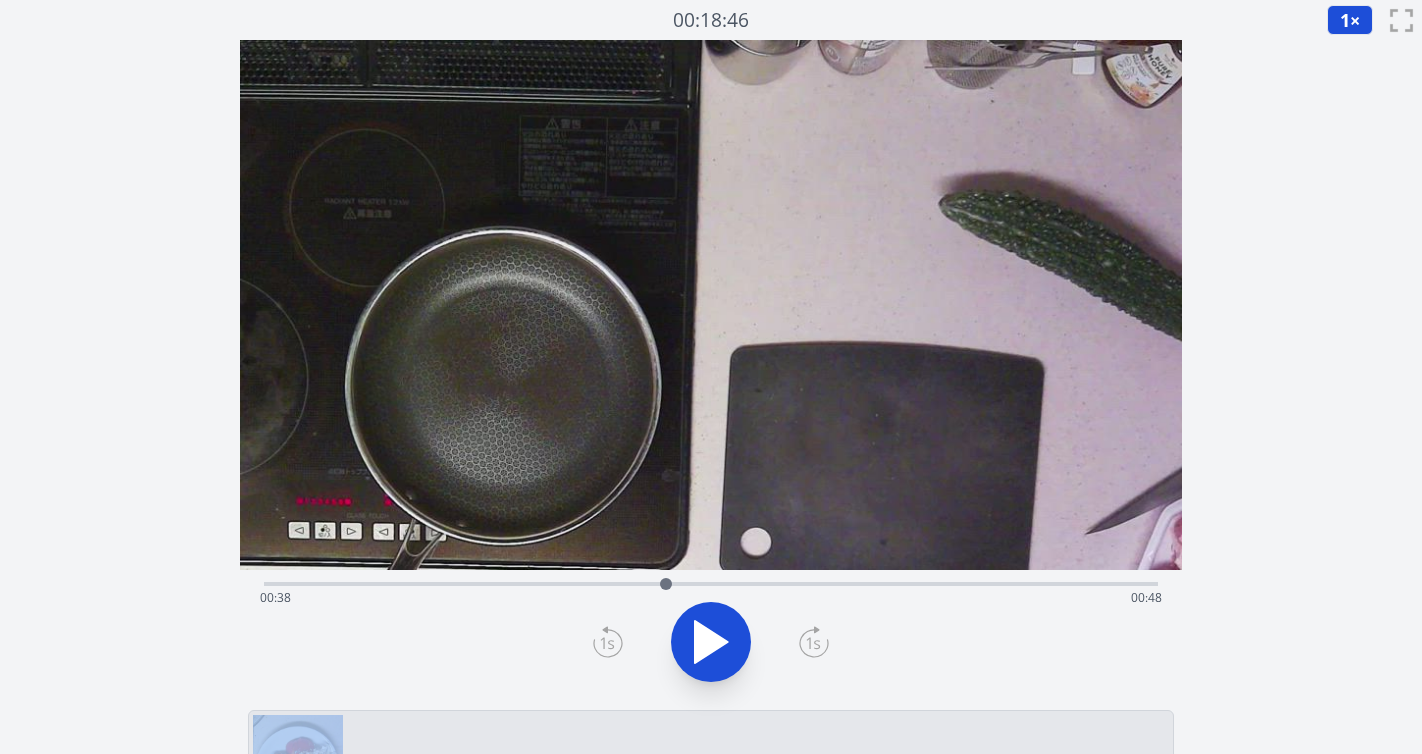 click 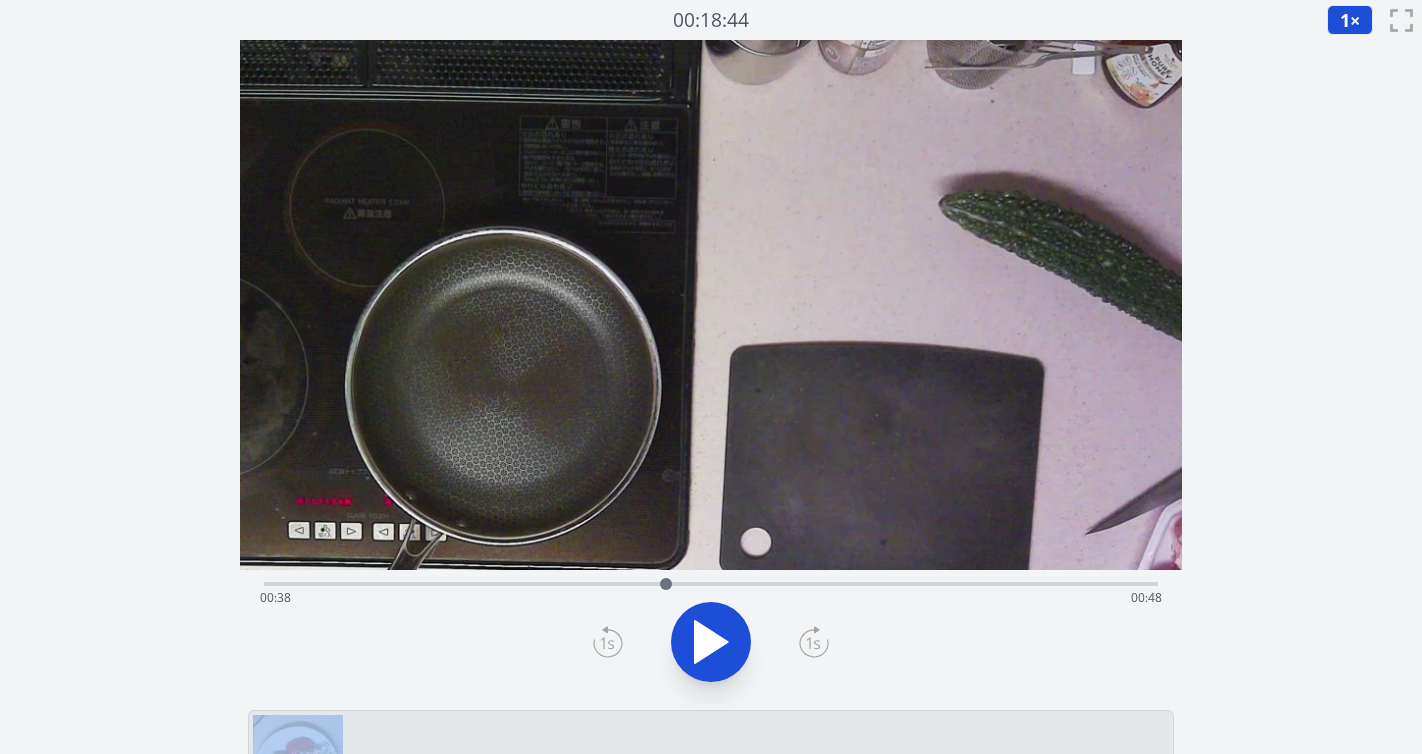 click 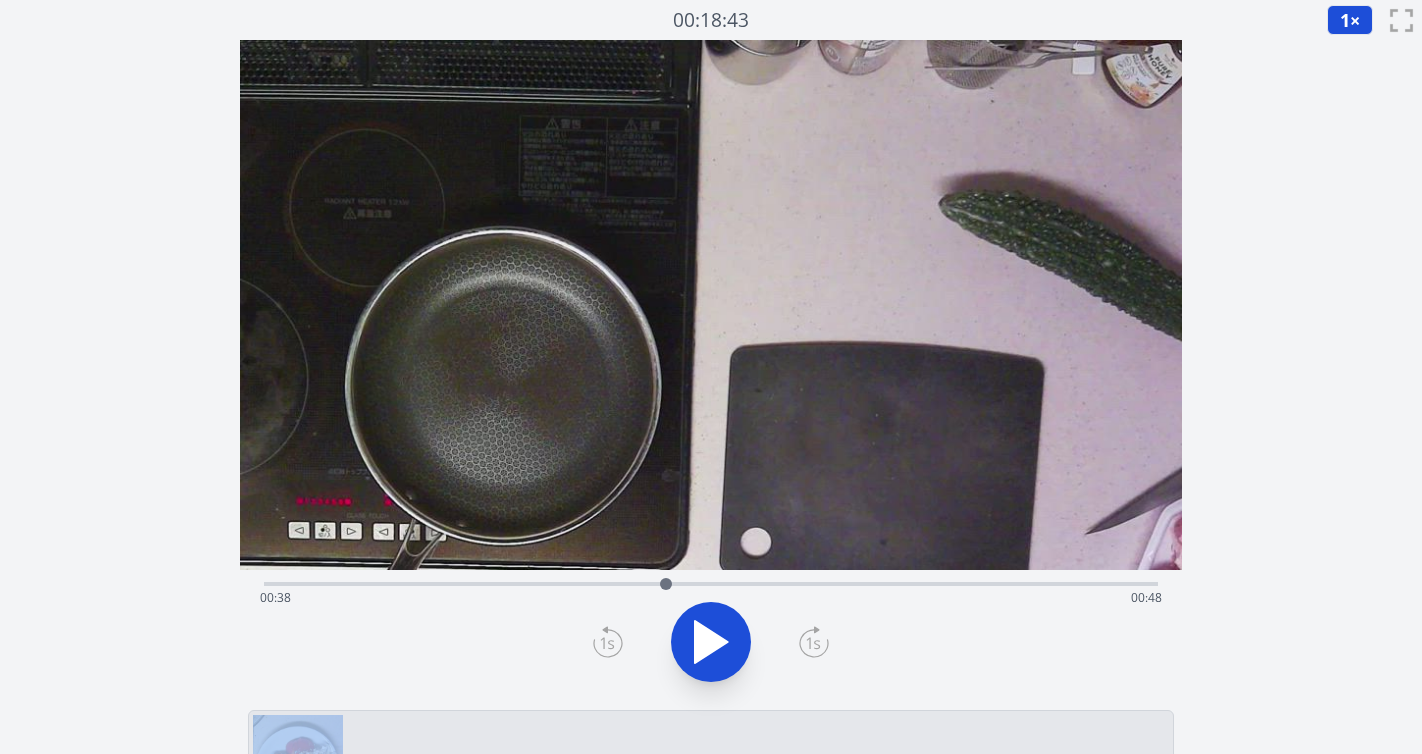 click 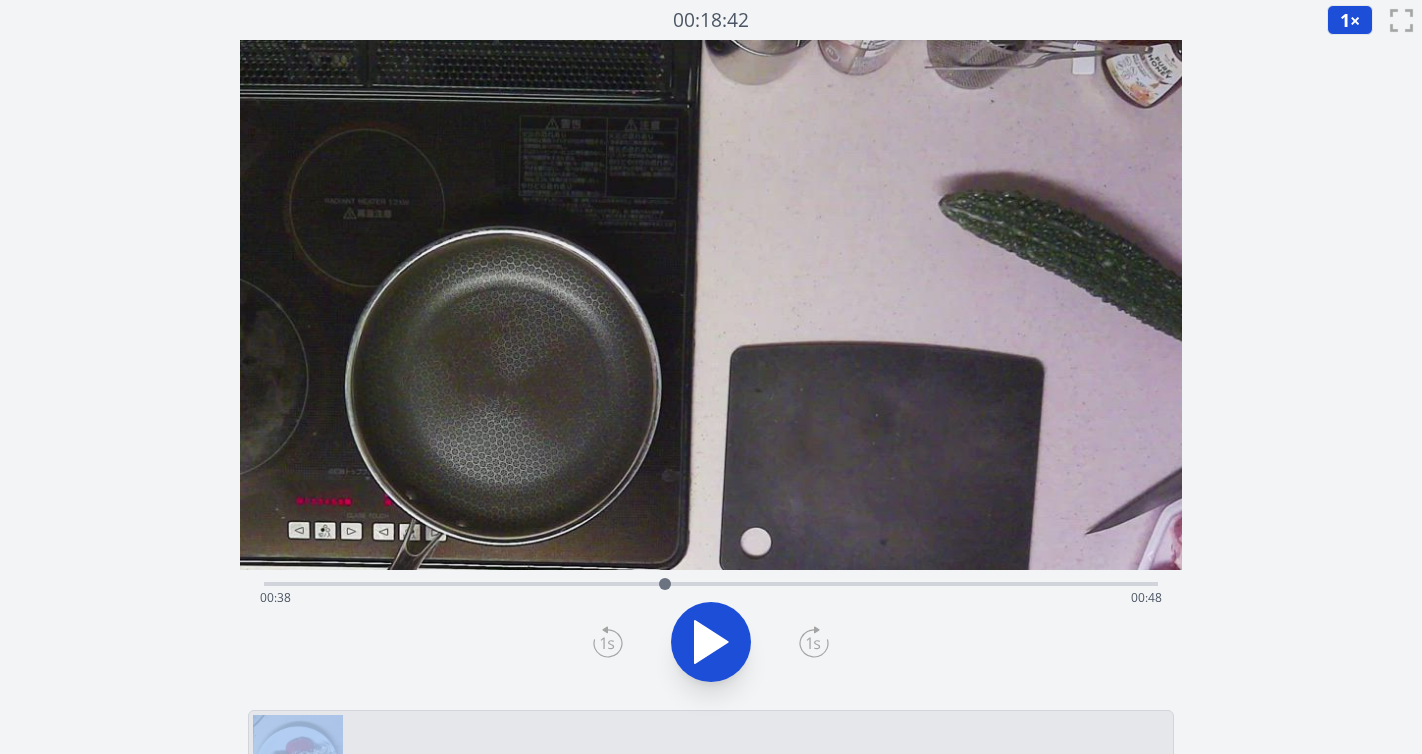 click 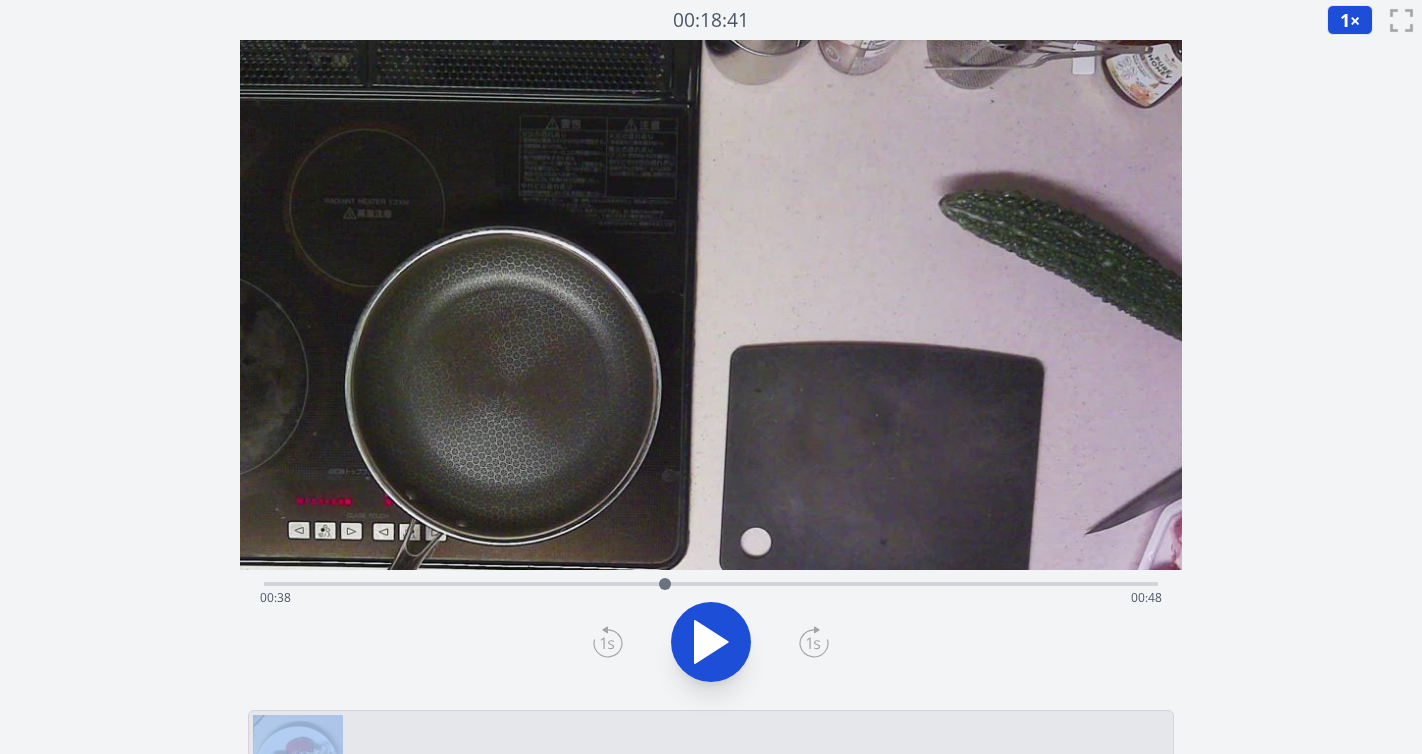 click 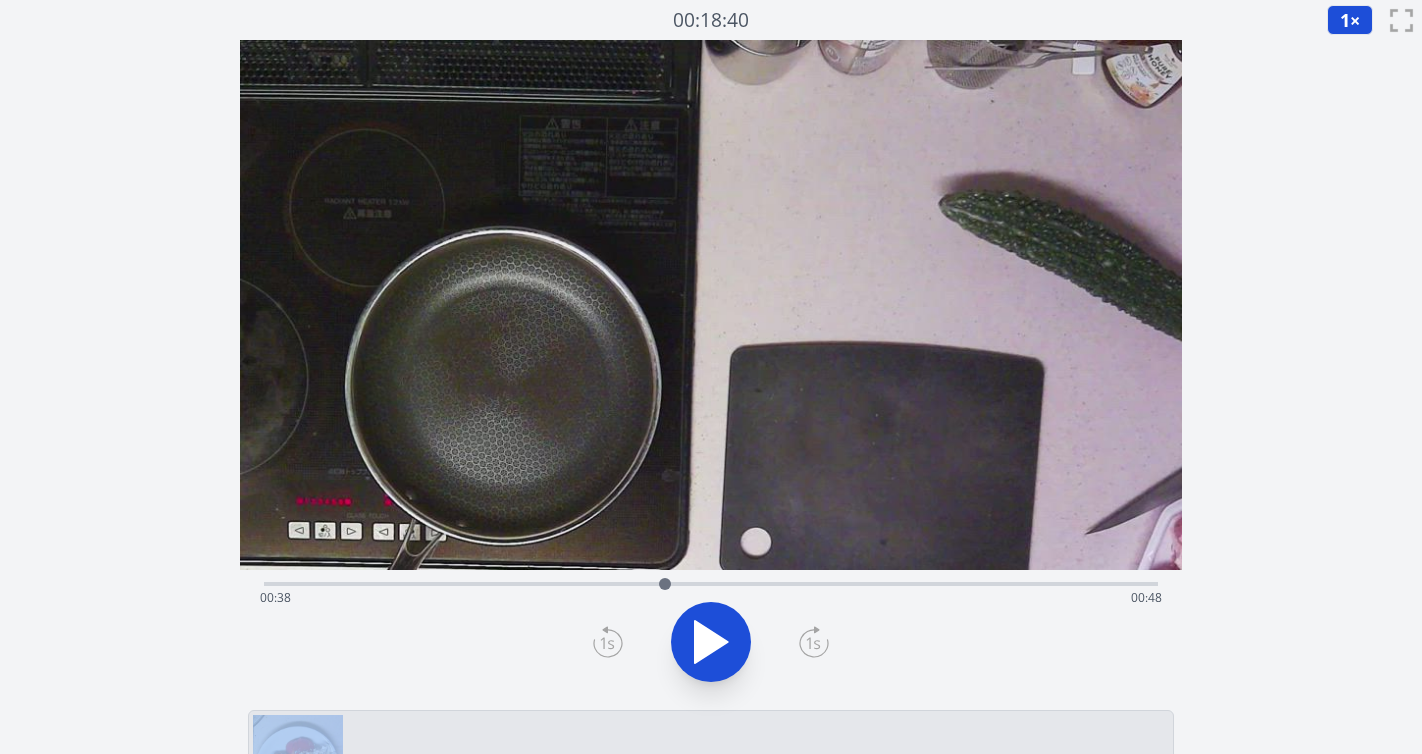 click 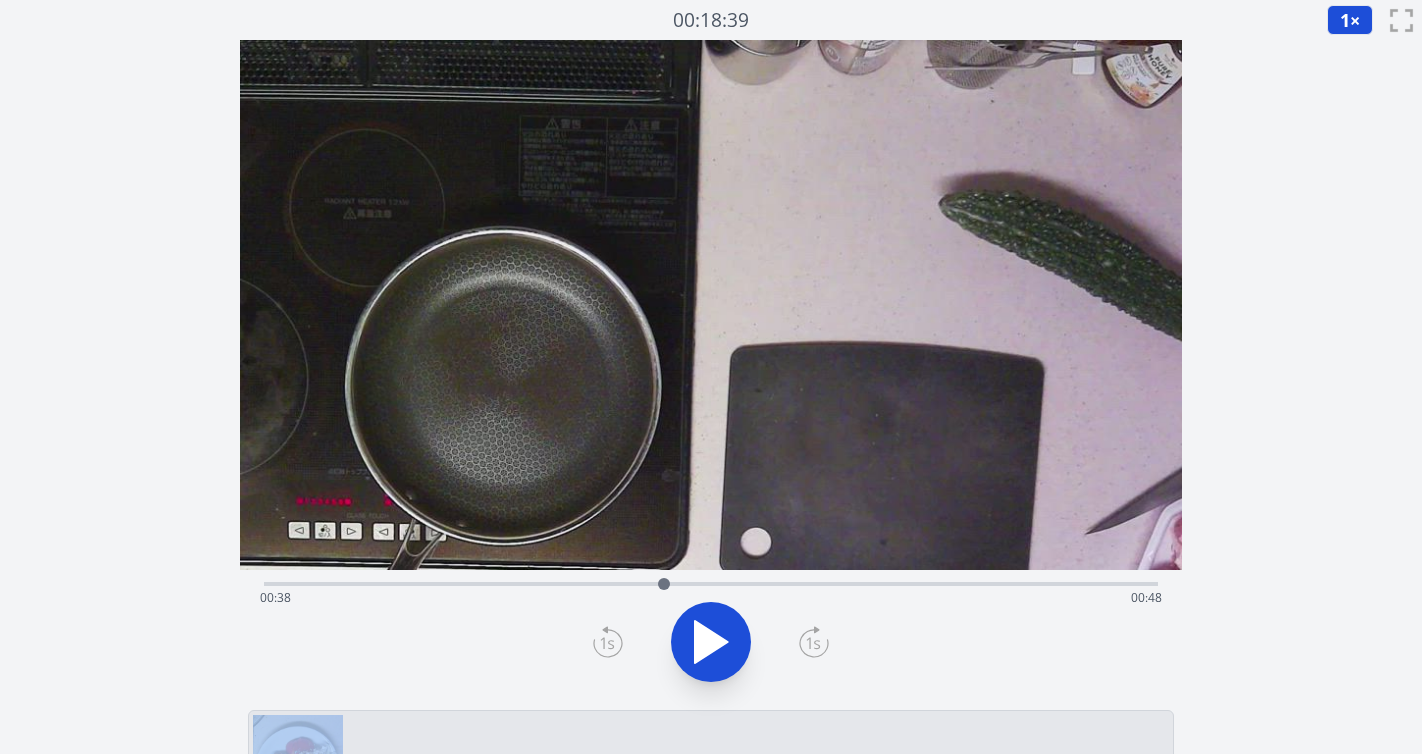click 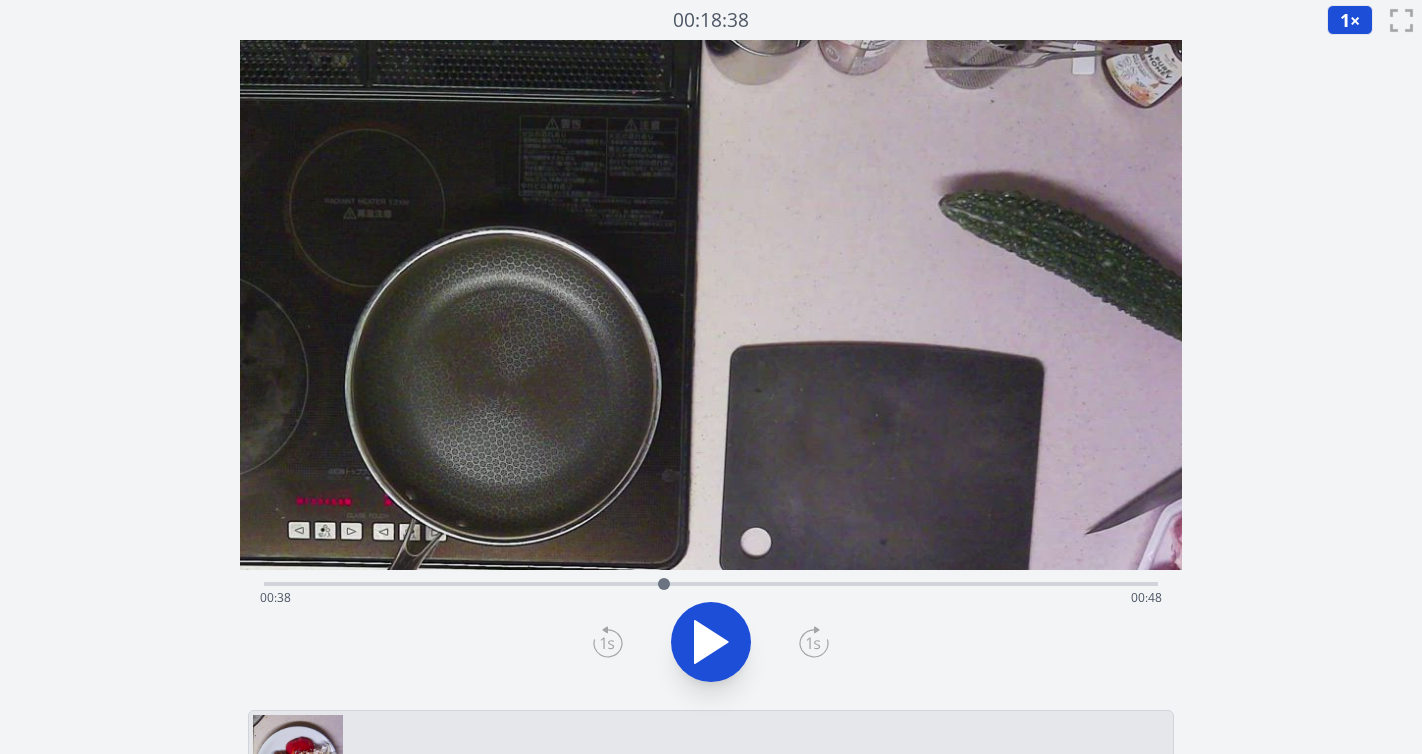 click 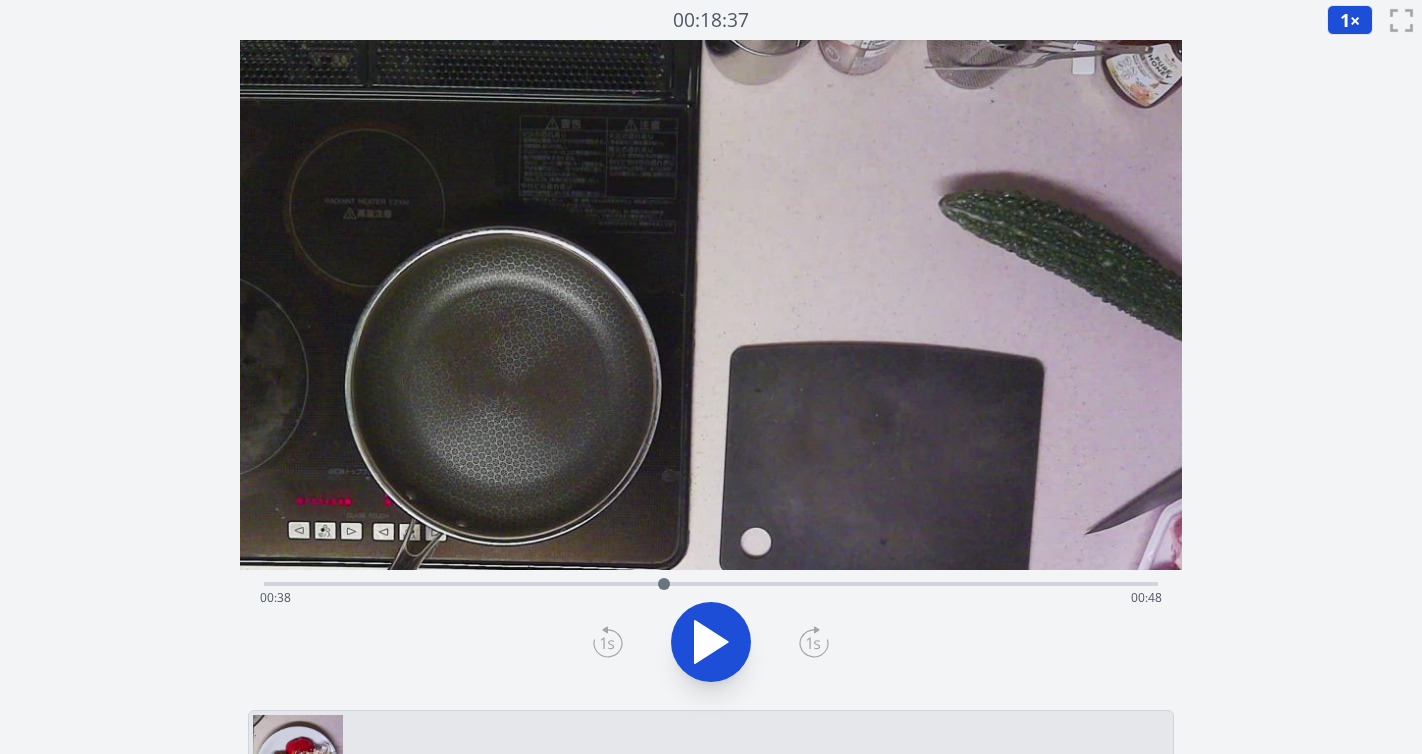 click 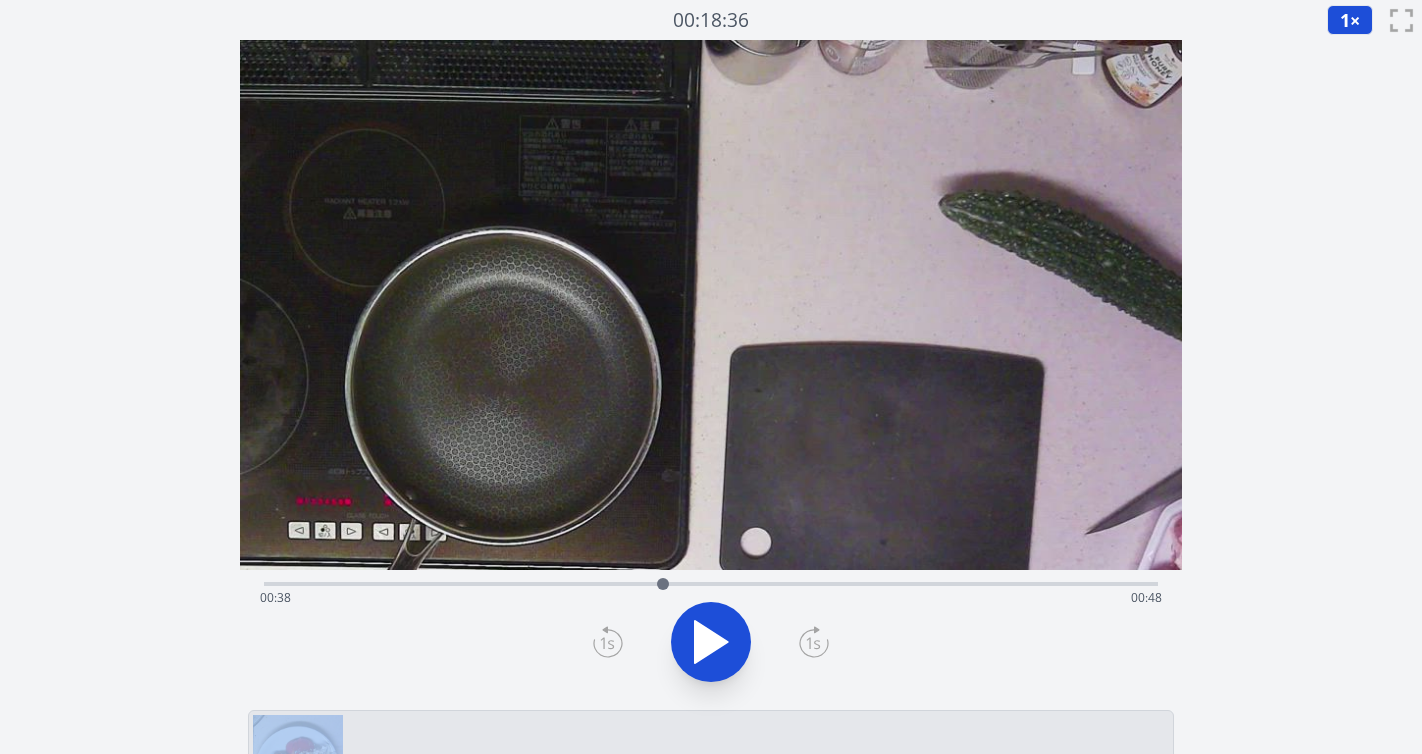 click 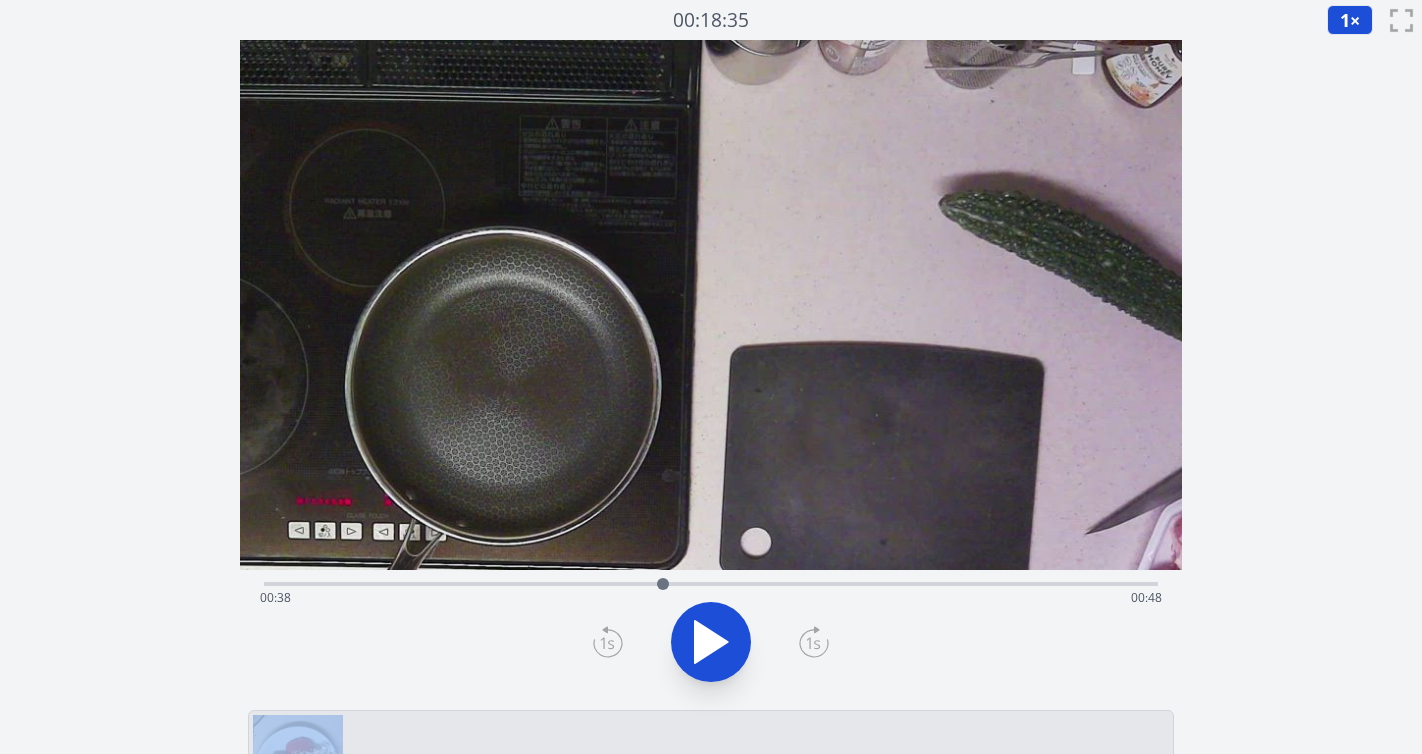 click 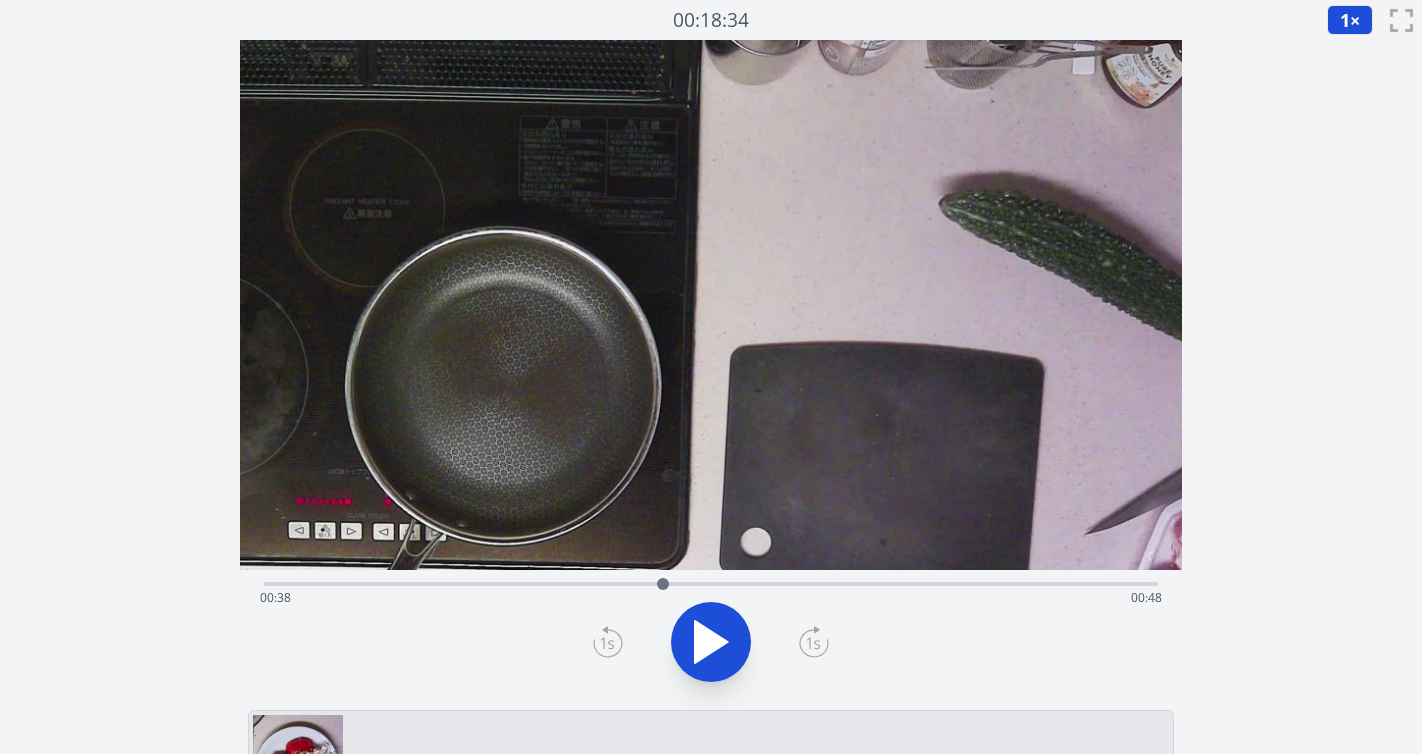 click 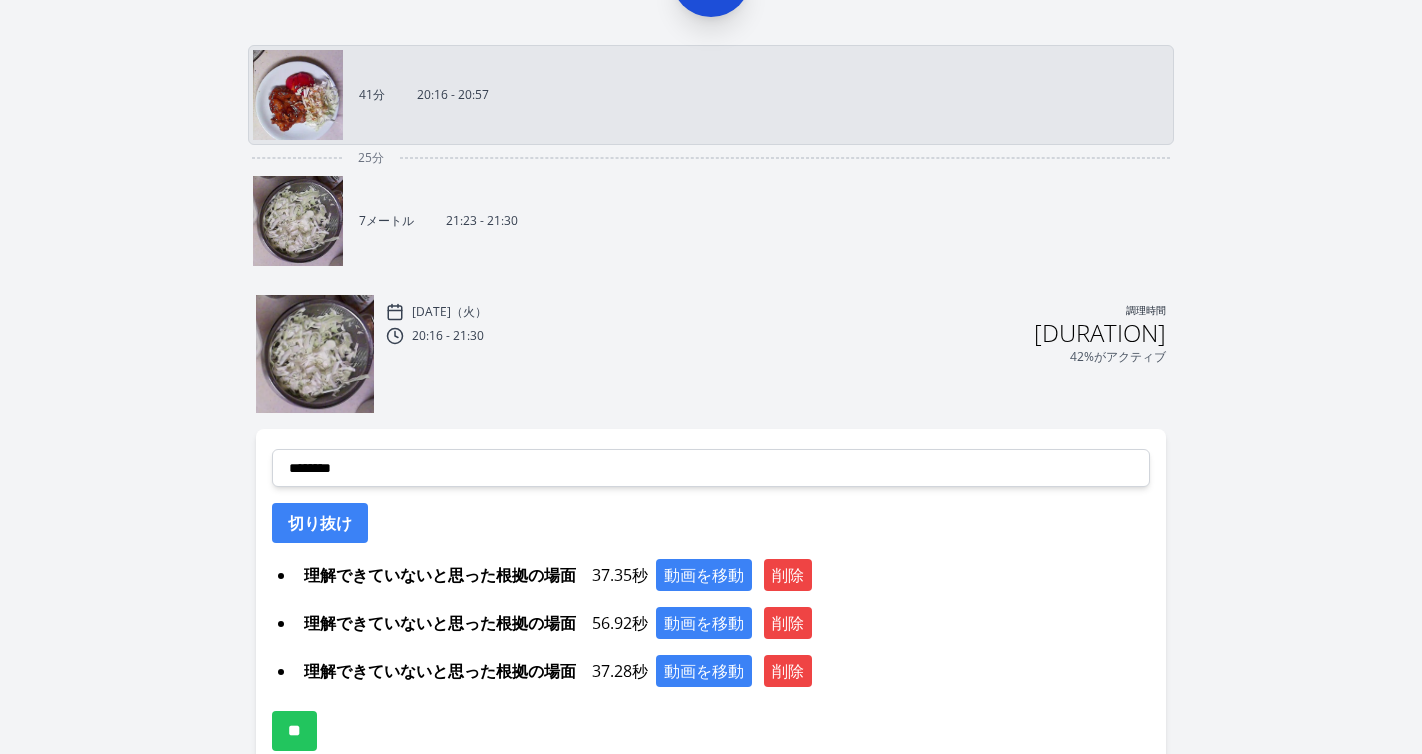 scroll, scrollTop: 675, scrollLeft: 0, axis: vertical 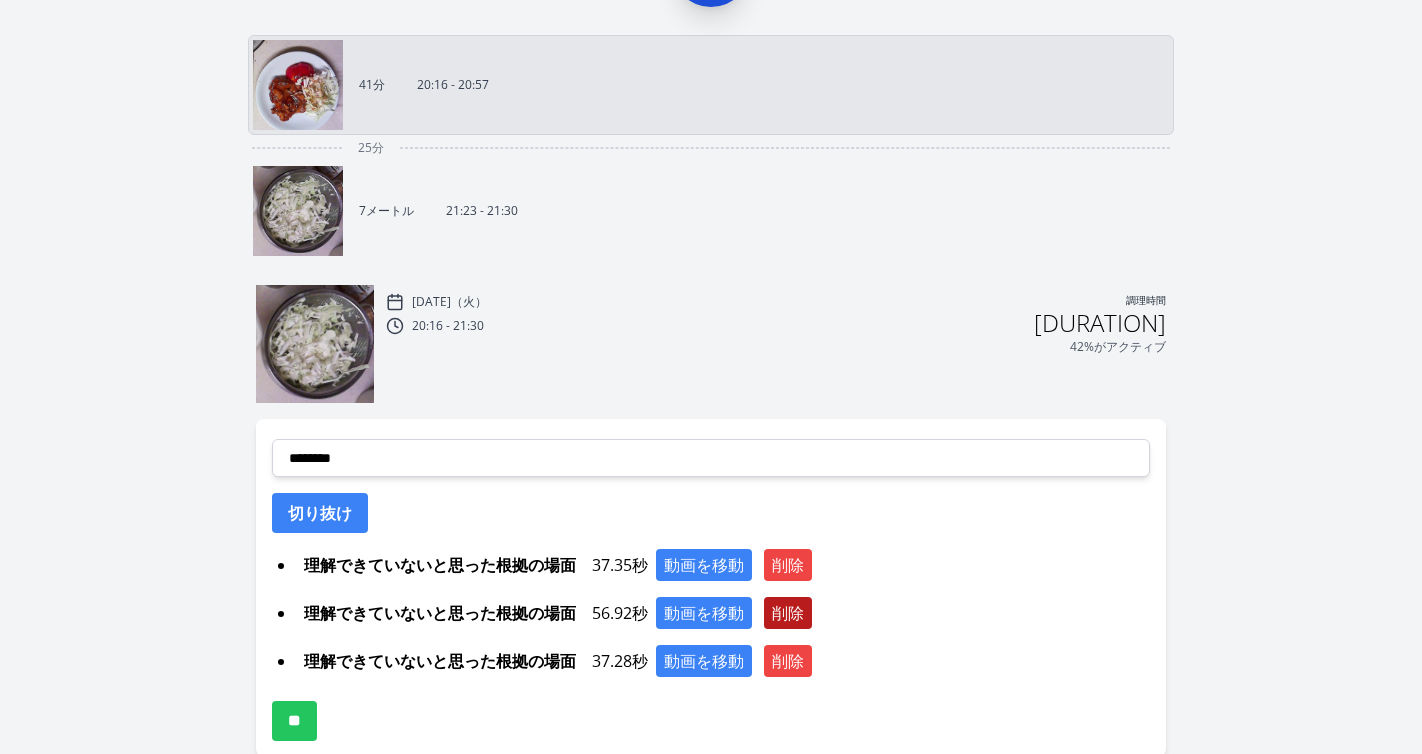 click on "削除" at bounding box center [788, 613] 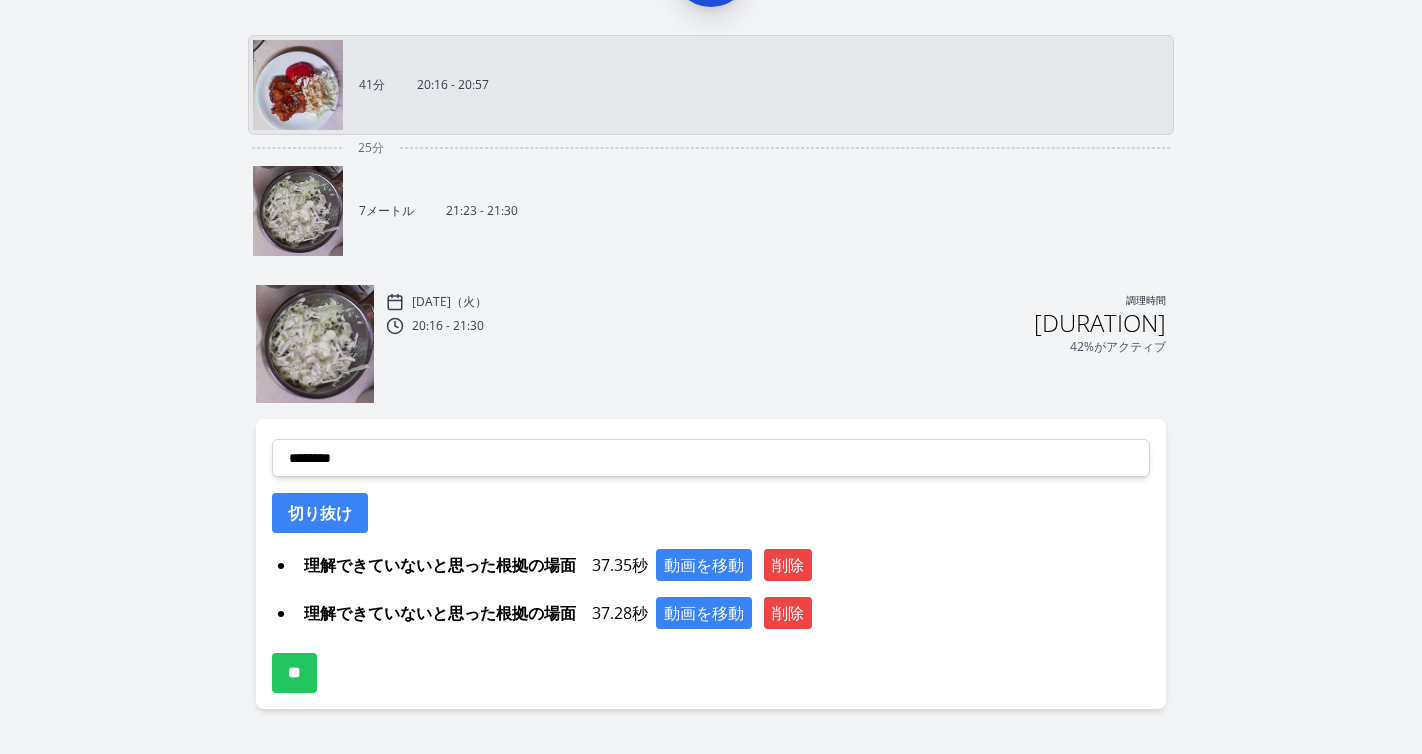 click on "削除" at bounding box center [788, 613] 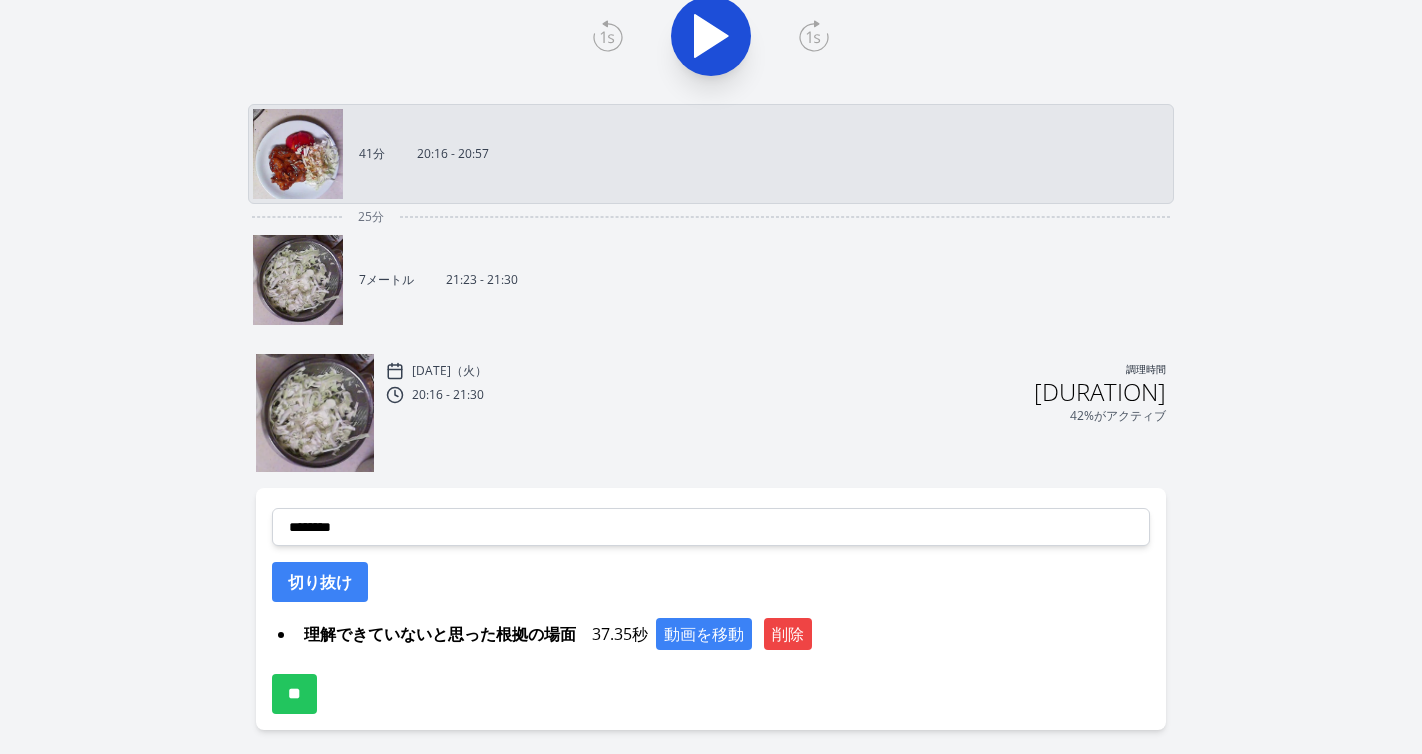 scroll, scrollTop: 608, scrollLeft: 0, axis: vertical 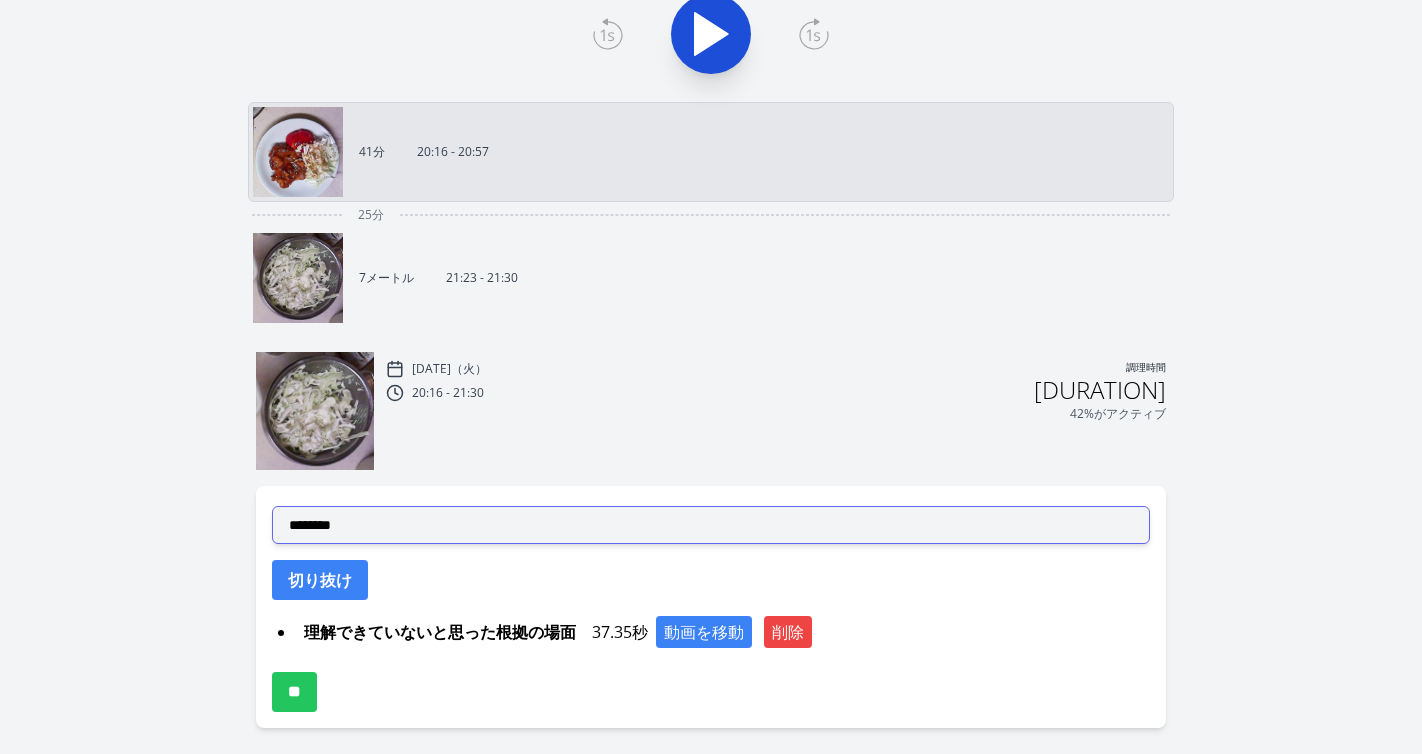 click on "**********" at bounding box center (711, 525) 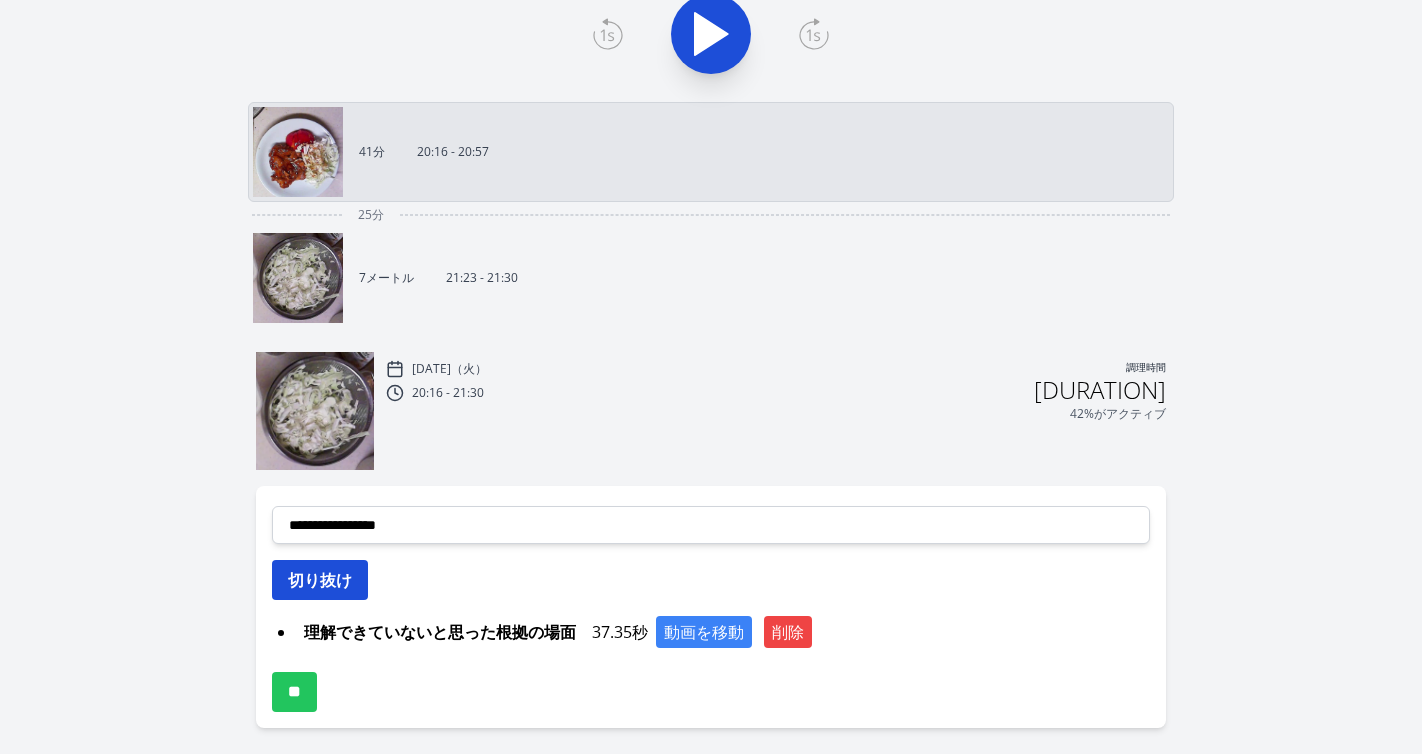 click on "切り抜け" at bounding box center (320, 580) 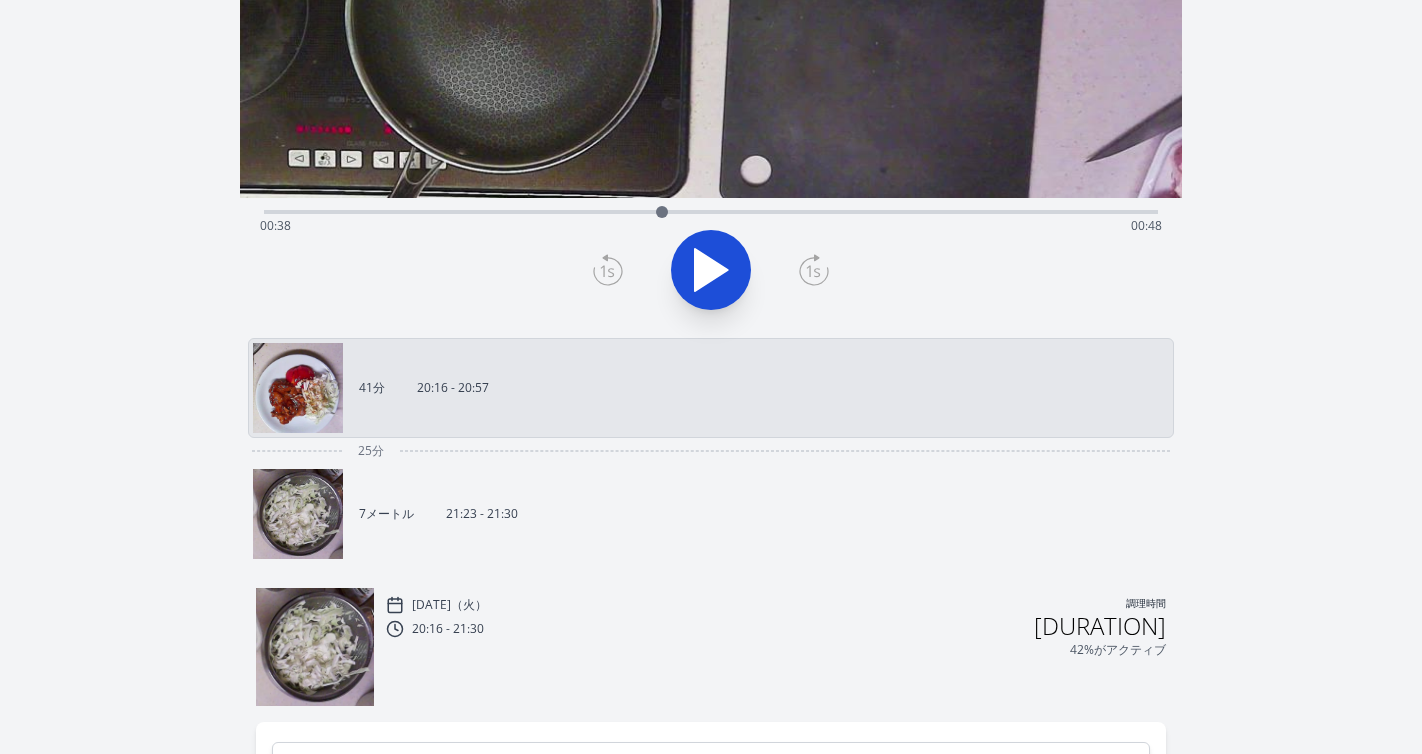 scroll, scrollTop: 353, scrollLeft: 0, axis: vertical 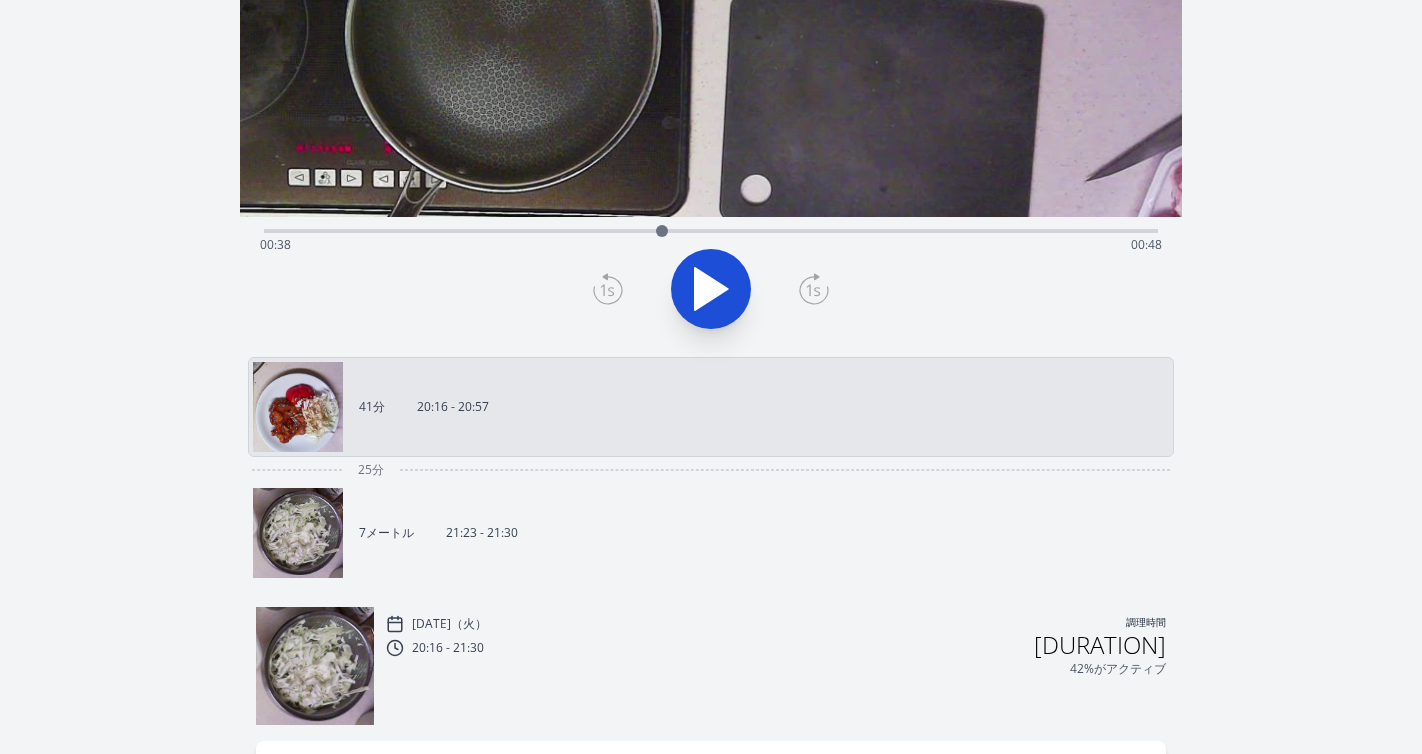 click 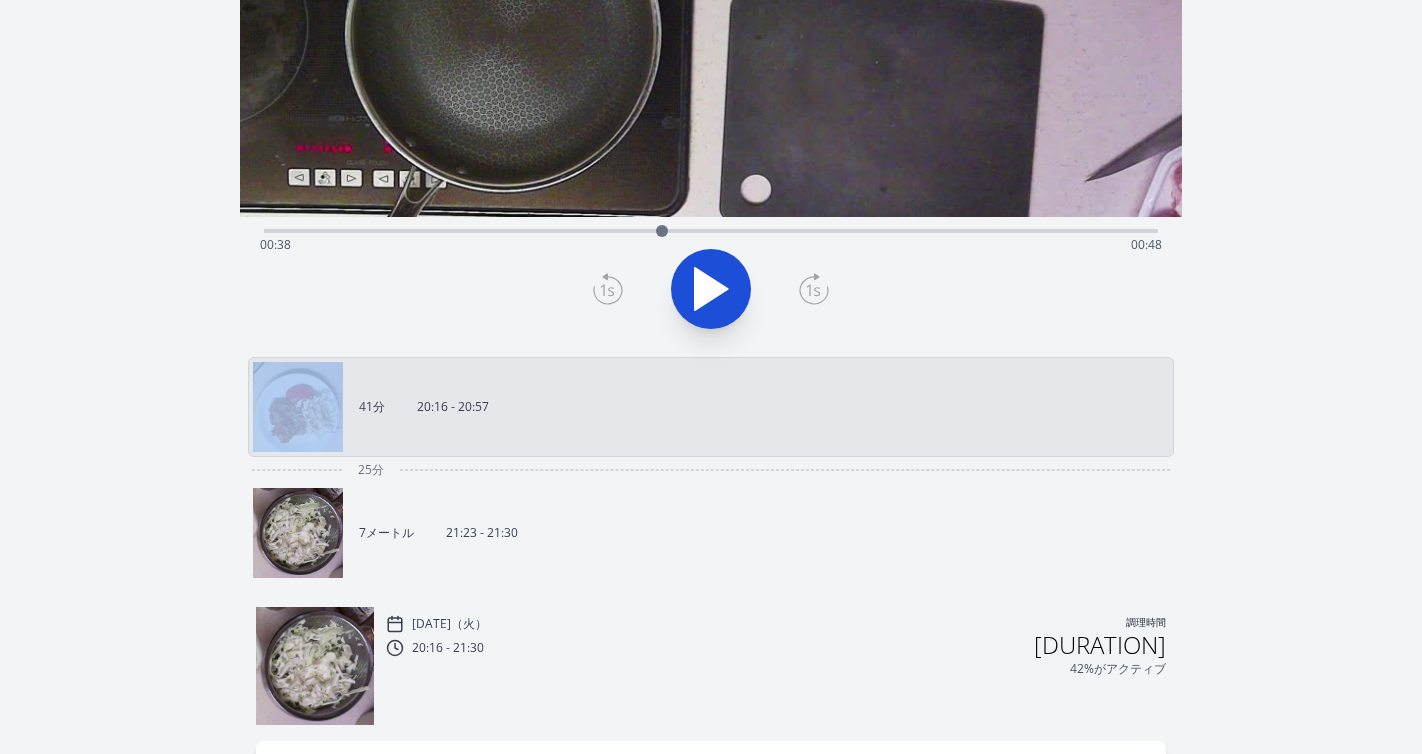 click 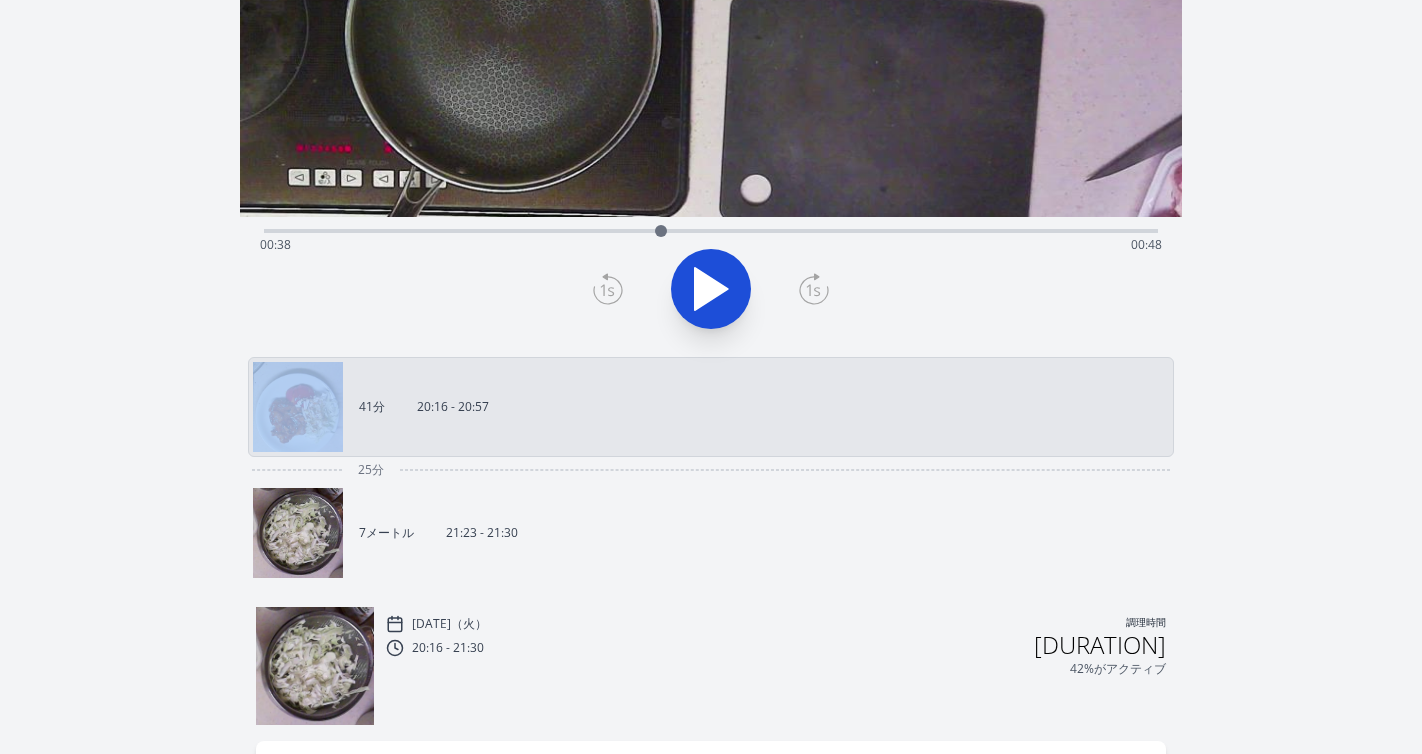 click 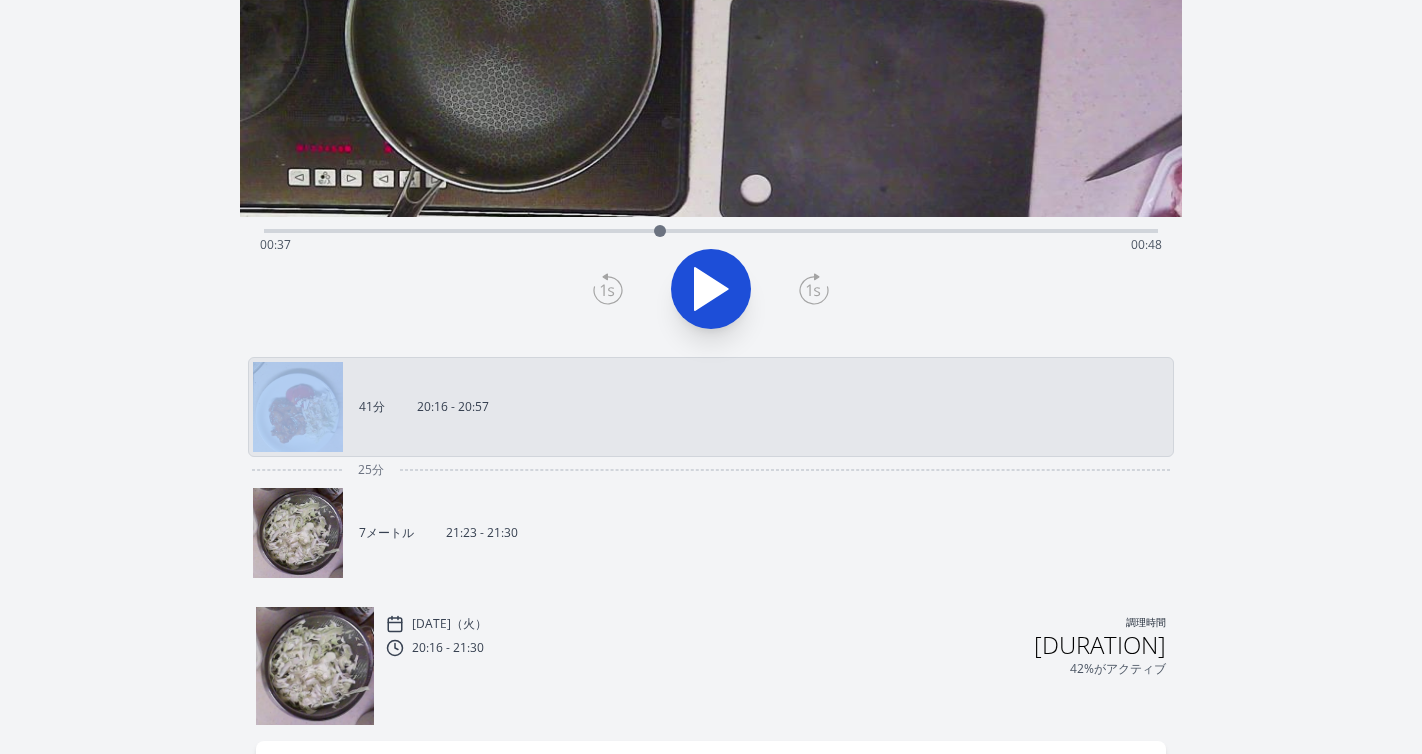 click 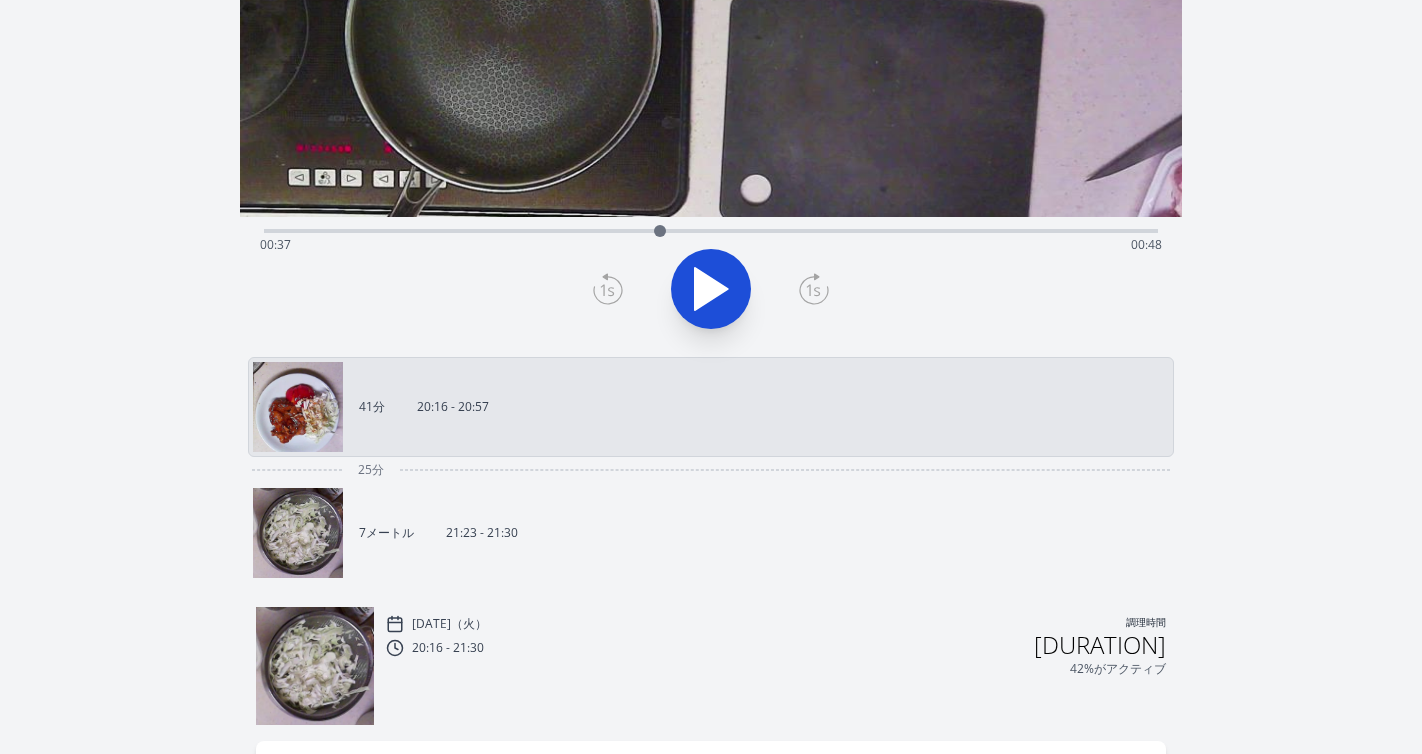 click on "経過時間: [TIME]
残り時間: [TIME]" at bounding box center (711, 245) 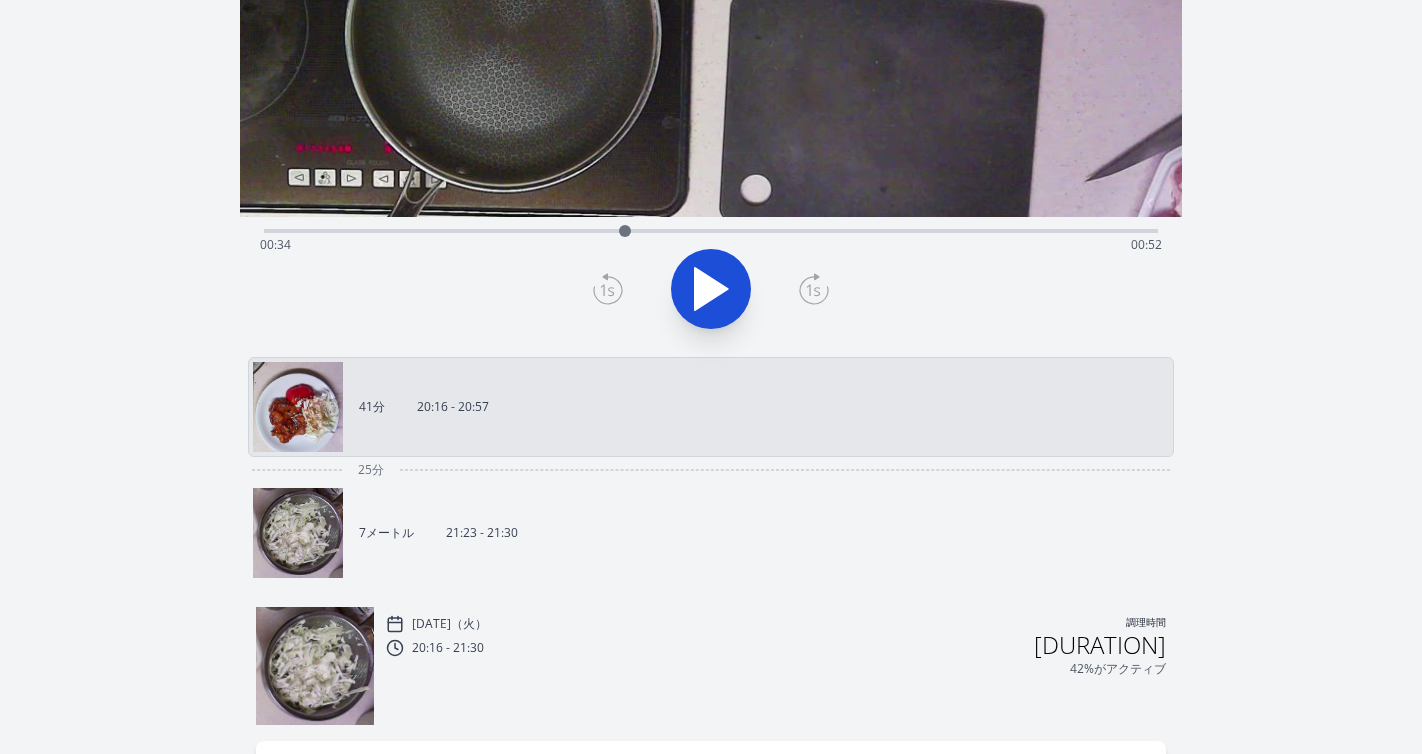 click 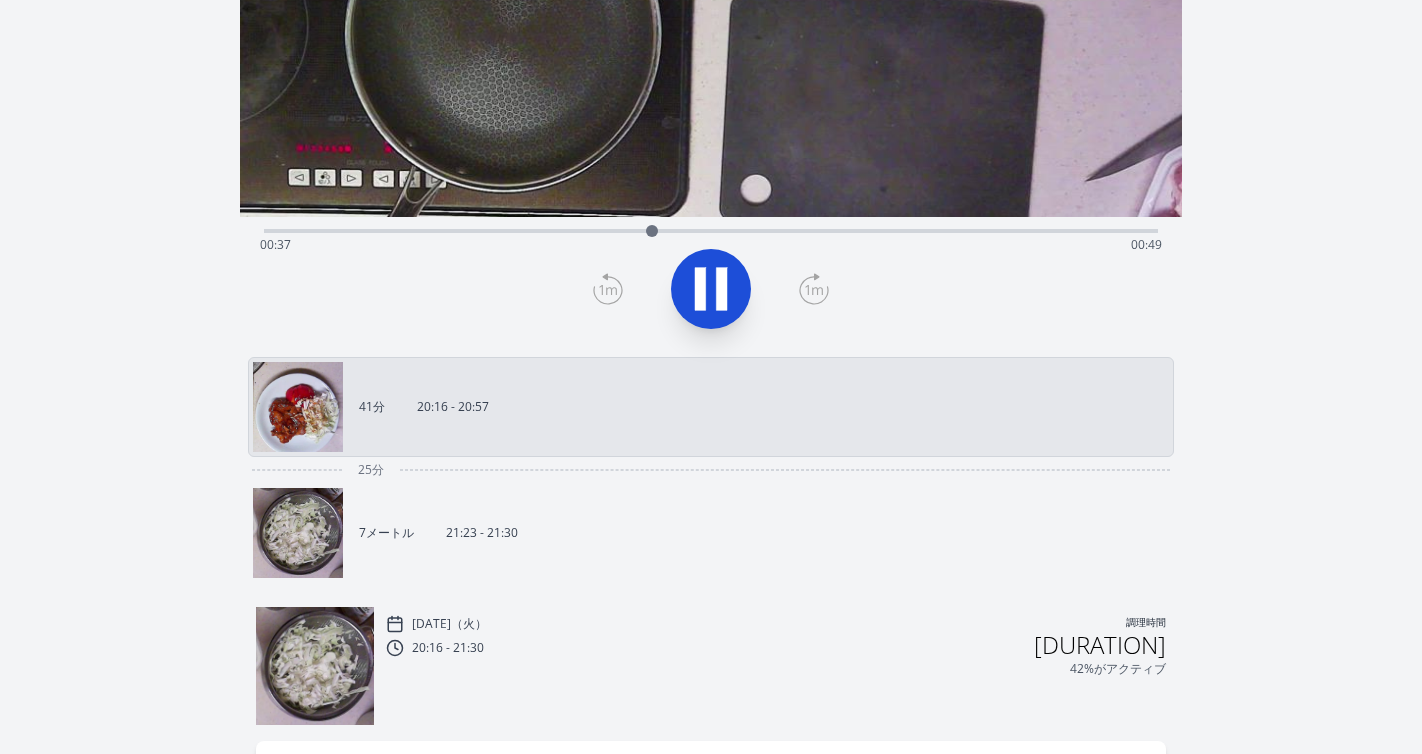 click 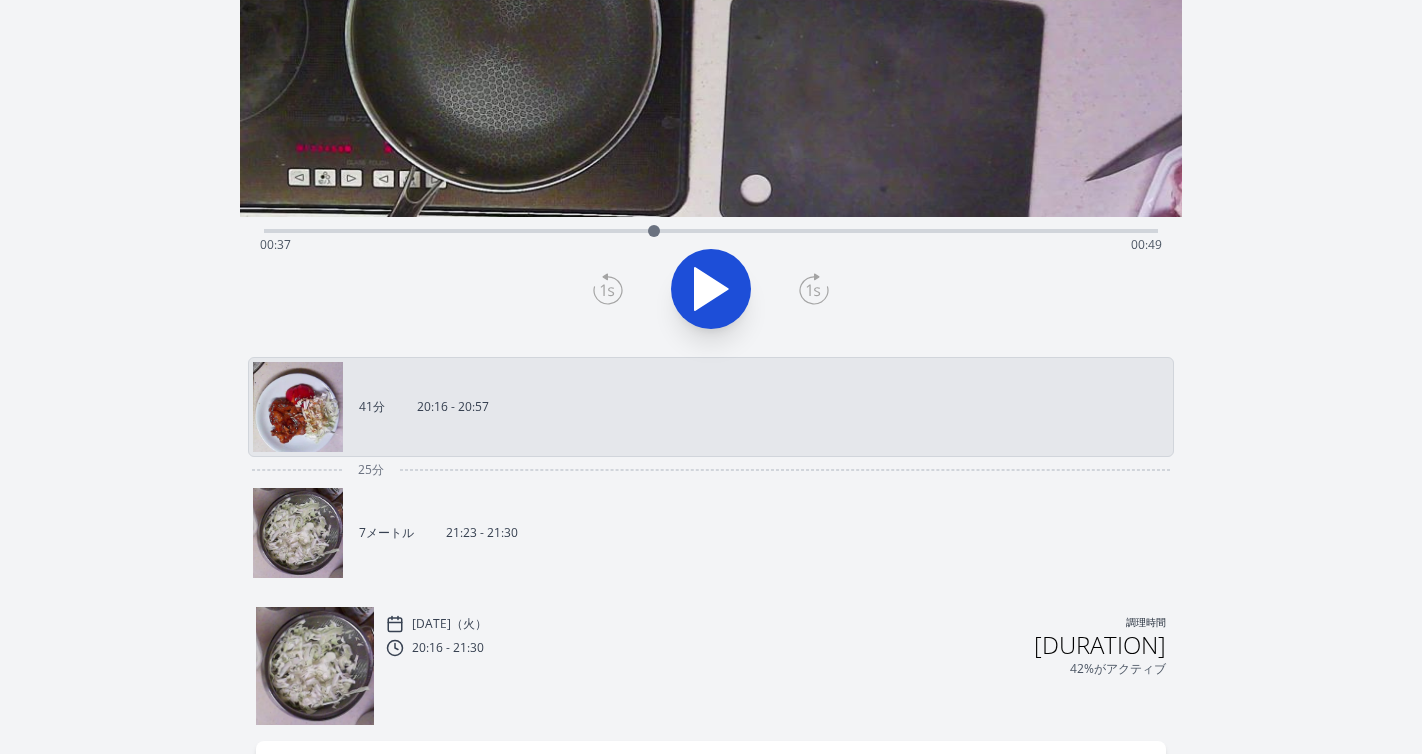 click 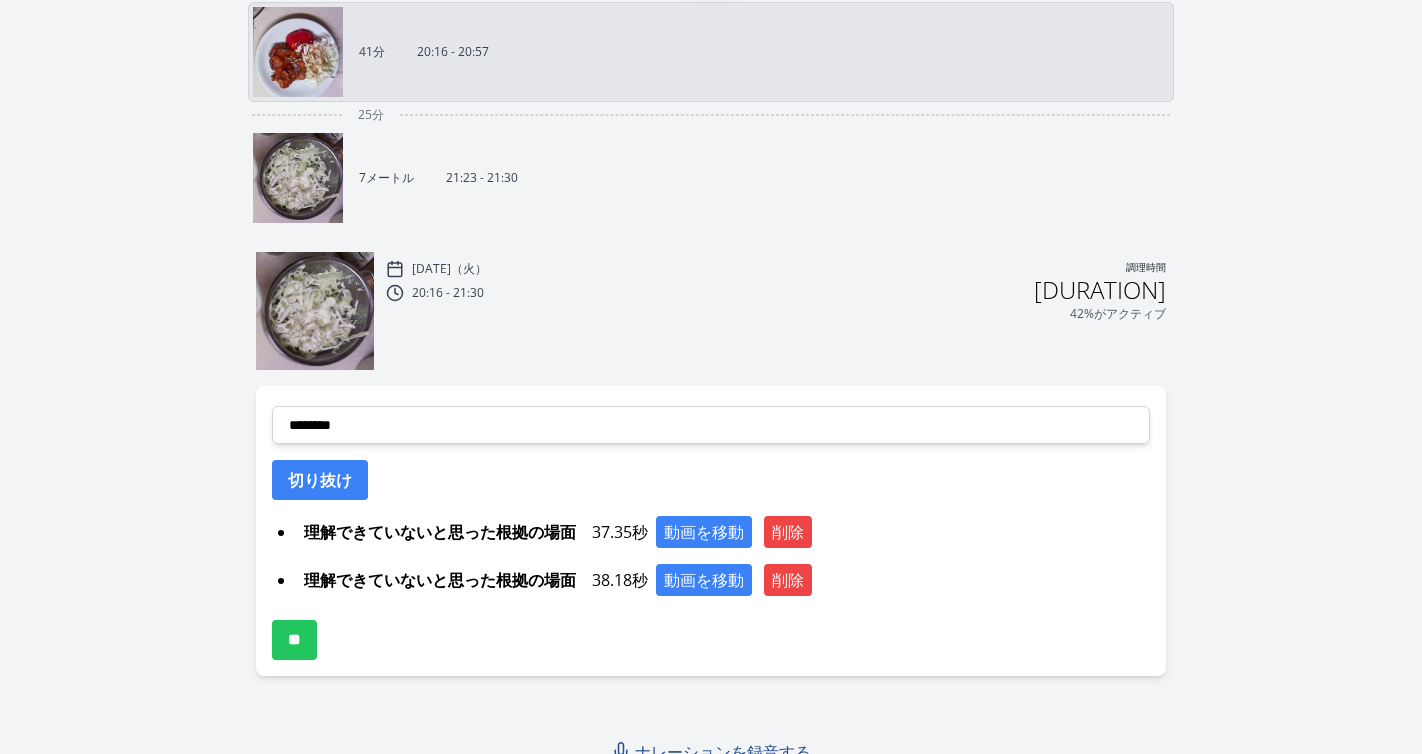 scroll, scrollTop: 726, scrollLeft: 0, axis: vertical 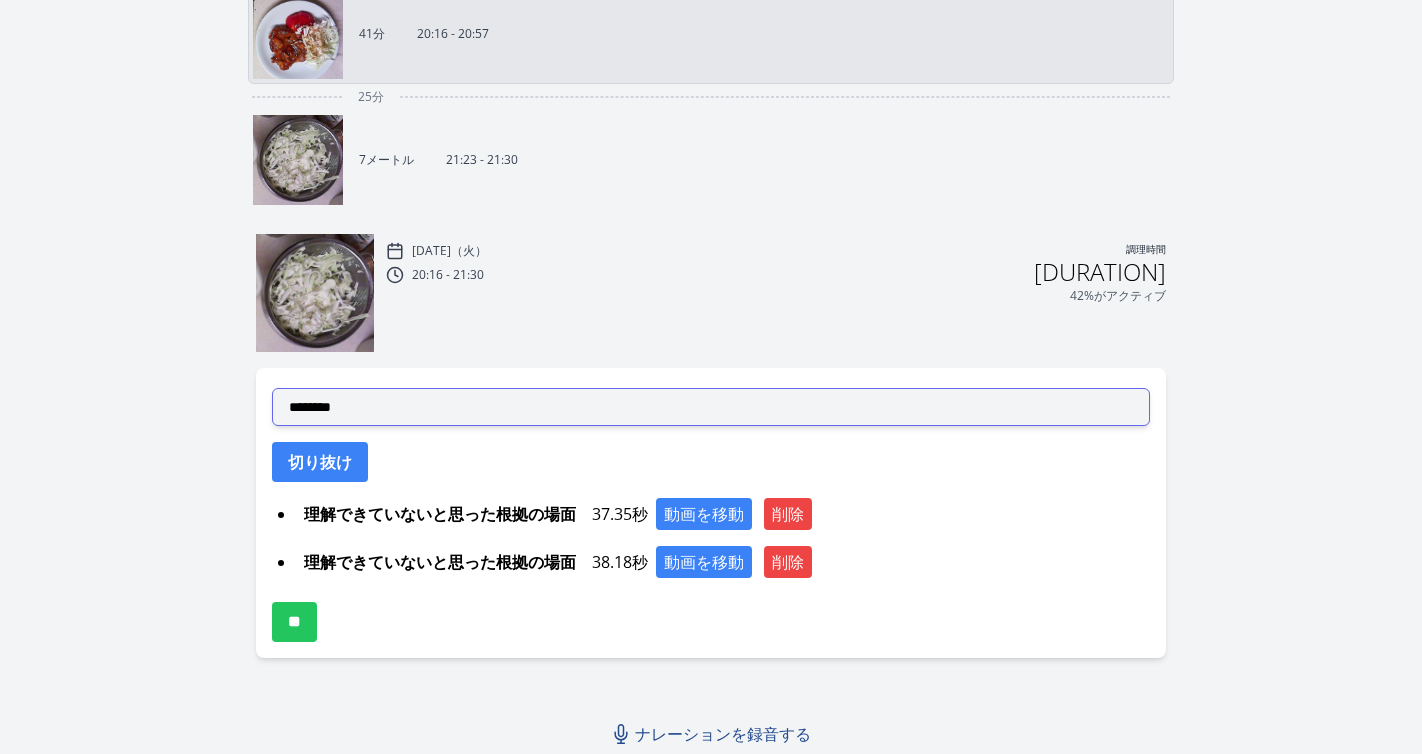 click on "**********" at bounding box center [711, 407] 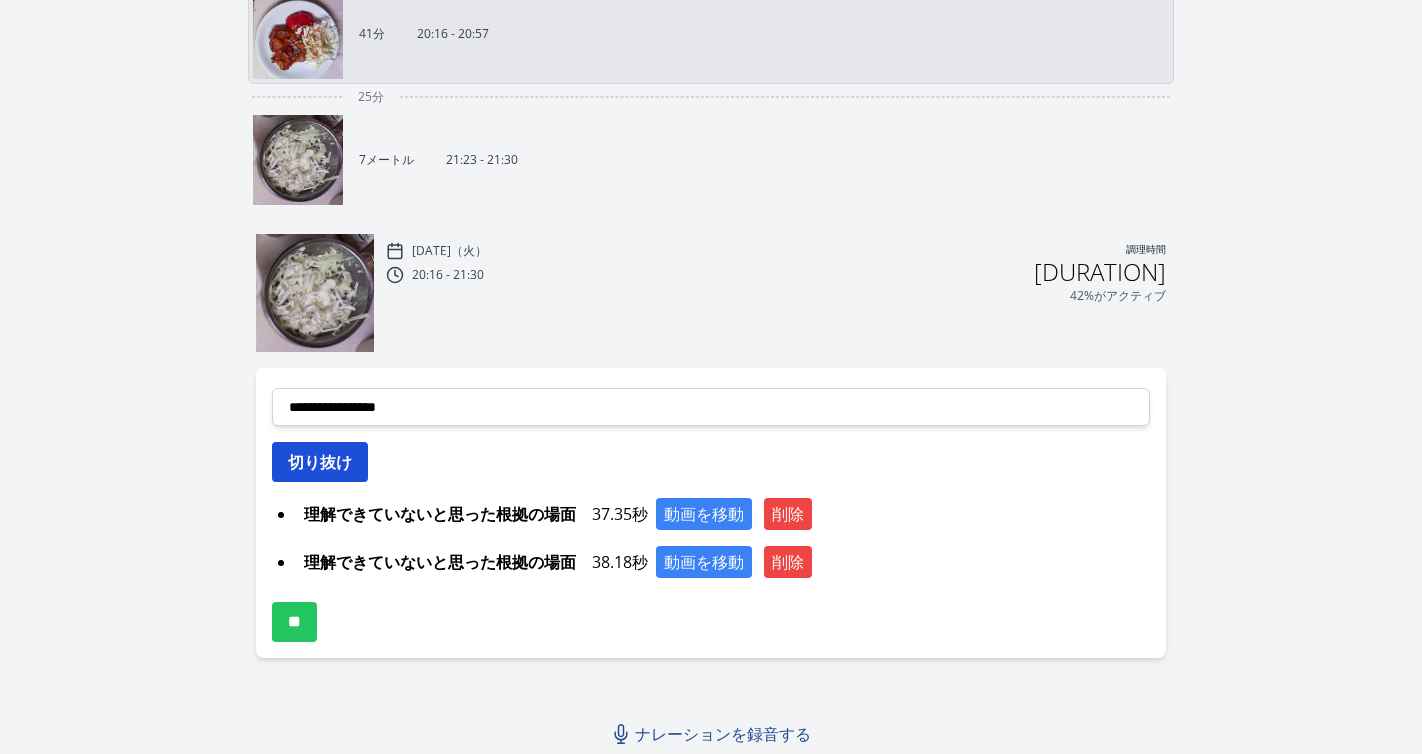 click on "切り抜け" at bounding box center (320, 462) 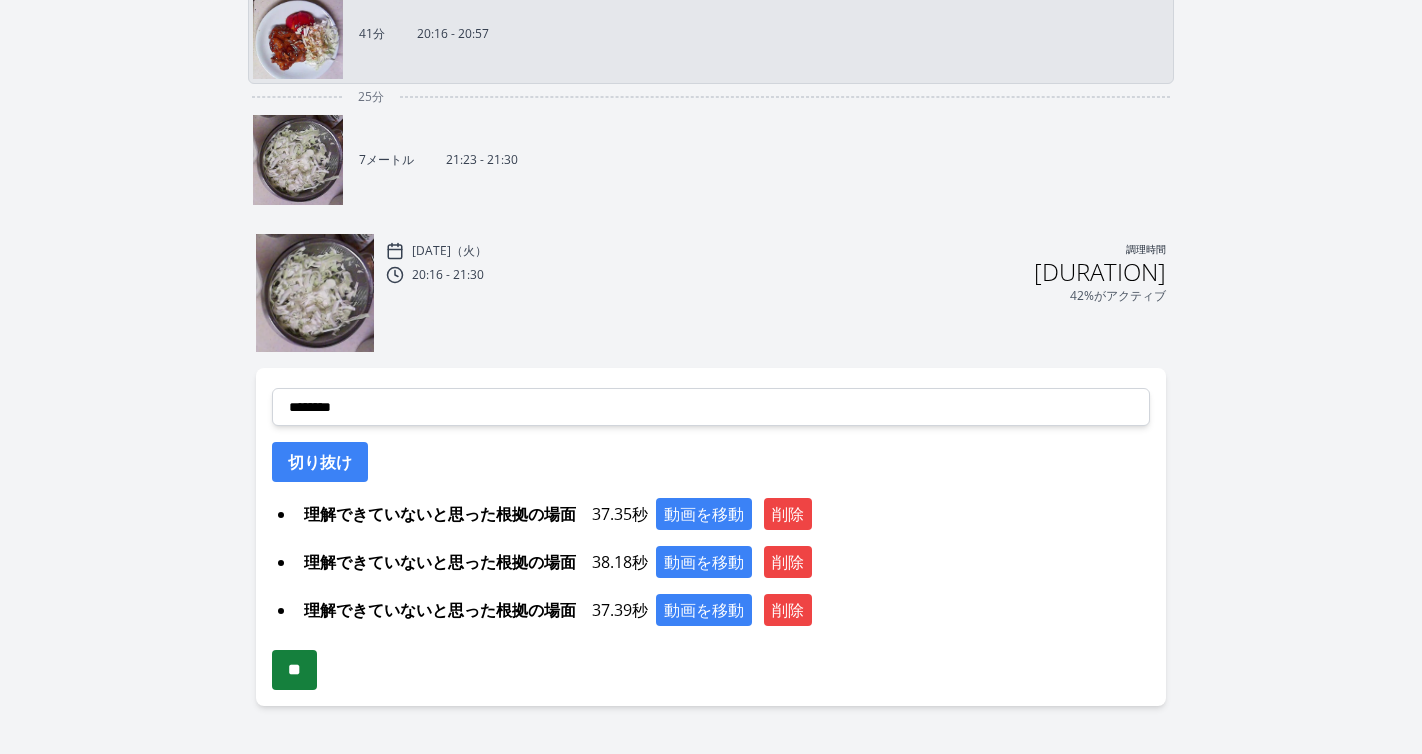 click on "**" at bounding box center [294, 670] 